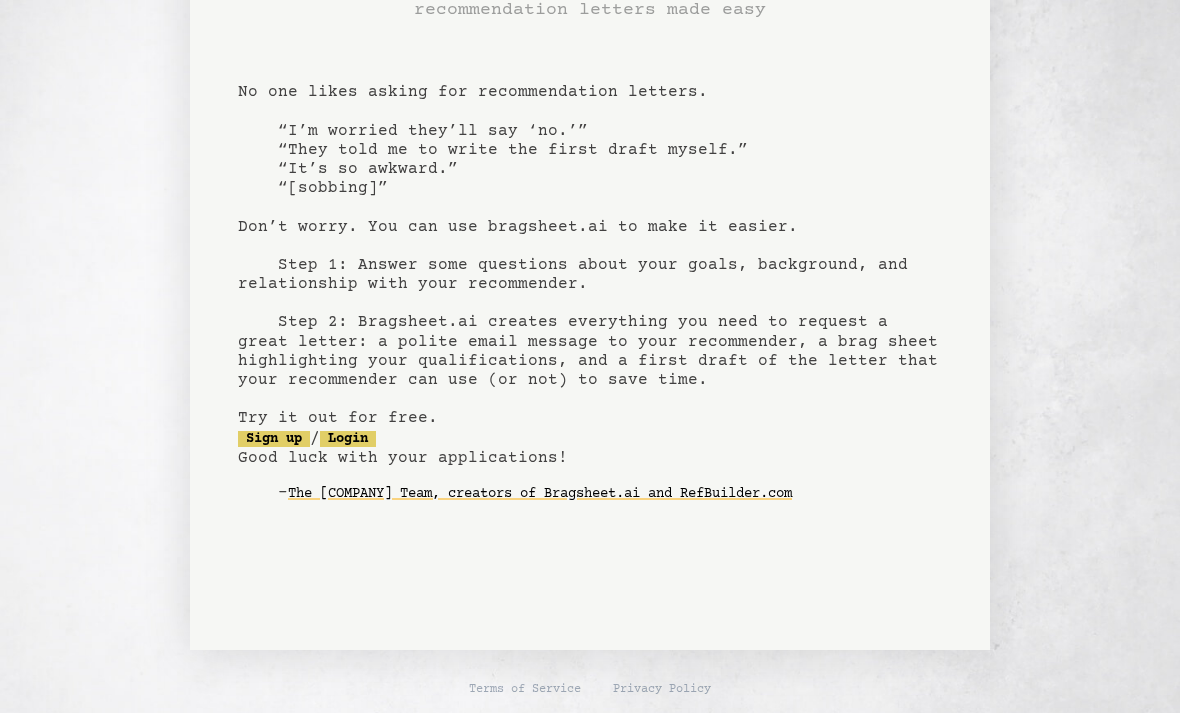 scroll, scrollTop: 101, scrollLeft: 0, axis: vertical 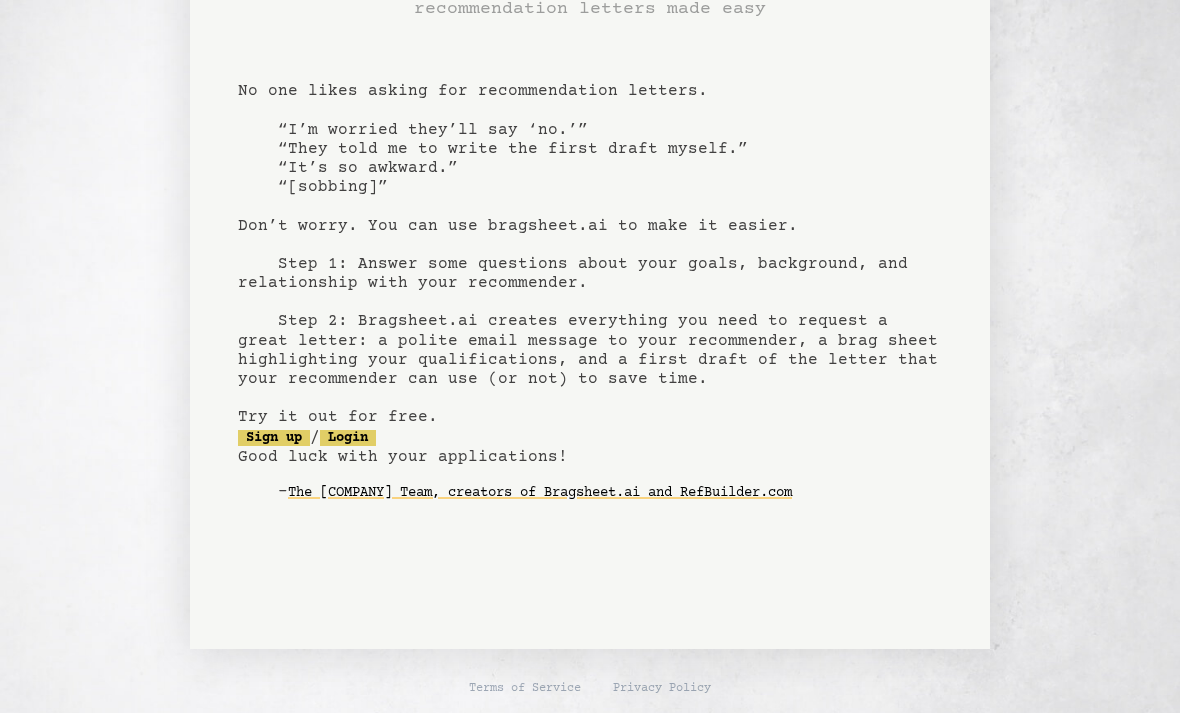click on "Sign up" at bounding box center [274, 438] 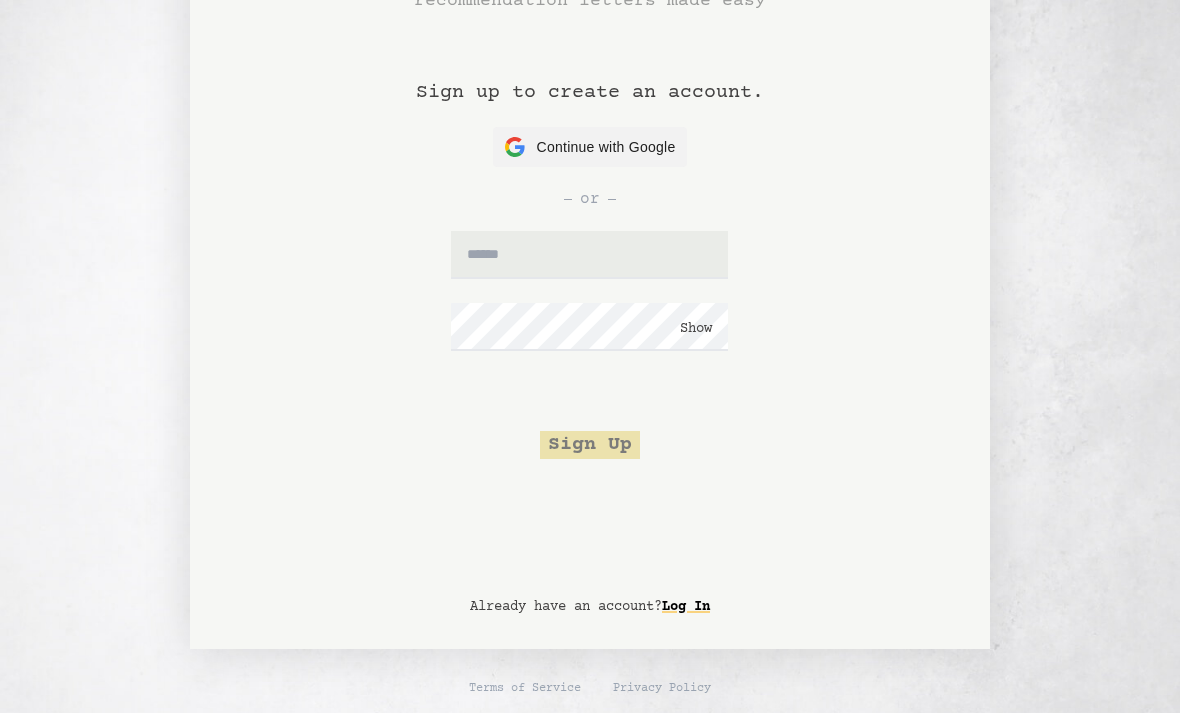 scroll, scrollTop: 0, scrollLeft: 0, axis: both 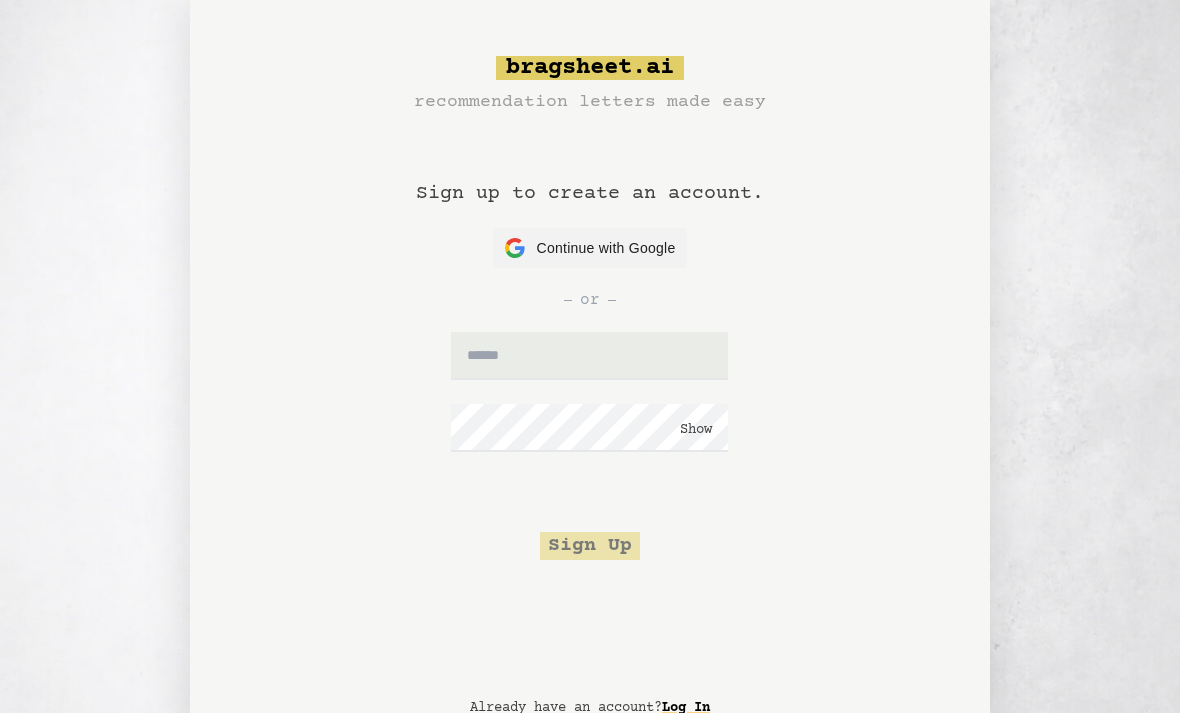 click on "Continue with Google" at bounding box center [606, 248] 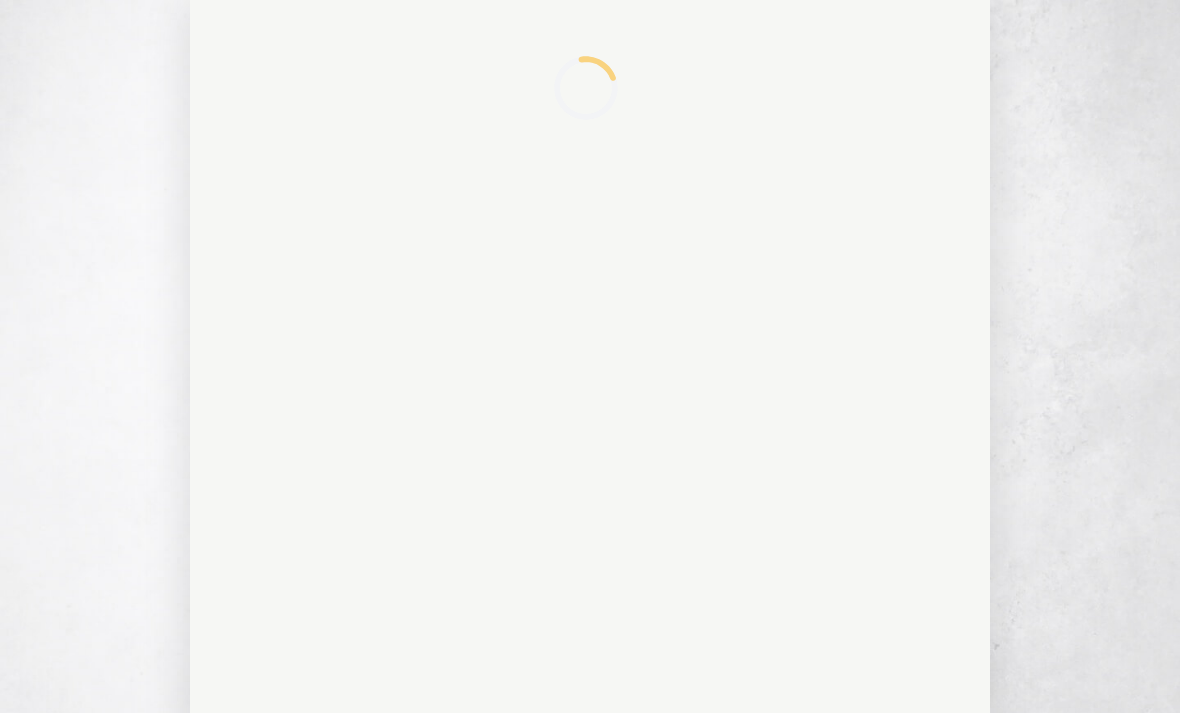 scroll, scrollTop: 0, scrollLeft: 0, axis: both 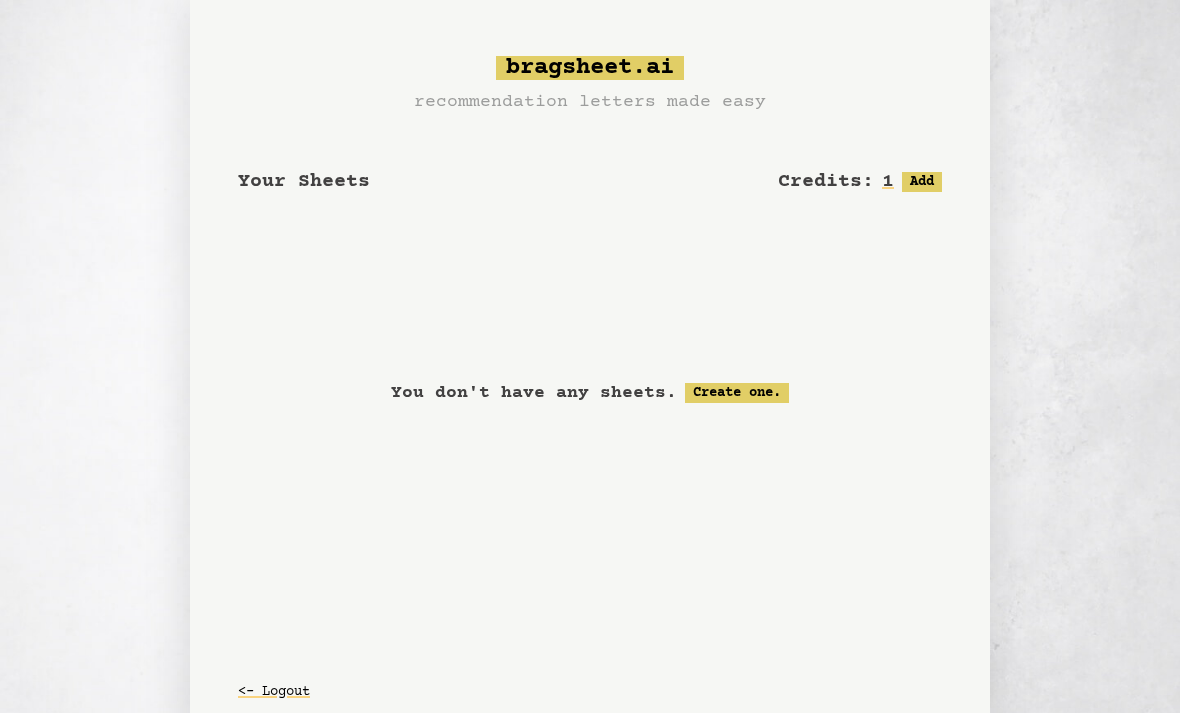 click on "Create one." at bounding box center (737, 393) 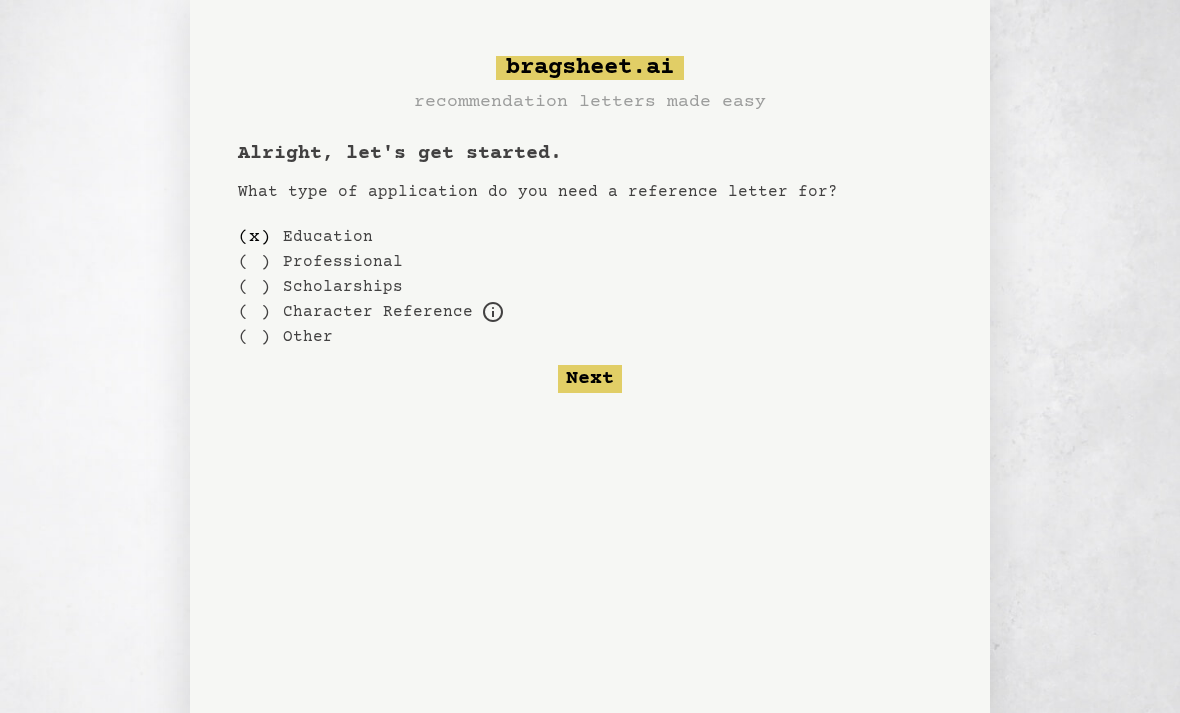 click on "Next" at bounding box center (590, 379) 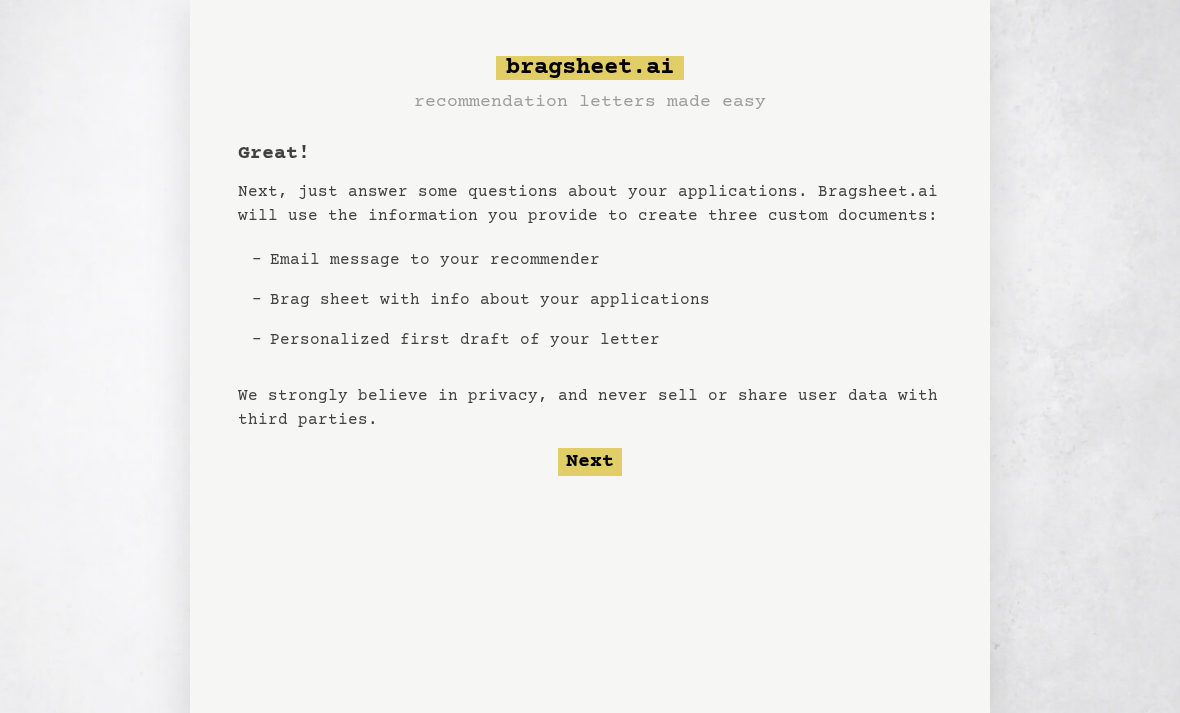 click on "Next" at bounding box center [590, 462] 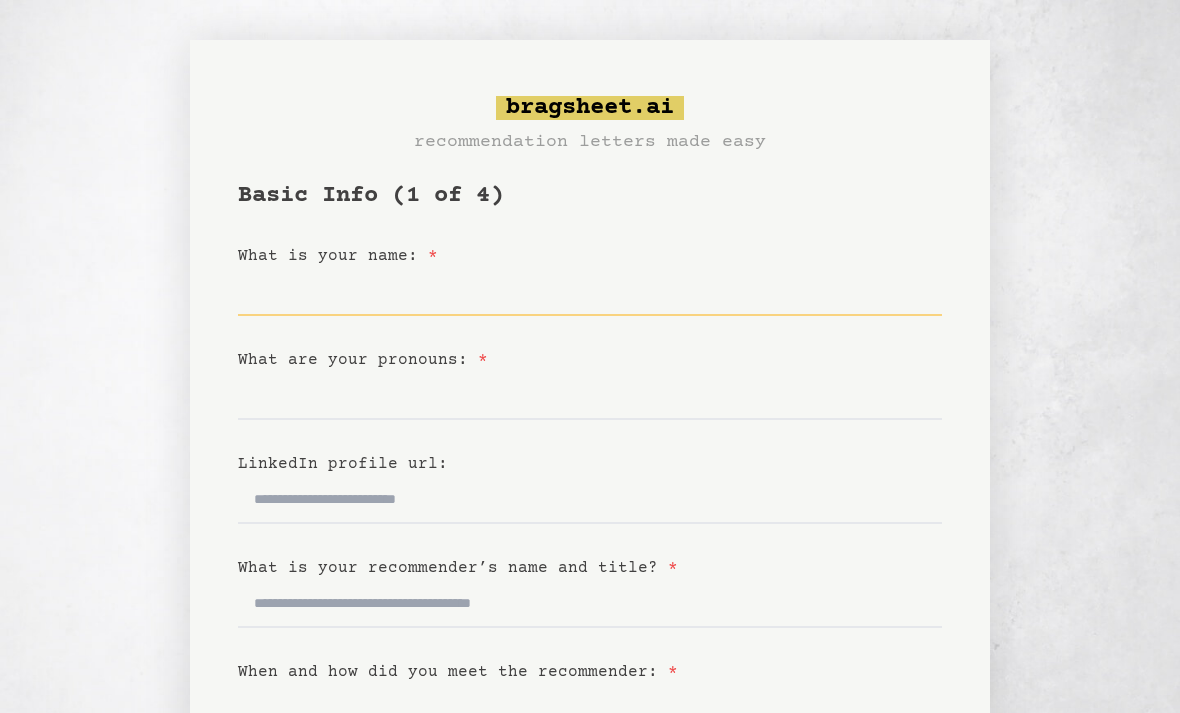 click on "What is your name:   *   [NAME]" at bounding box center (590, 292) 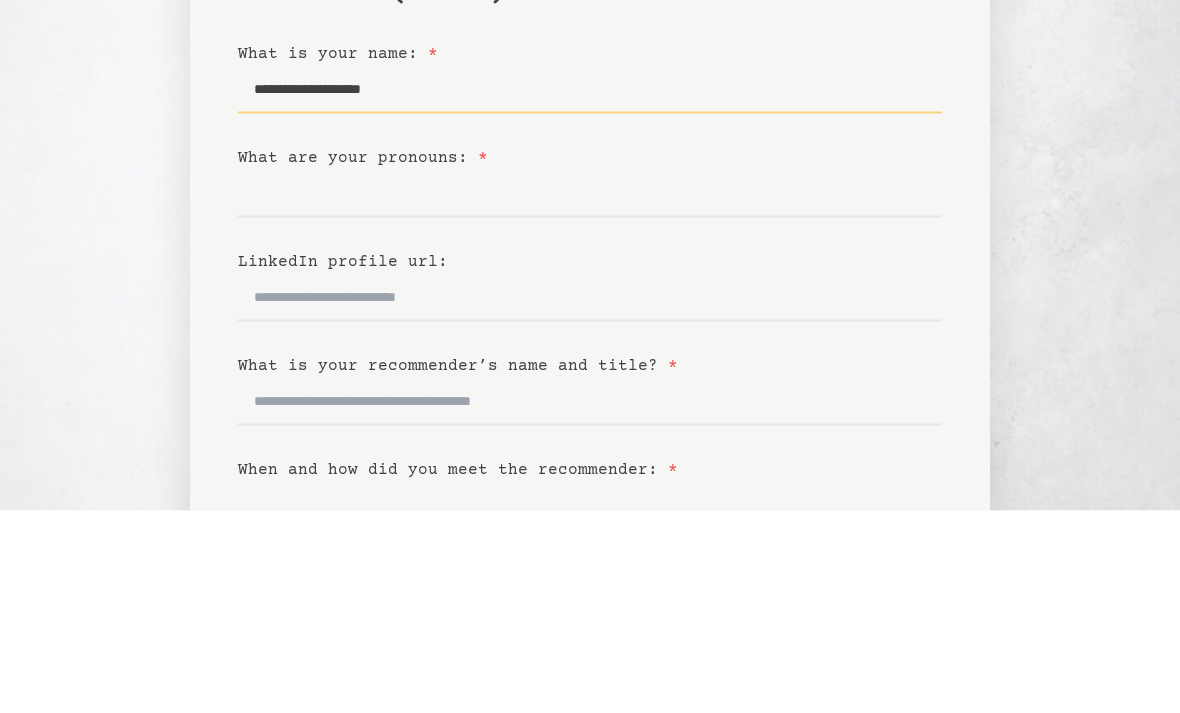 type on "**********" 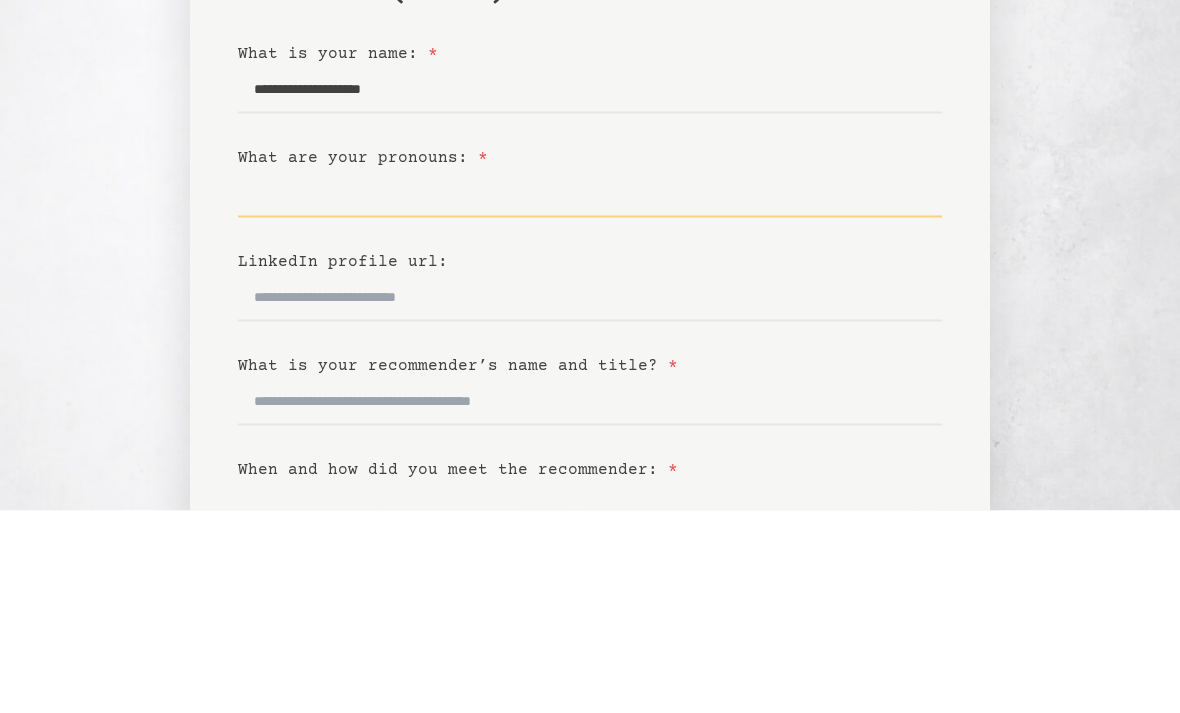click on "What are your pronouns:   *" at bounding box center (590, 396) 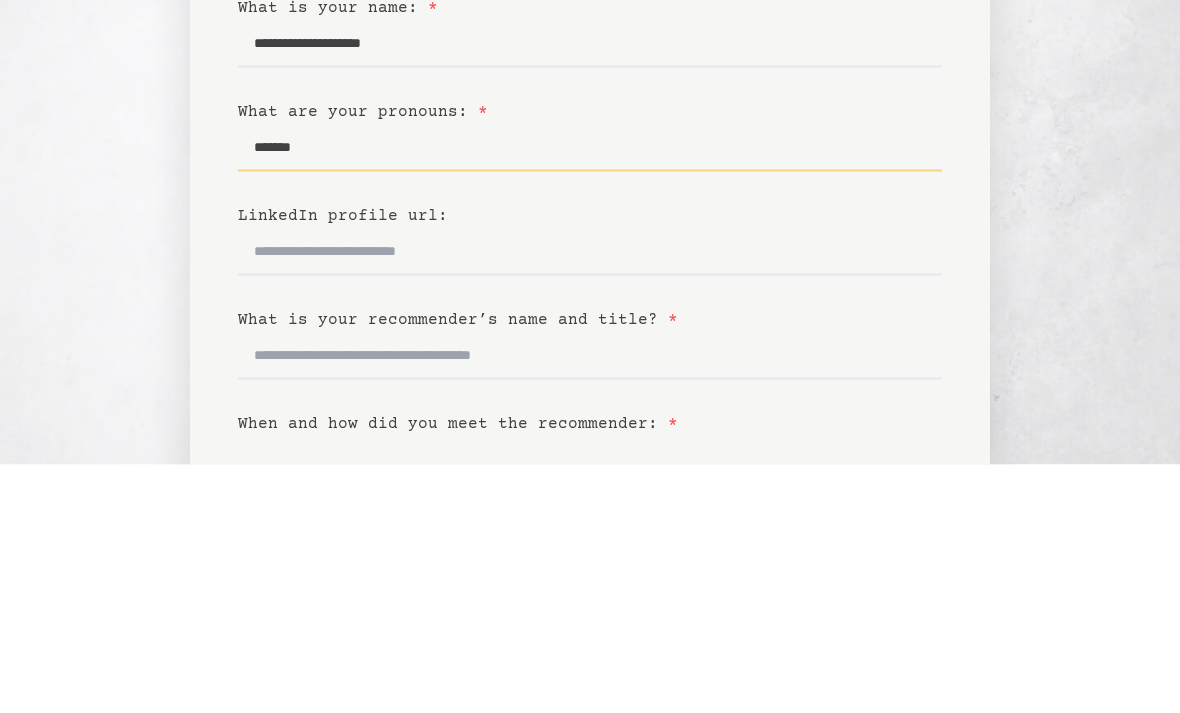 type on "*******" 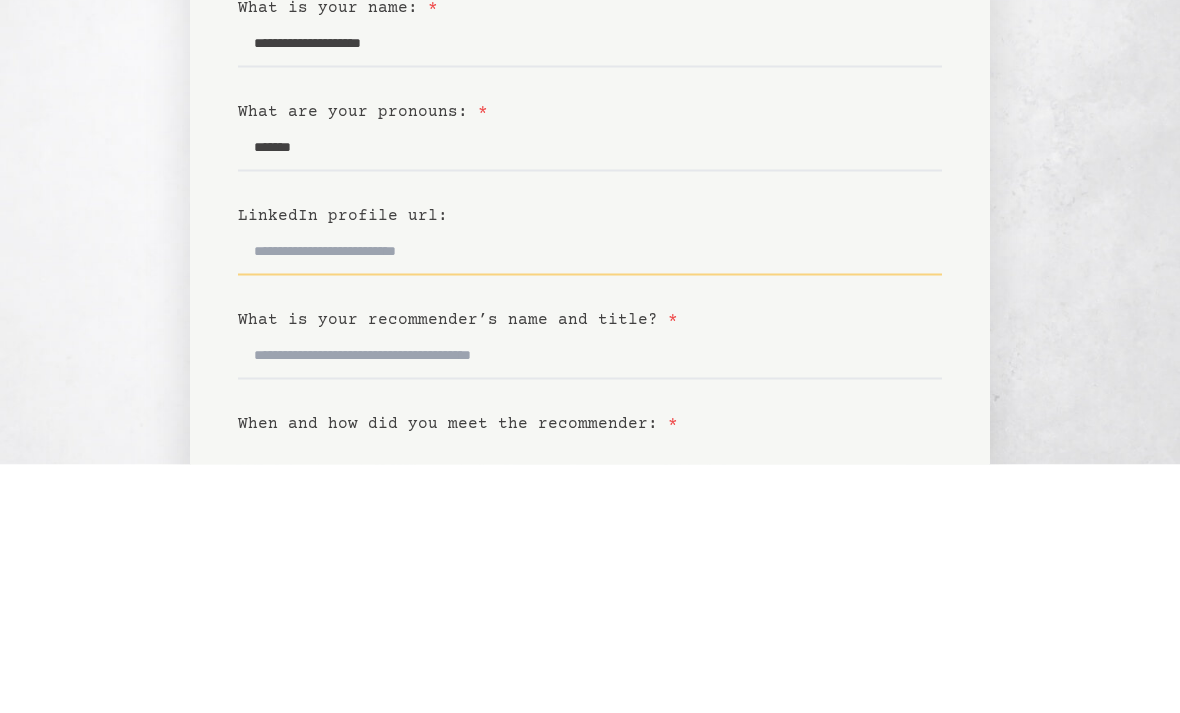 click on "LinkedIn profile url:" at bounding box center (590, 500) 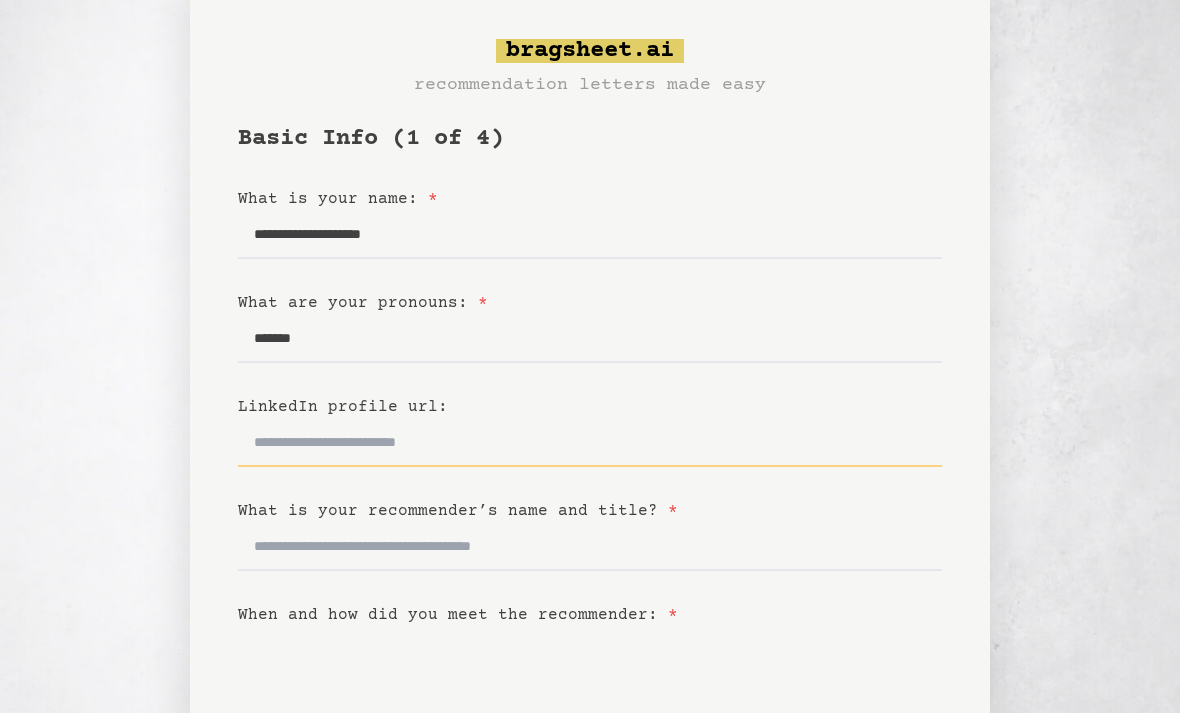 scroll, scrollTop: 20, scrollLeft: 0, axis: vertical 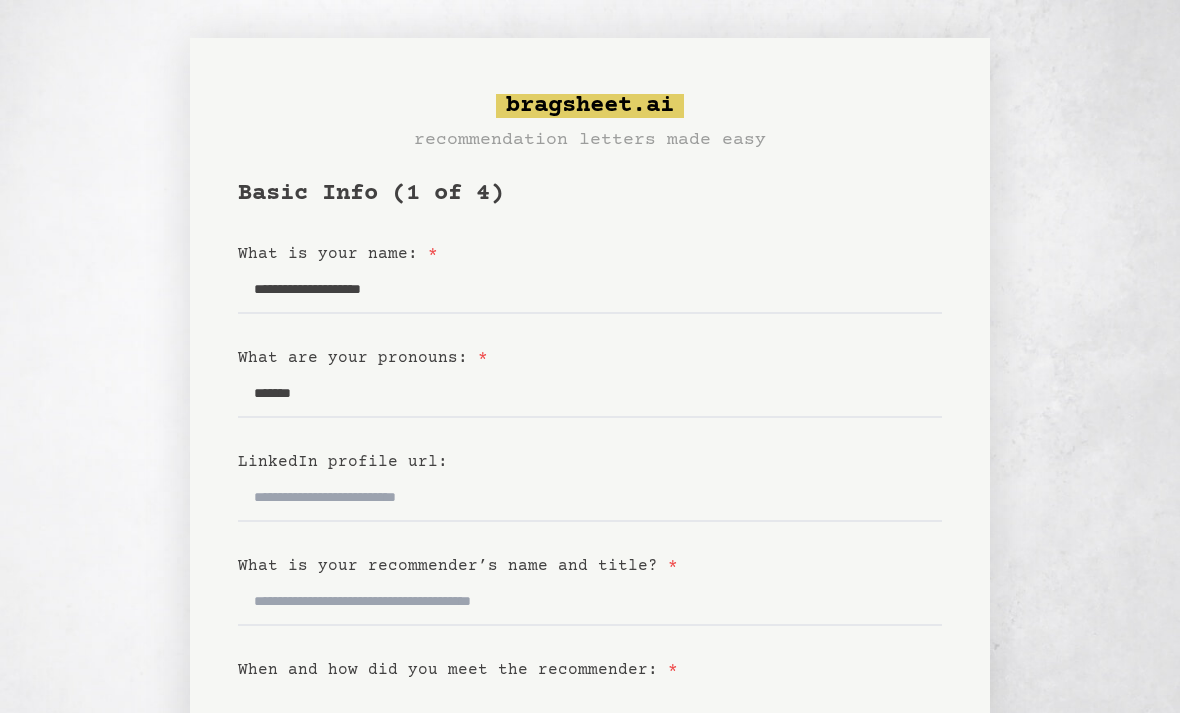 click on "Basic Info (1 of 4)   What is your name:   *   [NAME]       What are your pronouns:   *   [PRONOUNS]       LinkedIn profile url:           What is your recommender’s name and title?   *         When and how did you meet the recommender:   *         What is the nature of your relationship?   *         Back   Next   Last saved at  [DATE], [TIME]" at bounding box center (590, 658) 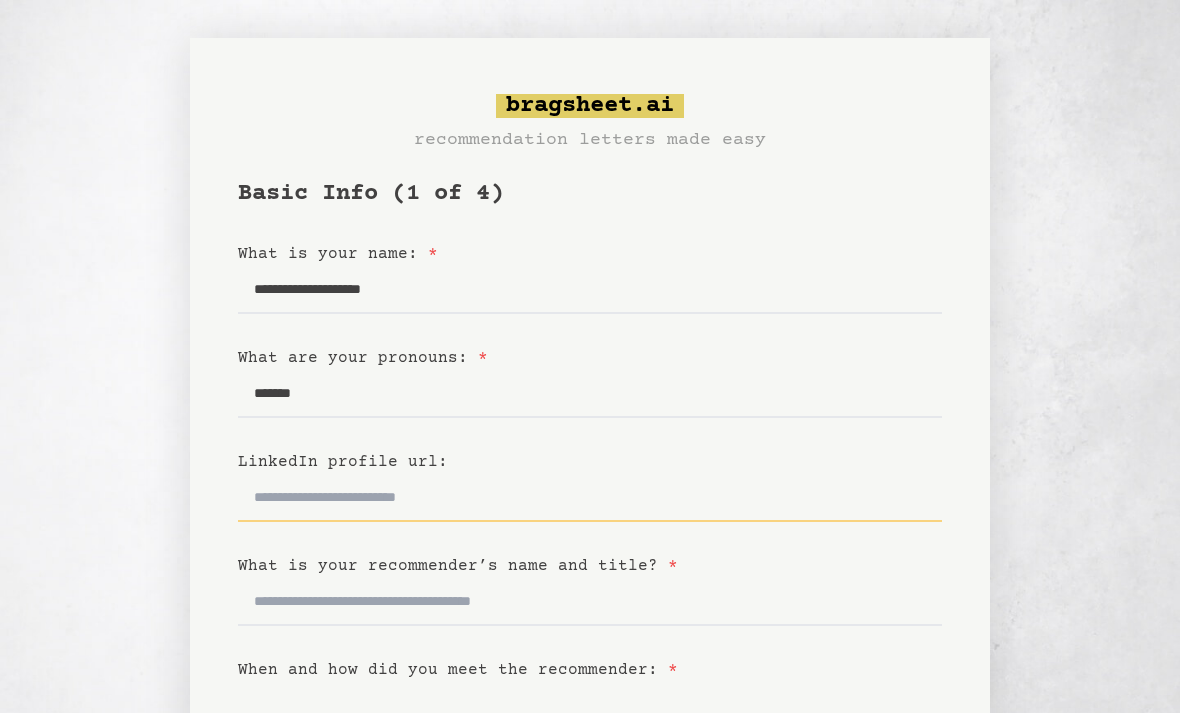 click on "LinkedIn profile url:" at bounding box center (590, 498) 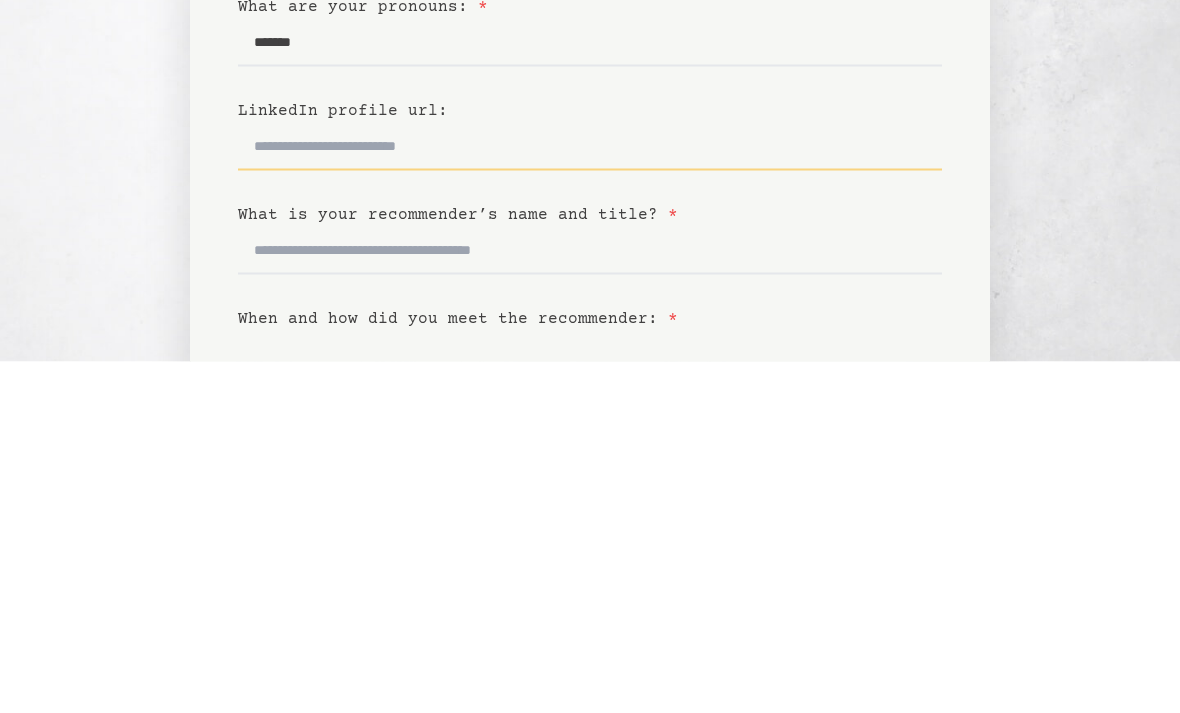 click on "LinkedIn profile url:" at bounding box center [590, 498] 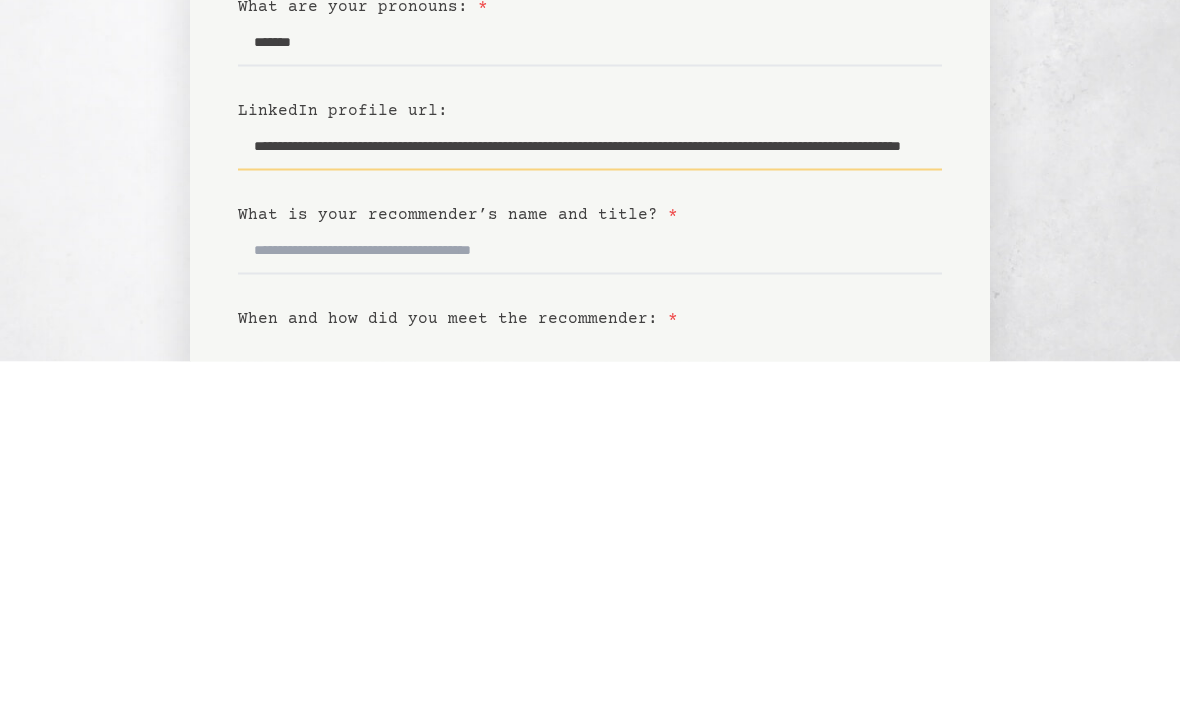 type on "**********" 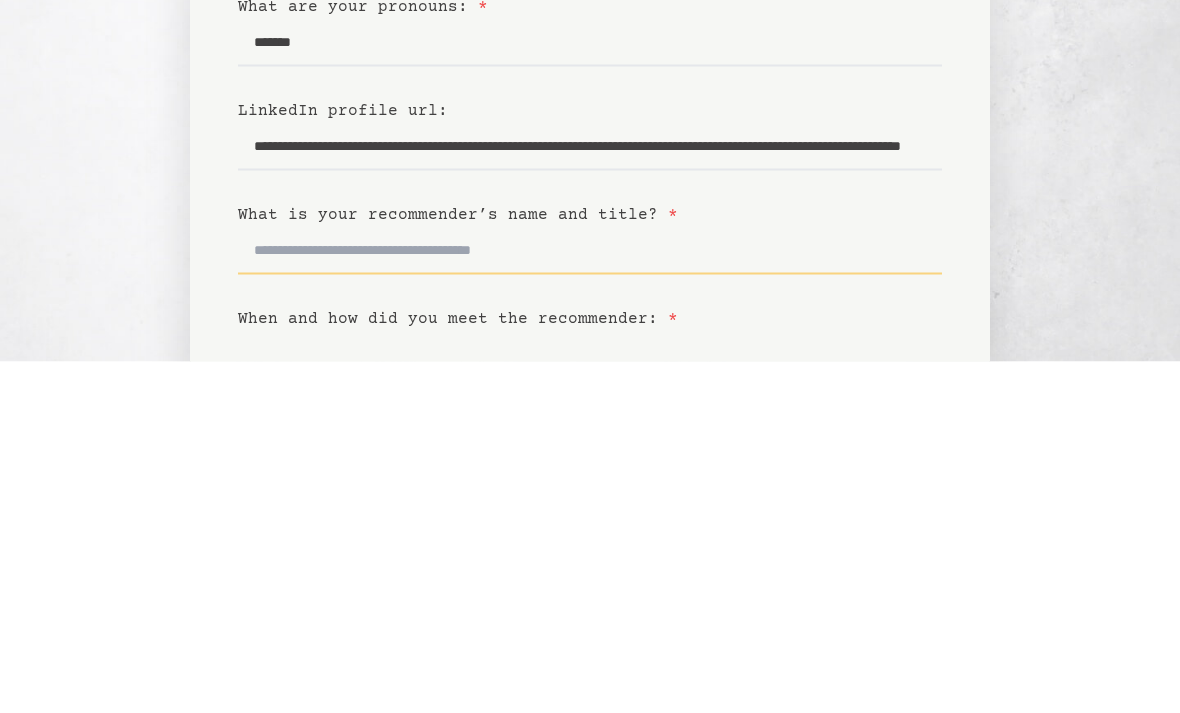 click on "What is your recommender’s name and title?   *" at bounding box center [590, 602] 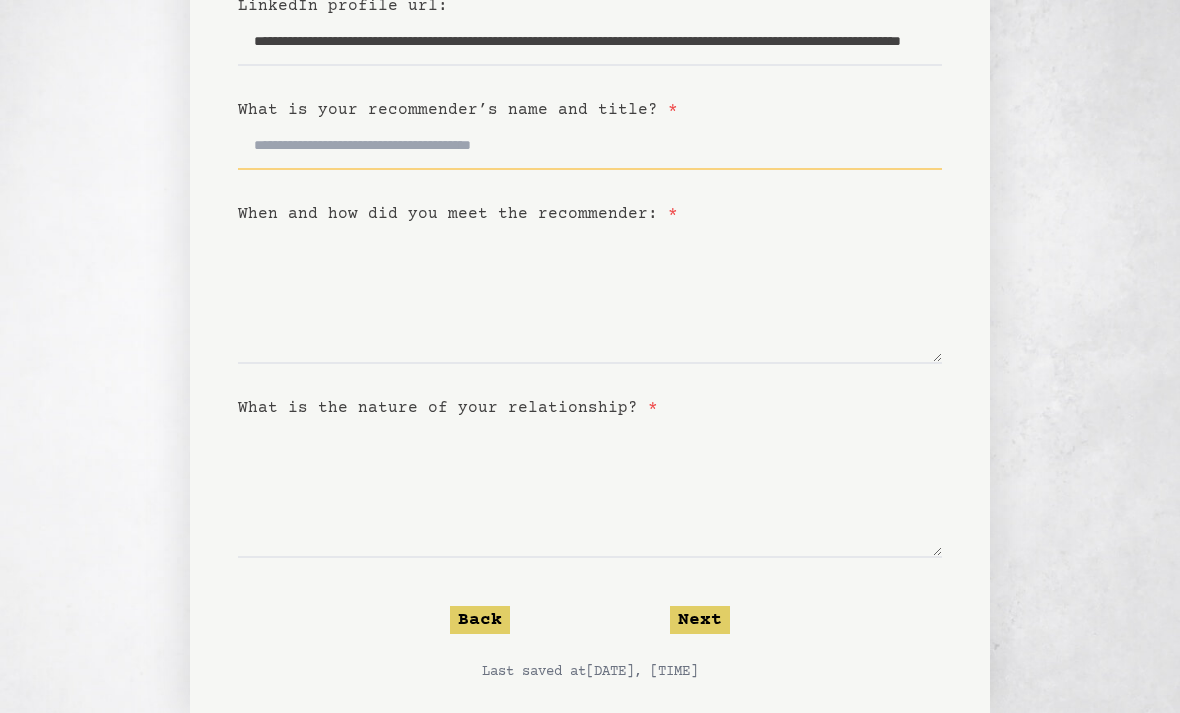 click on "What is your recommender’s name and title?   *" at bounding box center (590, 146) 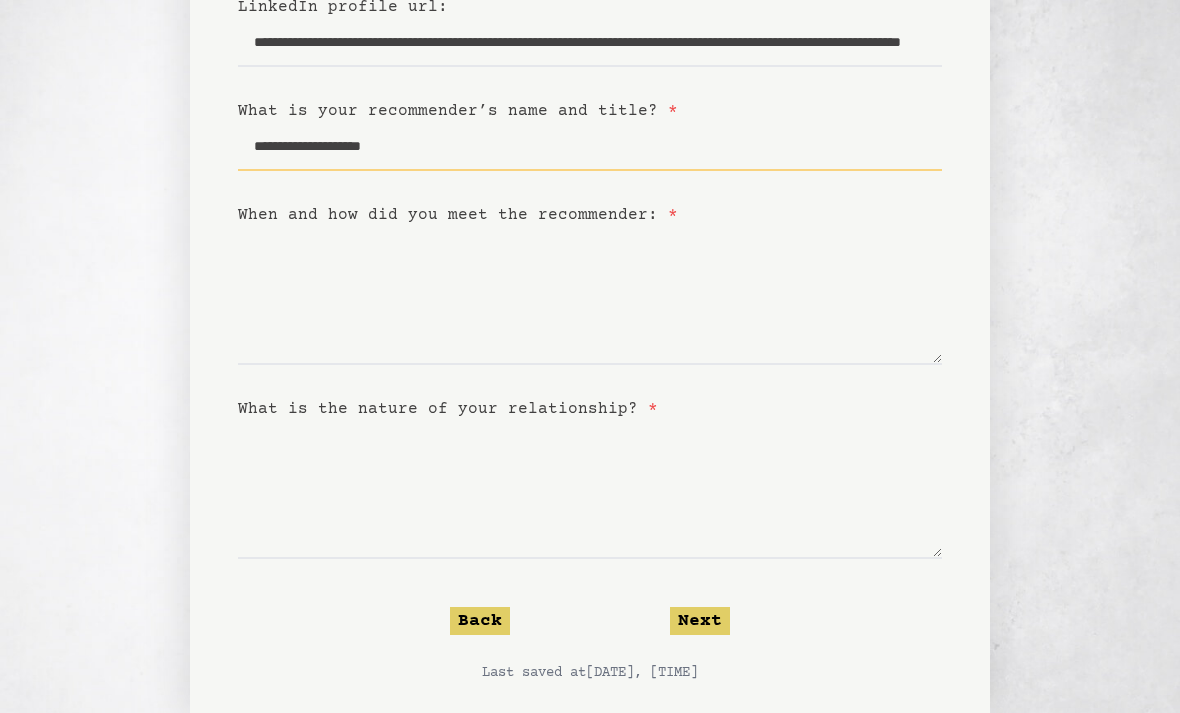 scroll, scrollTop: 458, scrollLeft: 0, axis: vertical 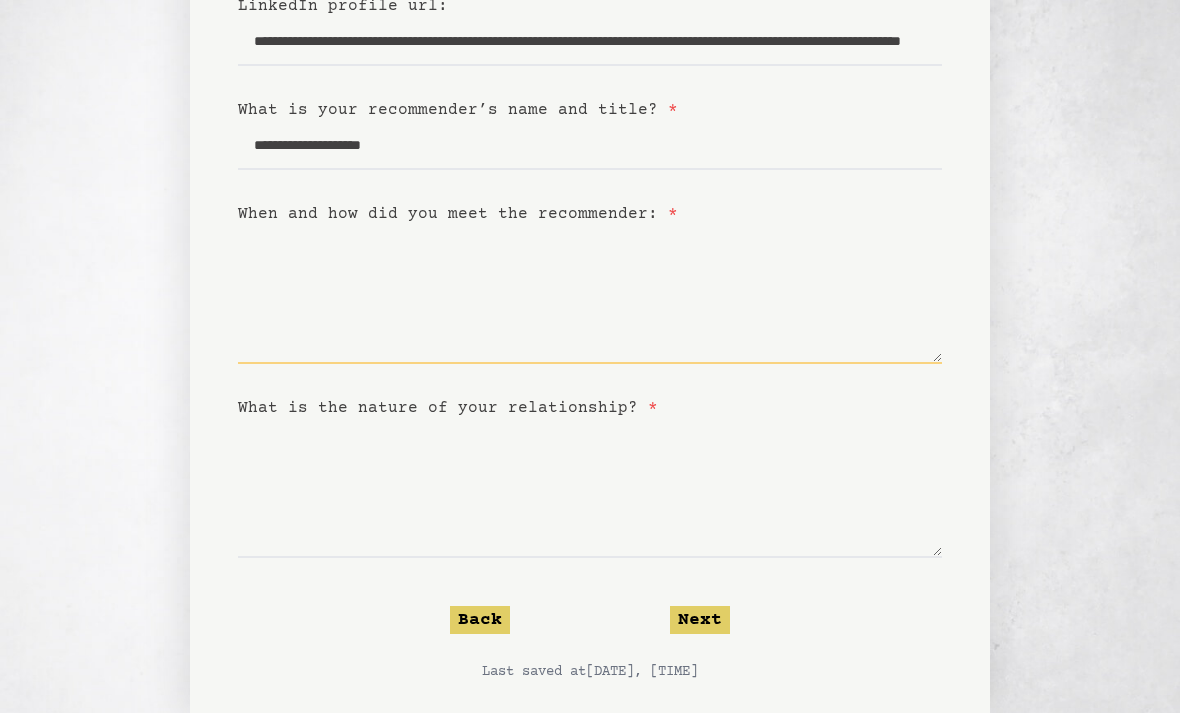 click on "When and how did you meet the recommender:   *" at bounding box center (590, 295) 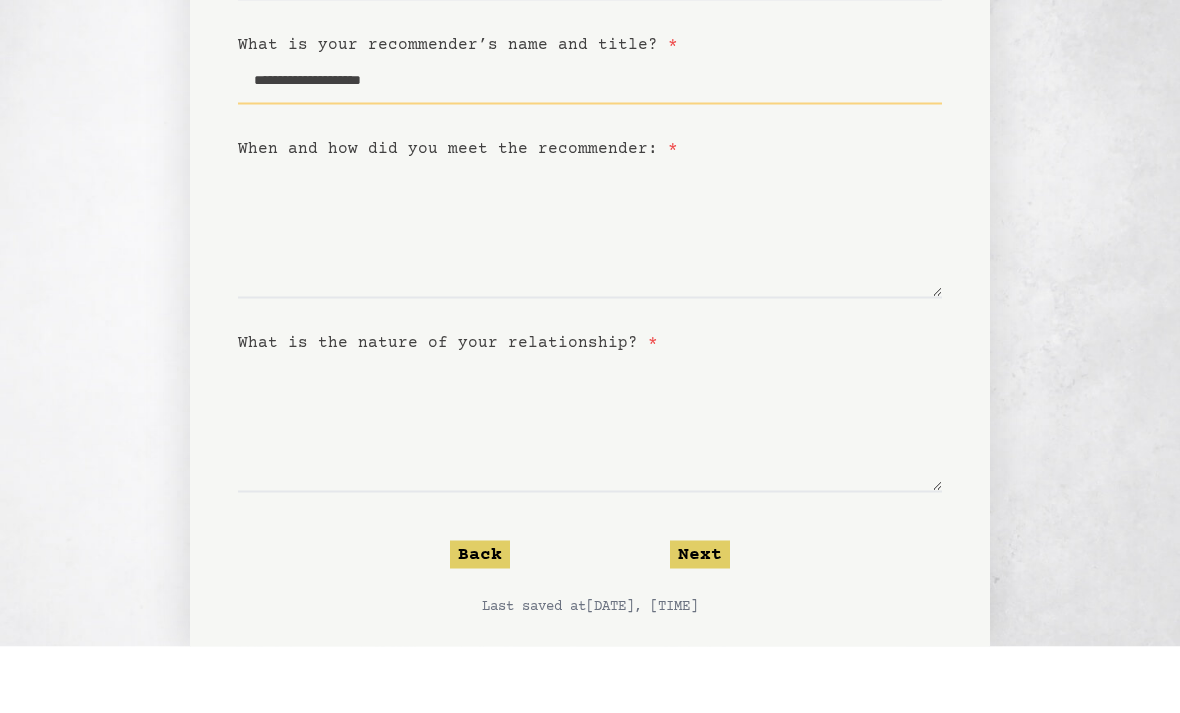 click on "**********" at bounding box center [590, 147] 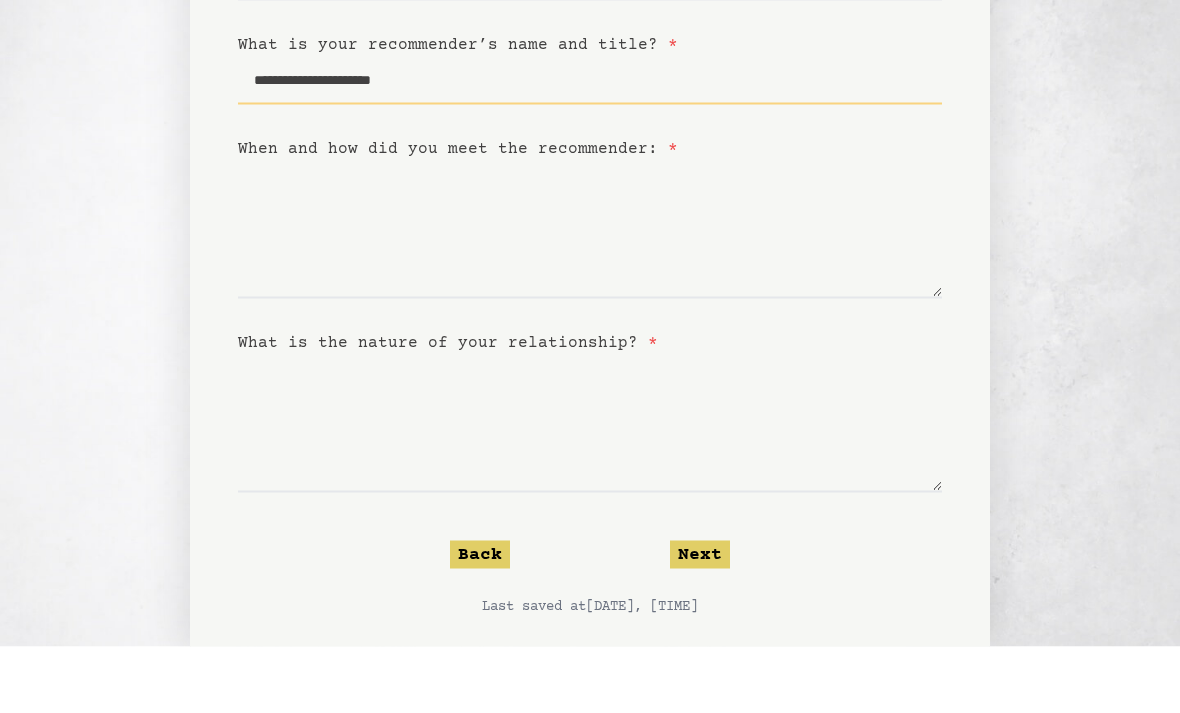 scroll, scrollTop: 499, scrollLeft: 0, axis: vertical 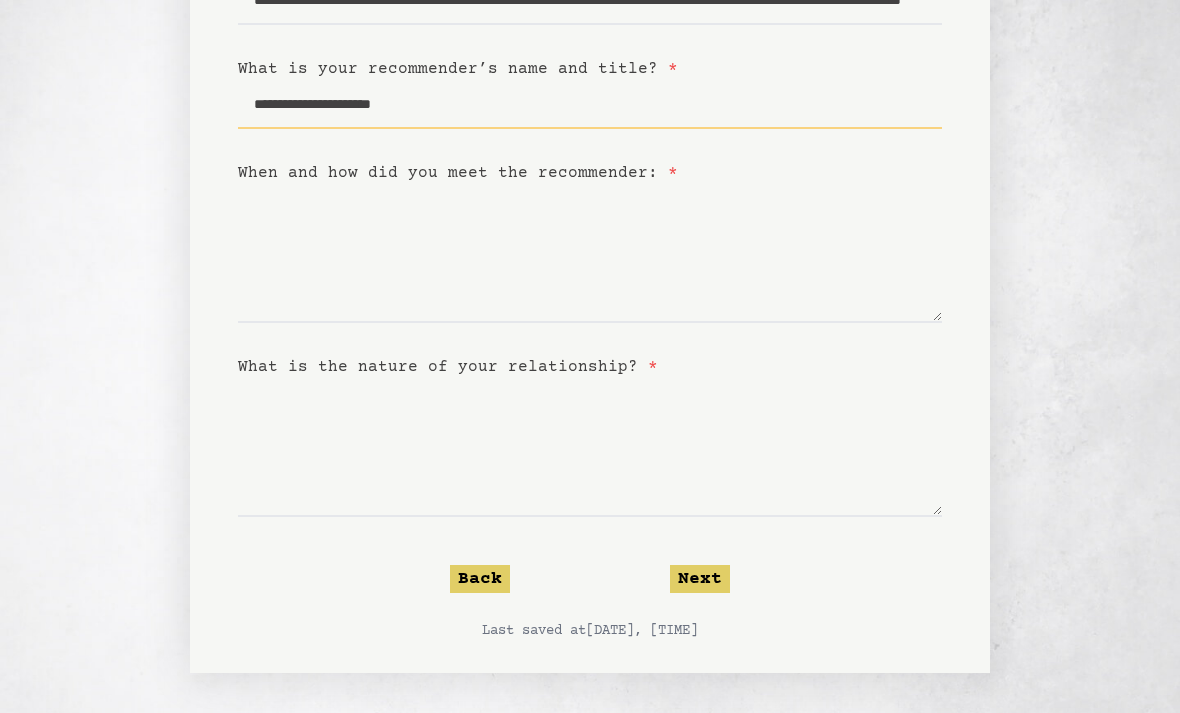 click on "**********" at bounding box center (590, 105) 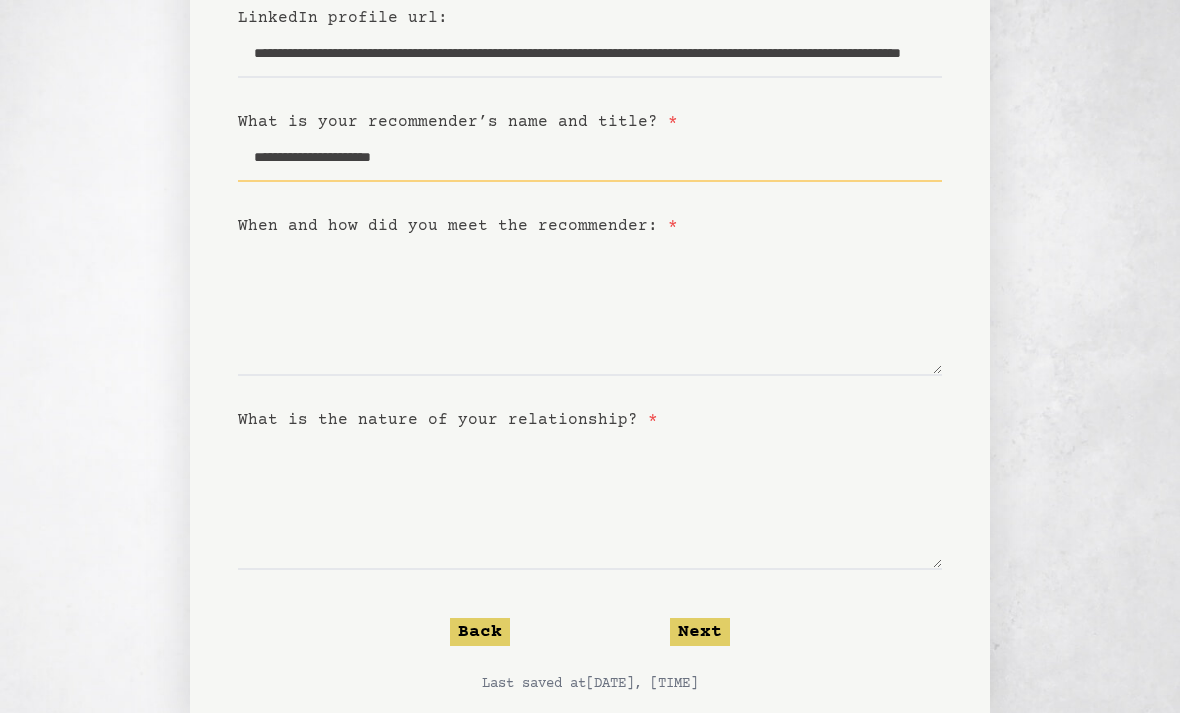 scroll, scrollTop: 444, scrollLeft: 0, axis: vertical 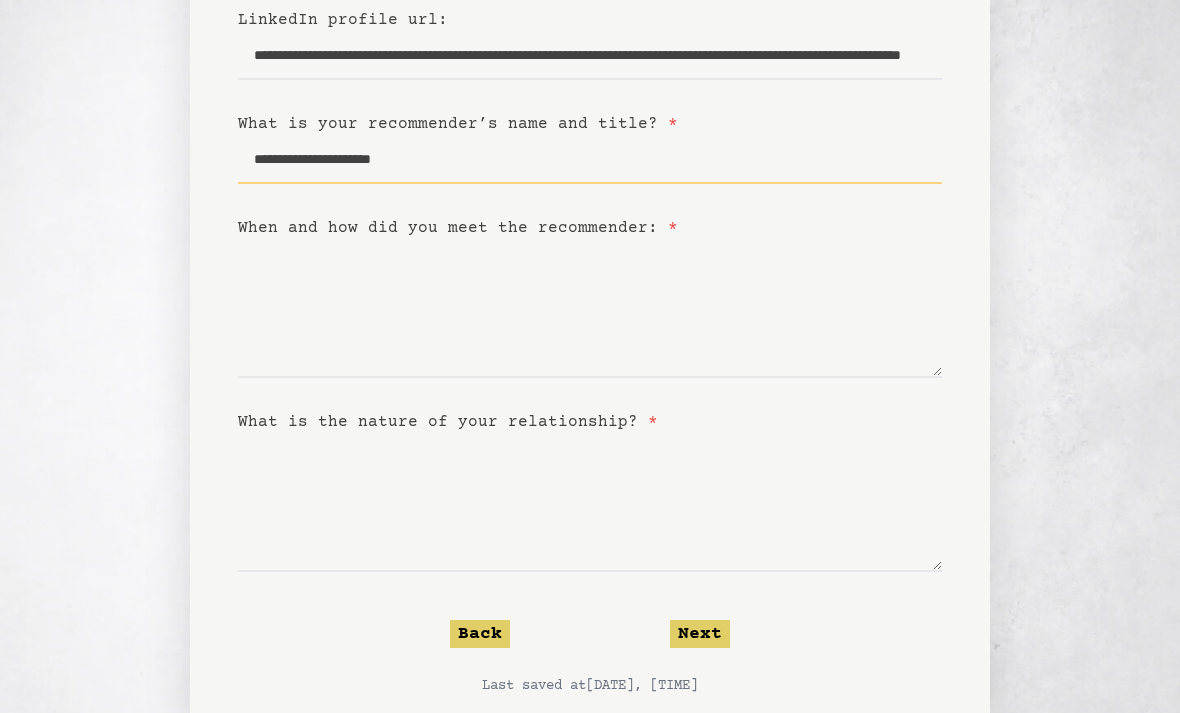 click on "**********" at bounding box center [590, 160] 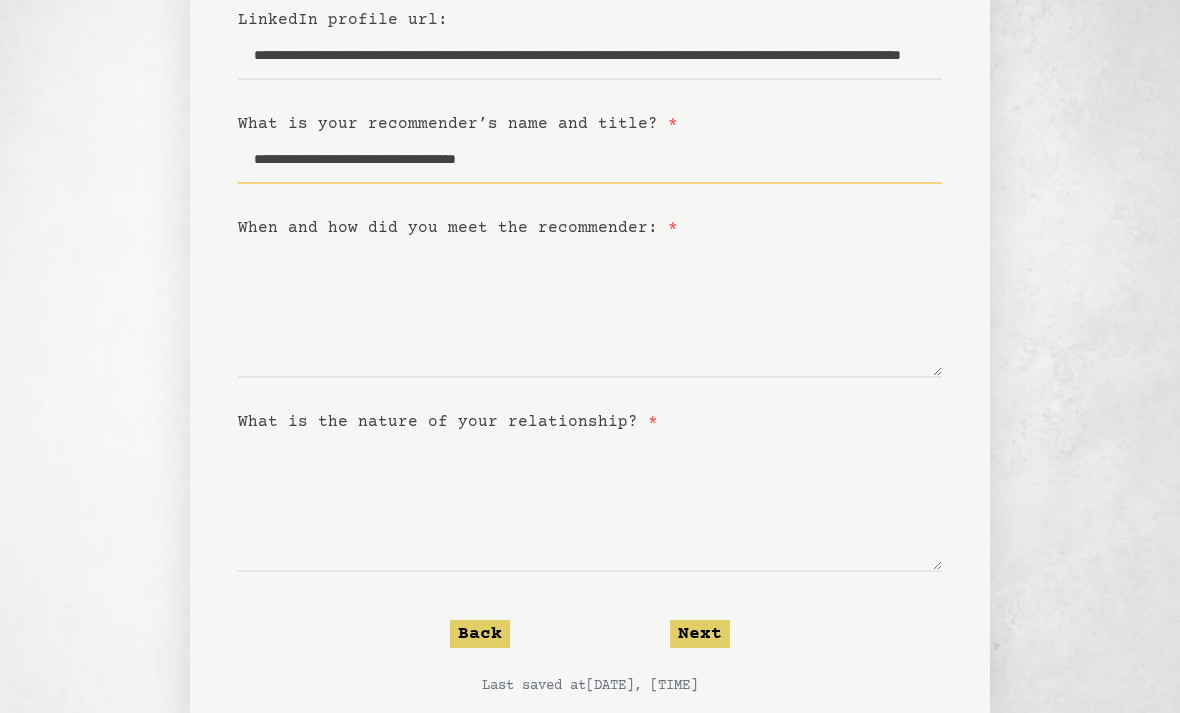 type on "**********" 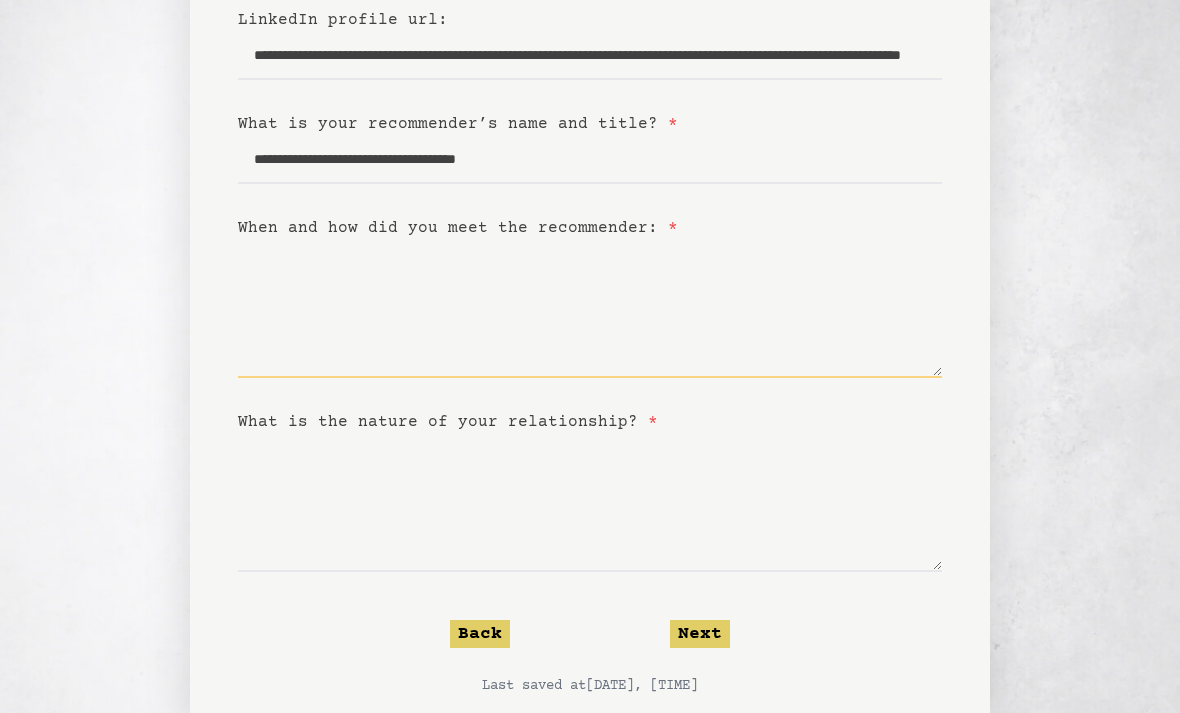 click on "When and how did you meet the recommender:   *" at bounding box center [590, 309] 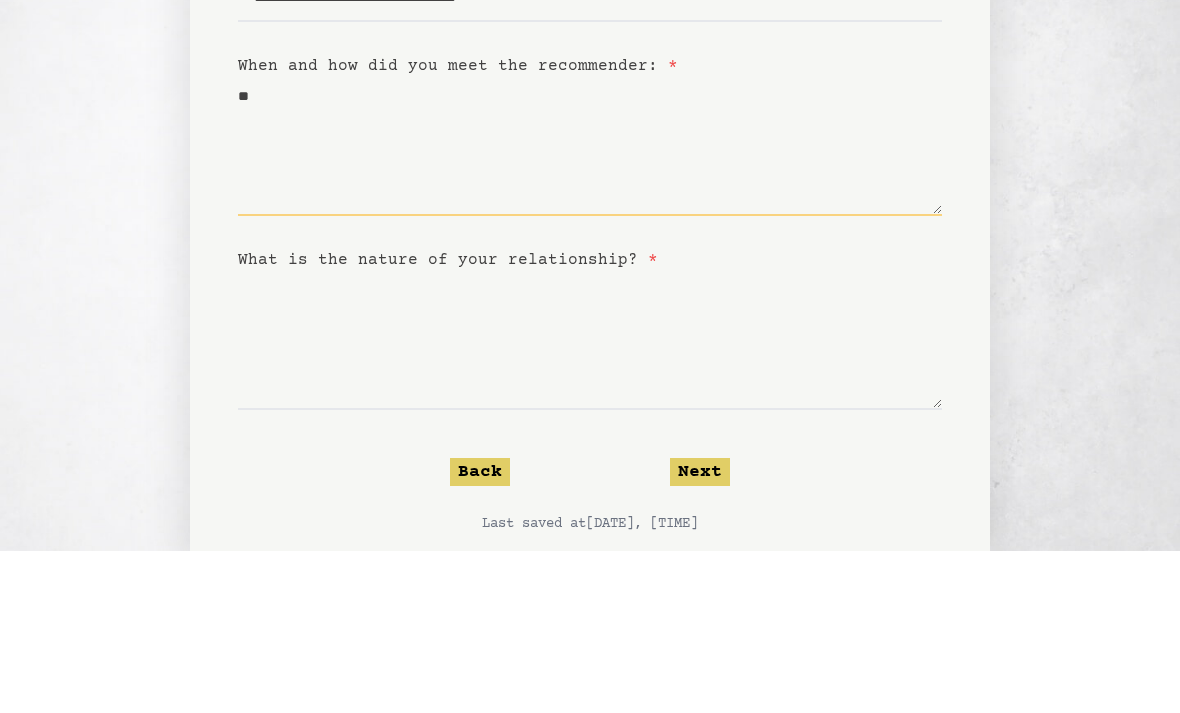 type on "*" 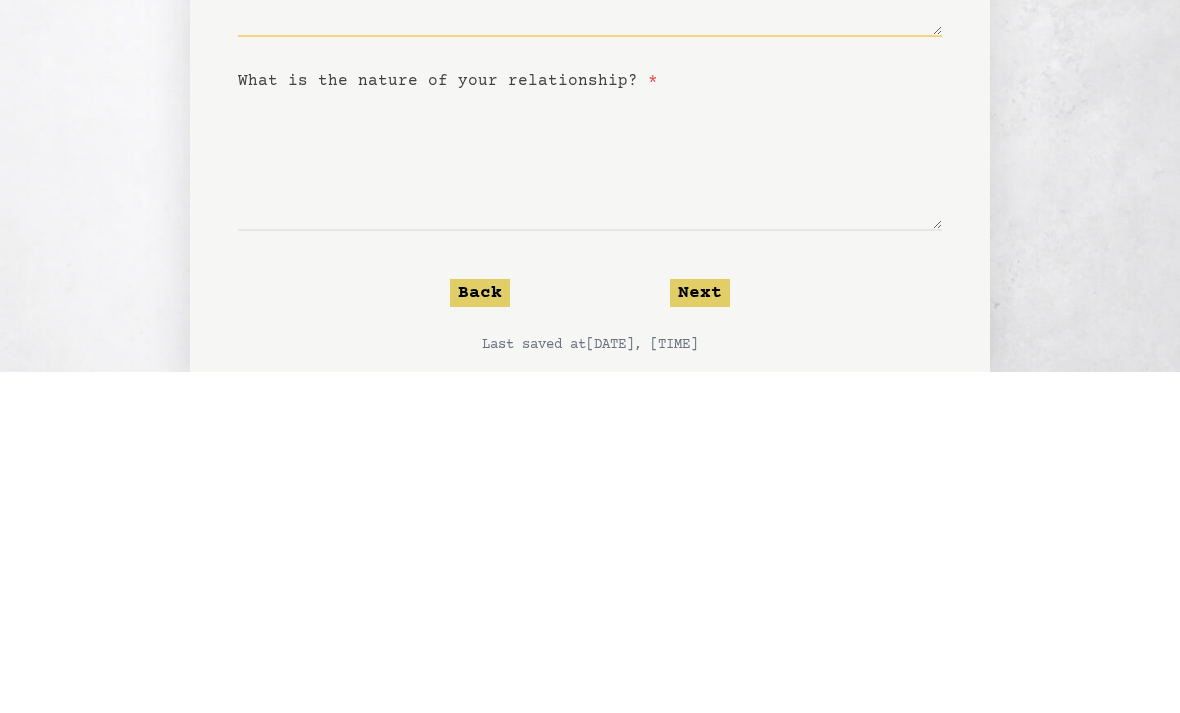 type on "**********" 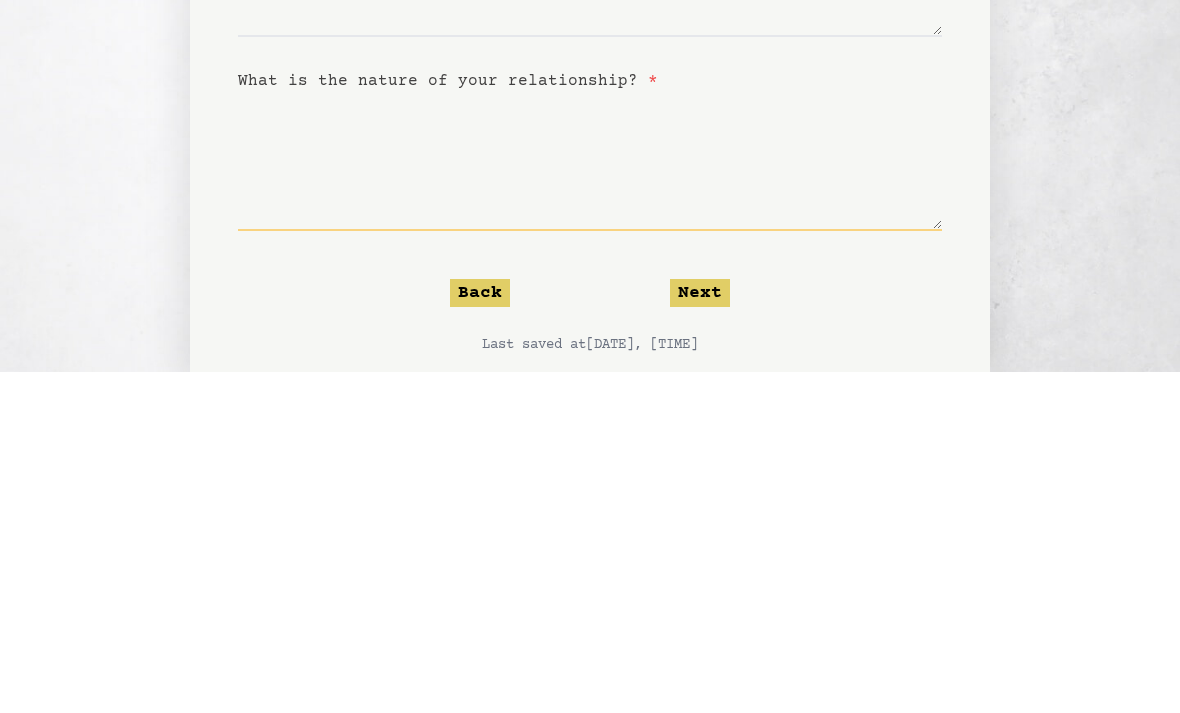 click on "What is the nature of your relationship?   *" at bounding box center [590, 503] 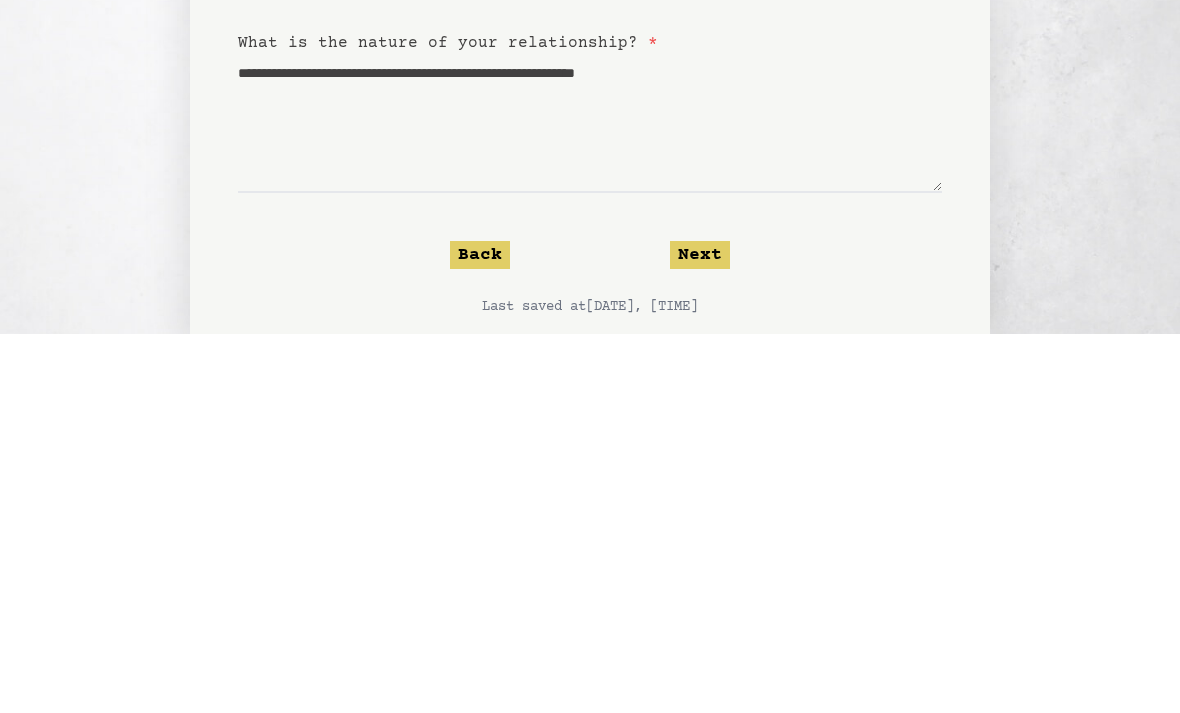 click on "**********" at bounding box center [590, 162] 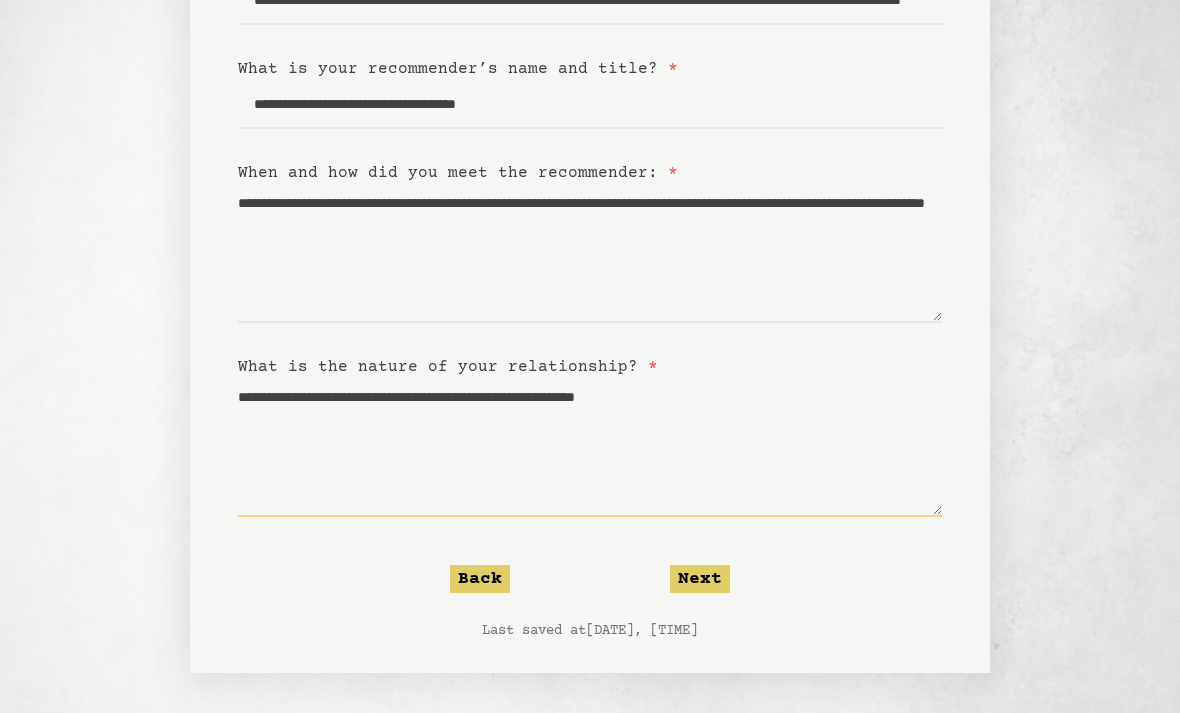 click on "**********" at bounding box center (590, 448) 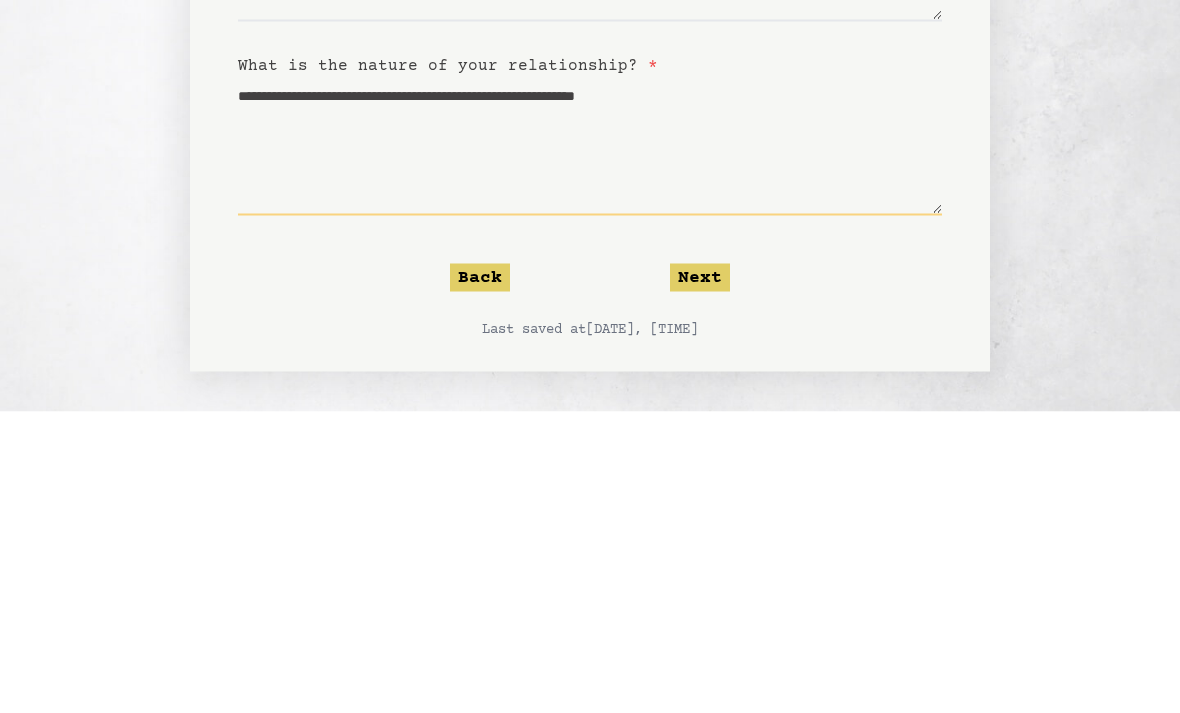 click on "**********" at bounding box center [590, 448] 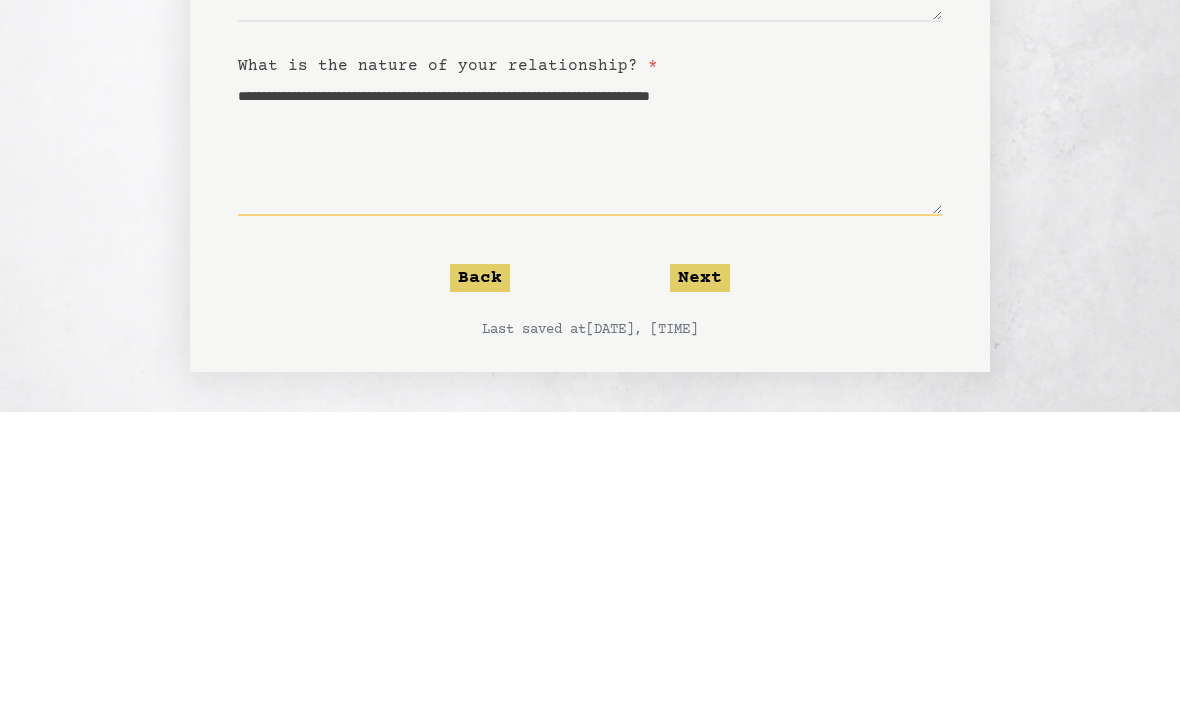 type on "**********" 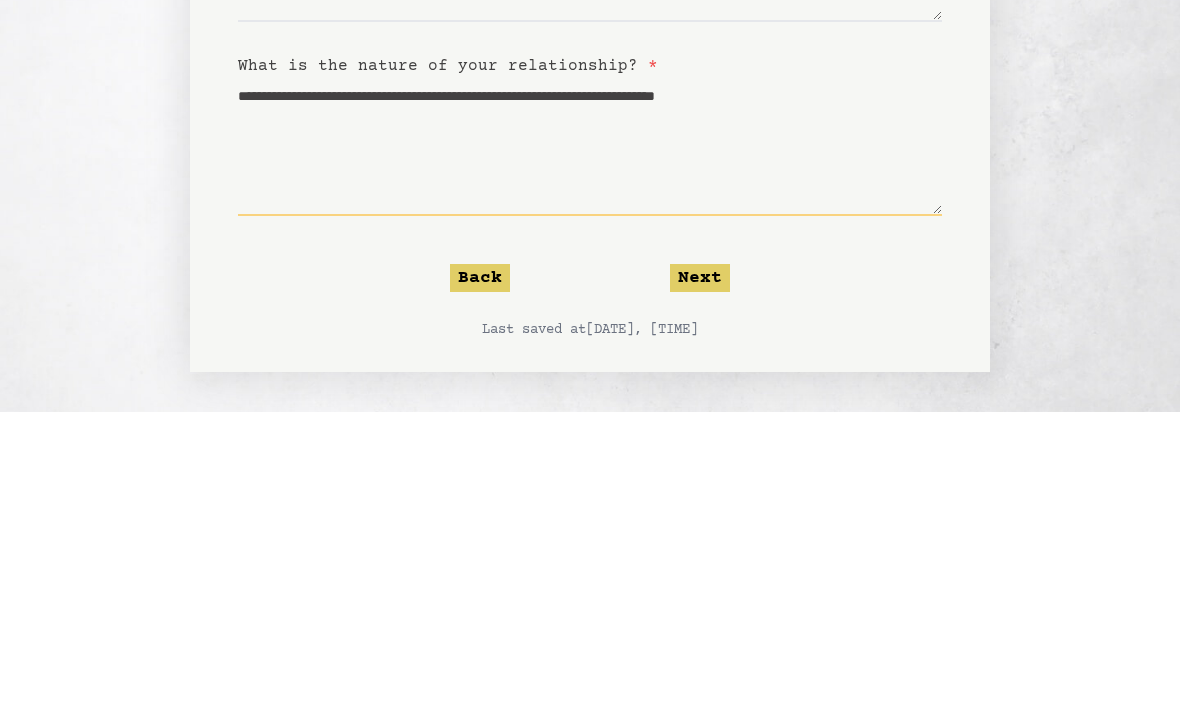 click on "**********" at bounding box center (590, 448) 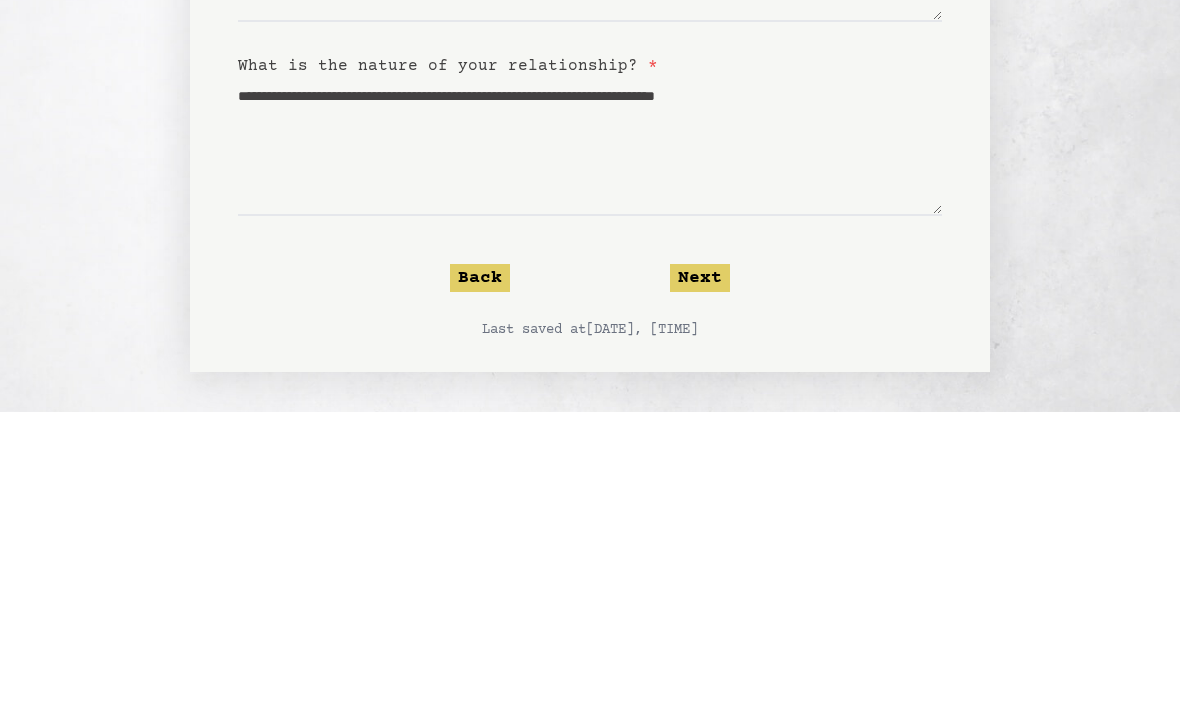 click on "Next" 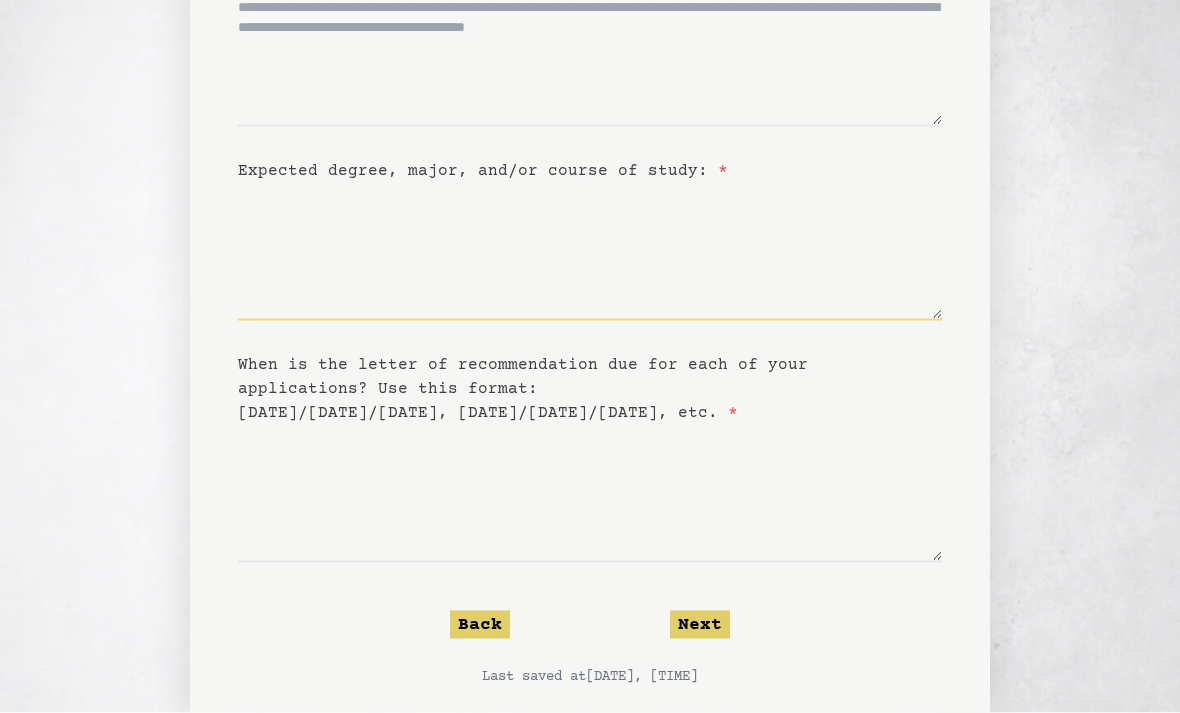 click on "Expected degree, major, and/or course of study:   *" at bounding box center (590, 252) 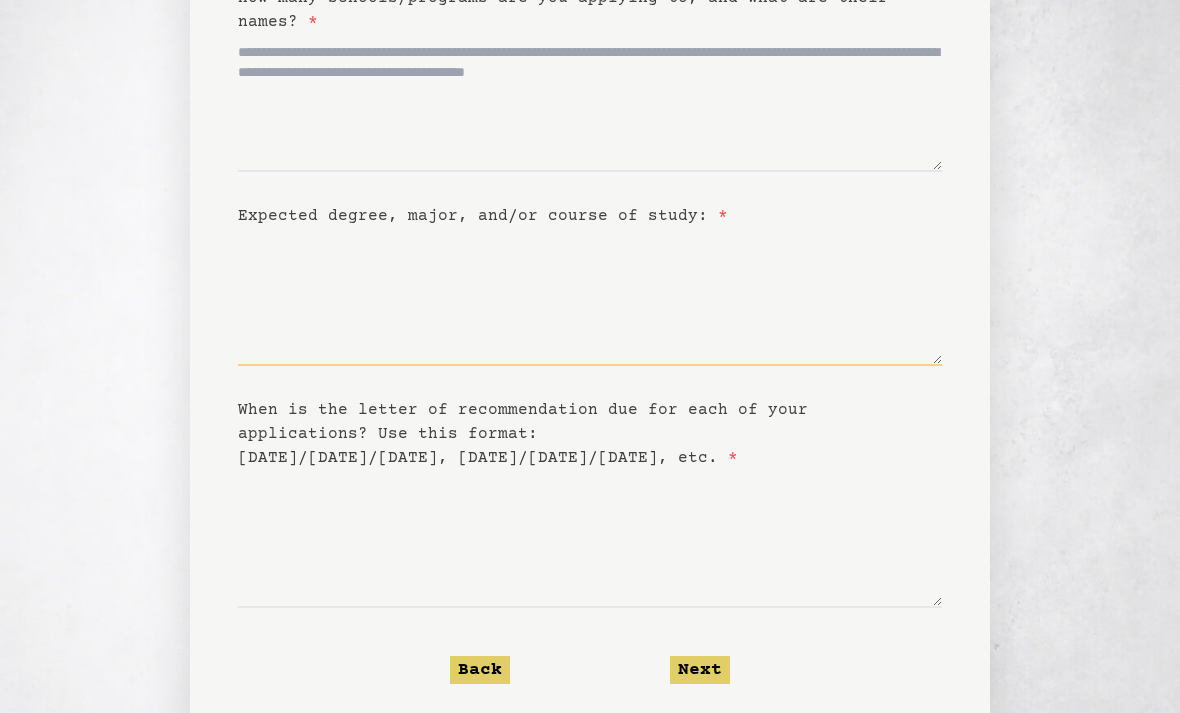 scroll, scrollTop: 250, scrollLeft: 0, axis: vertical 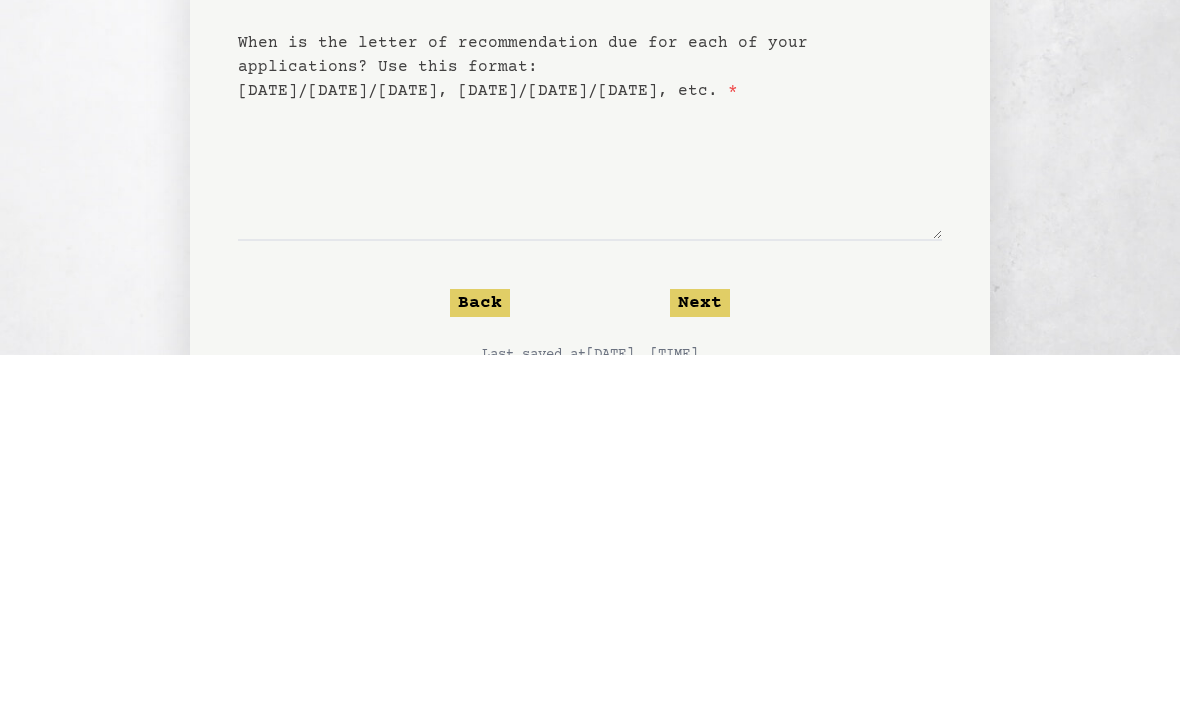 click on "Back" at bounding box center (480, 661) 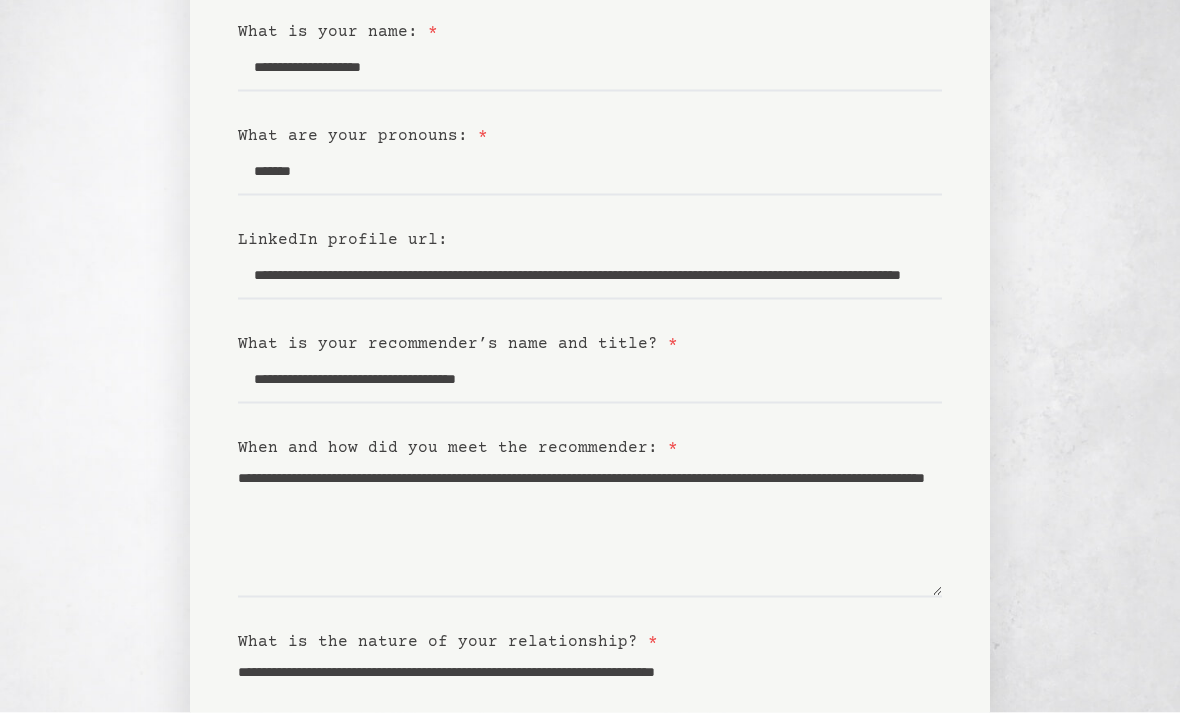 scroll, scrollTop: 435, scrollLeft: 0, axis: vertical 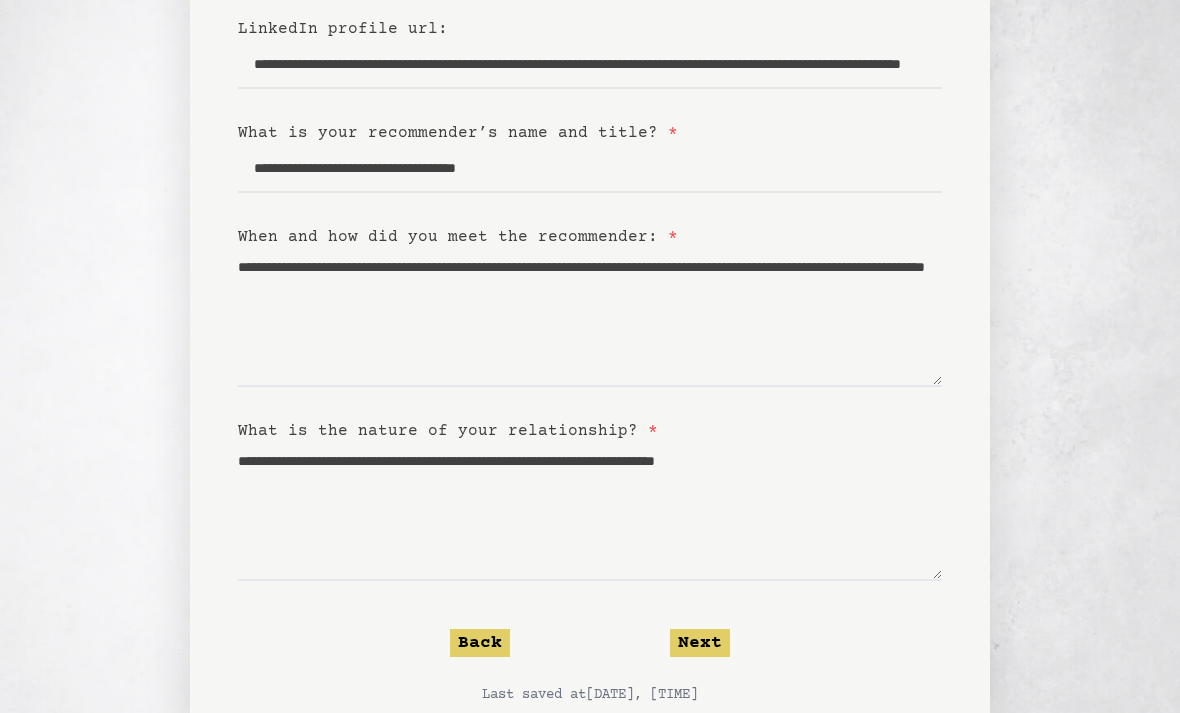click on "Next" 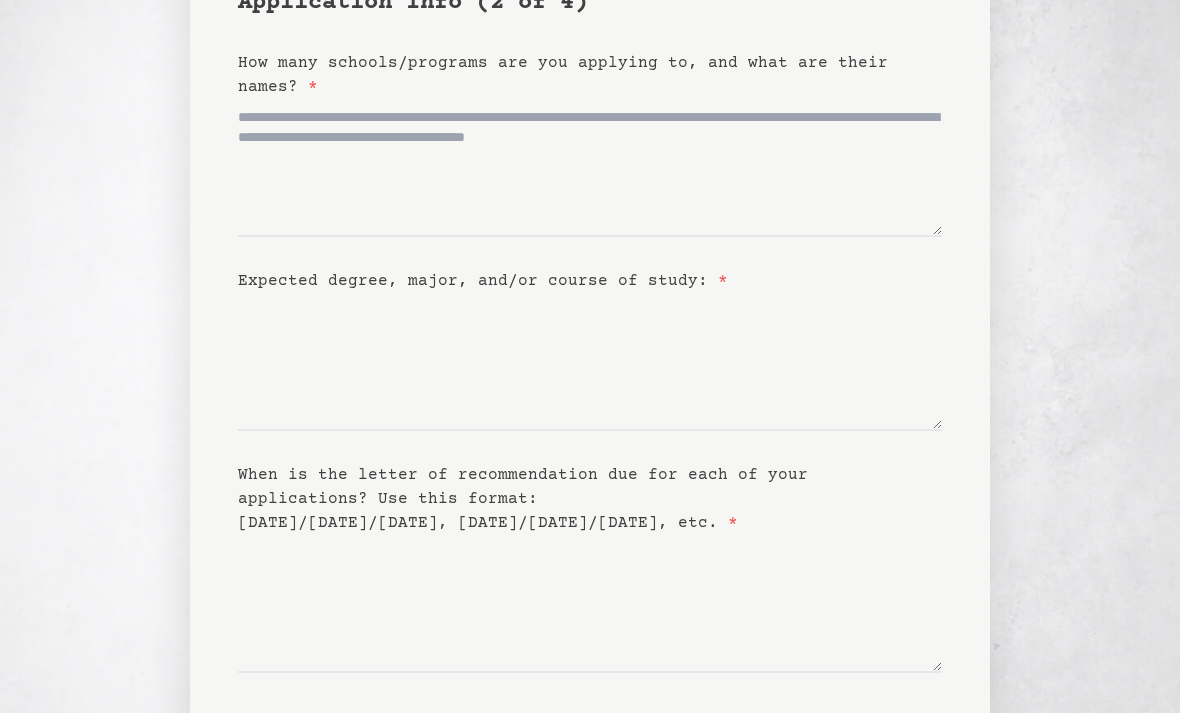 scroll, scrollTop: 0, scrollLeft: 0, axis: both 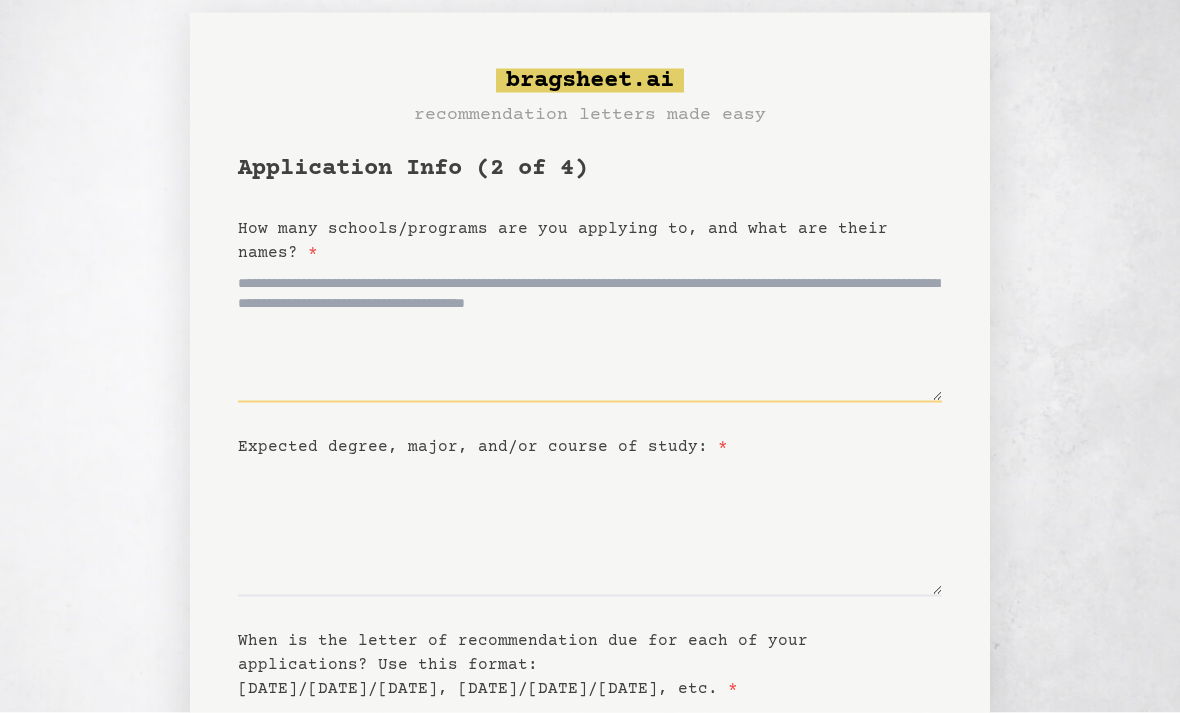 click on "How many schools/programs are you applying to, and what are
their names?   *" at bounding box center (590, 334) 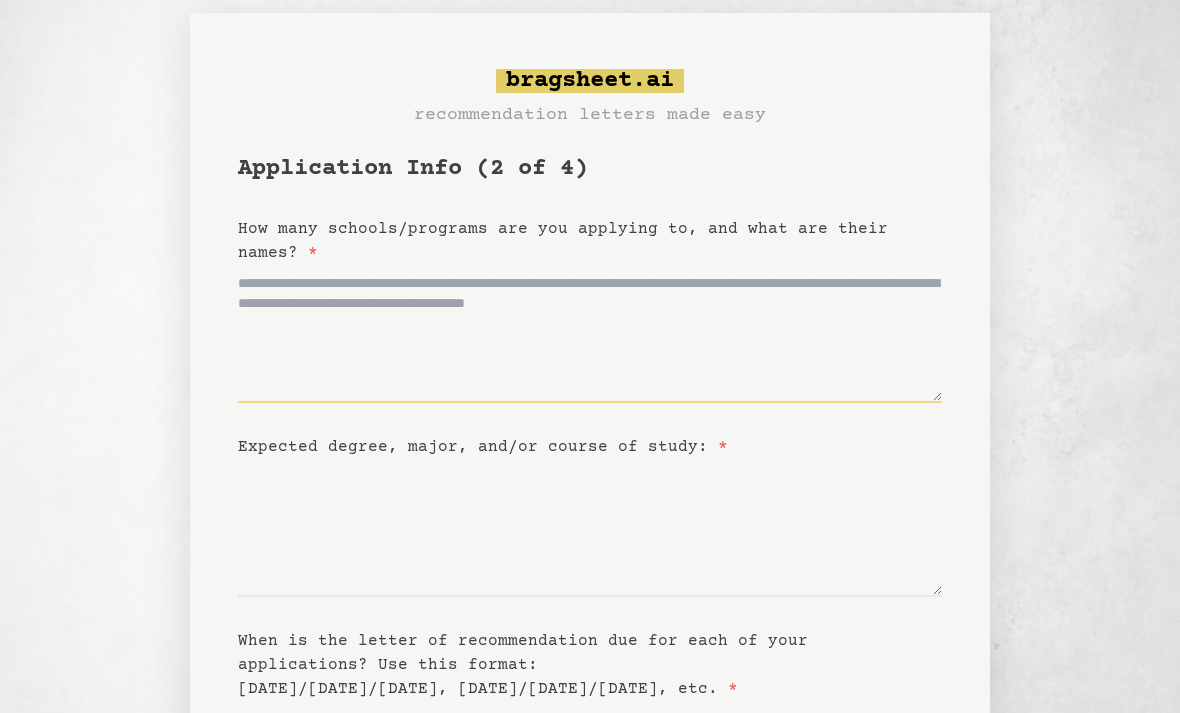 scroll, scrollTop: 26, scrollLeft: 0, axis: vertical 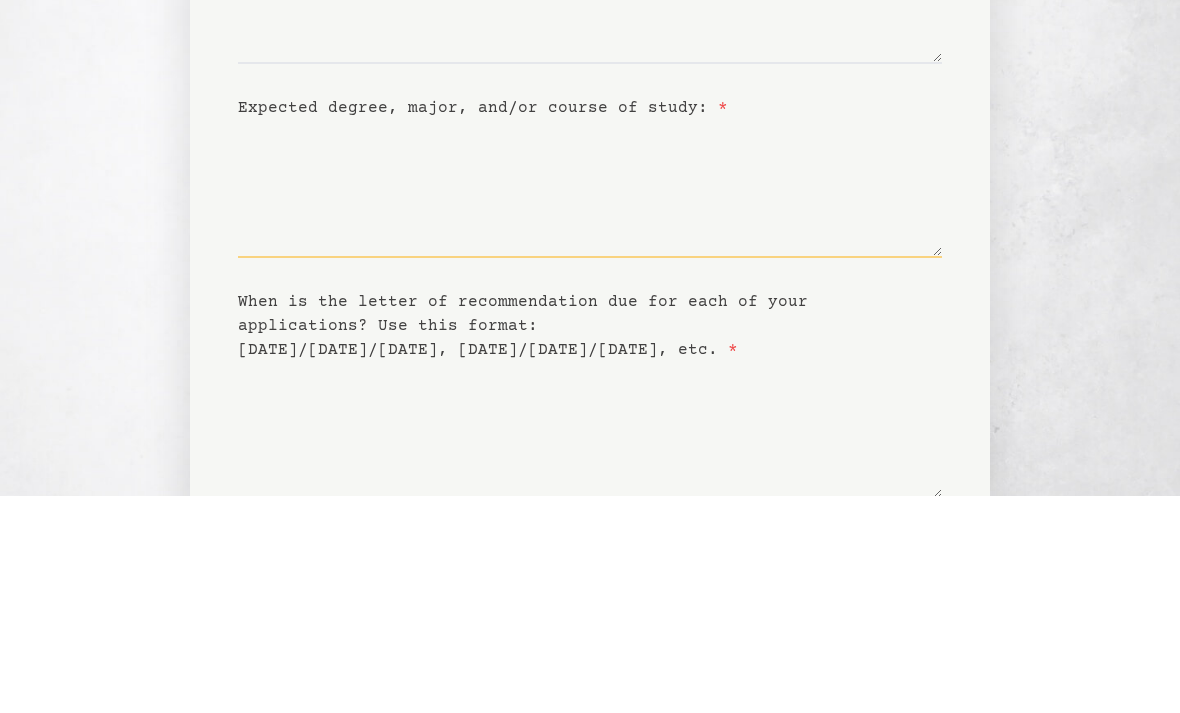 click on "Expected degree, major, and/or course of study:   *" at bounding box center [590, 406] 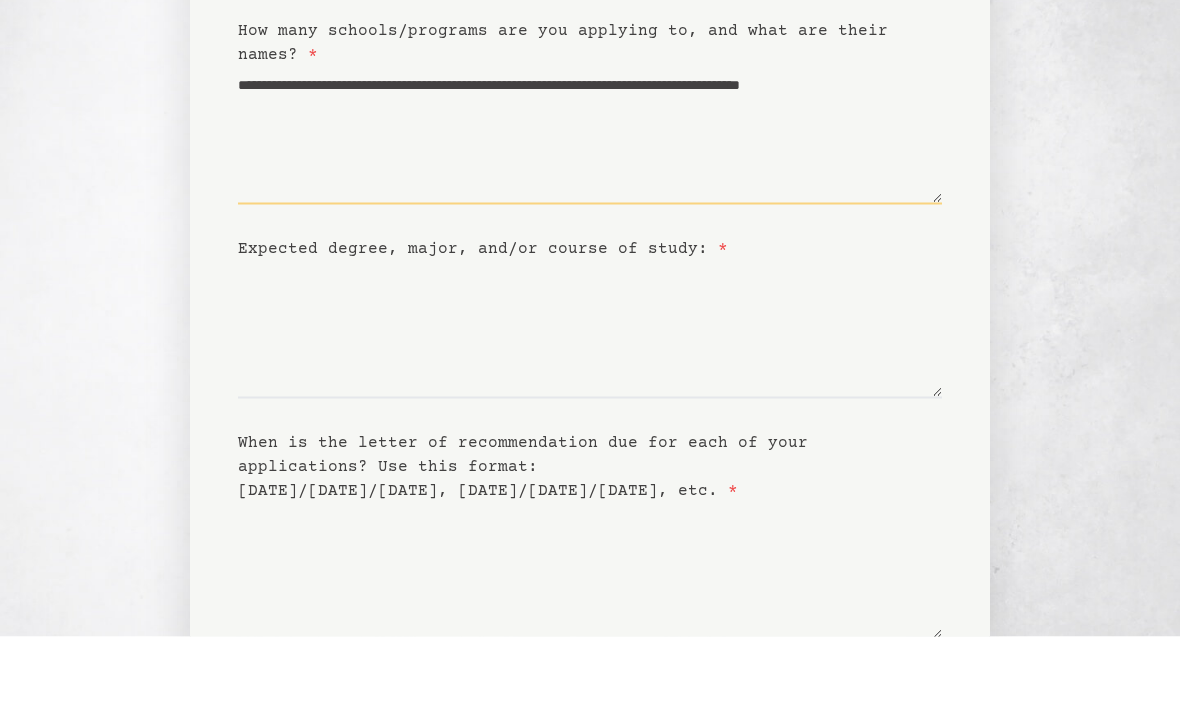 click on "**********" at bounding box center [590, 212] 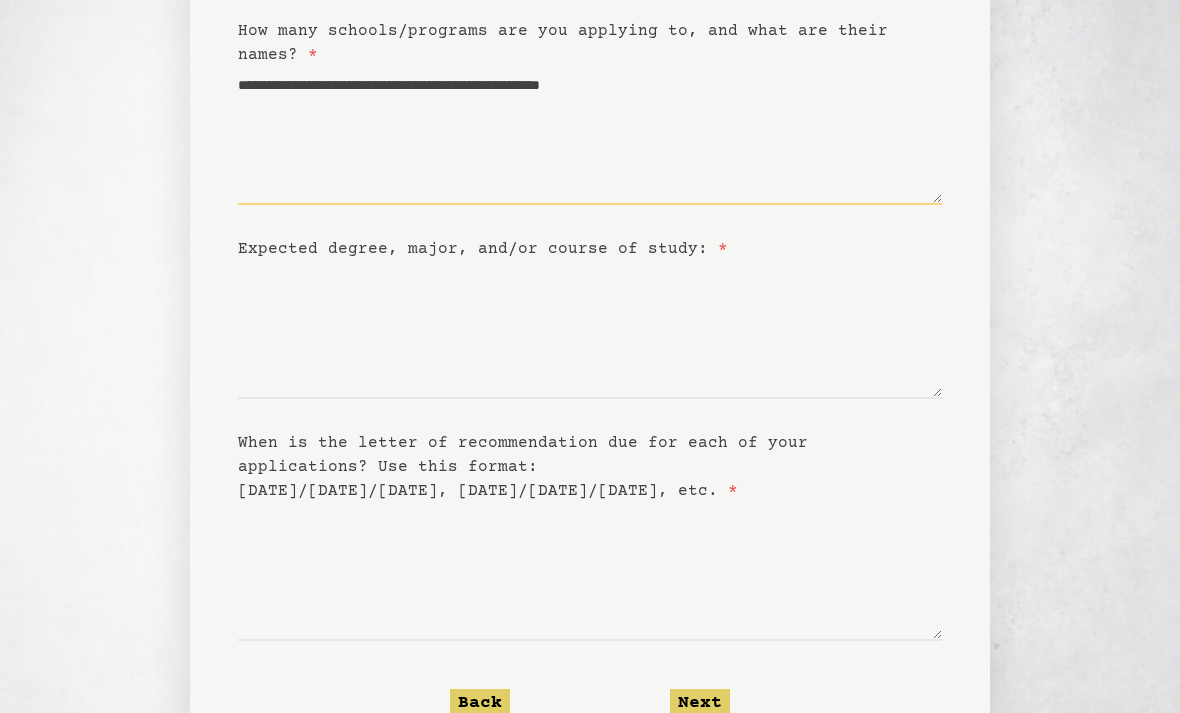 scroll, scrollTop: 226, scrollLeft: 0, axis: vertical 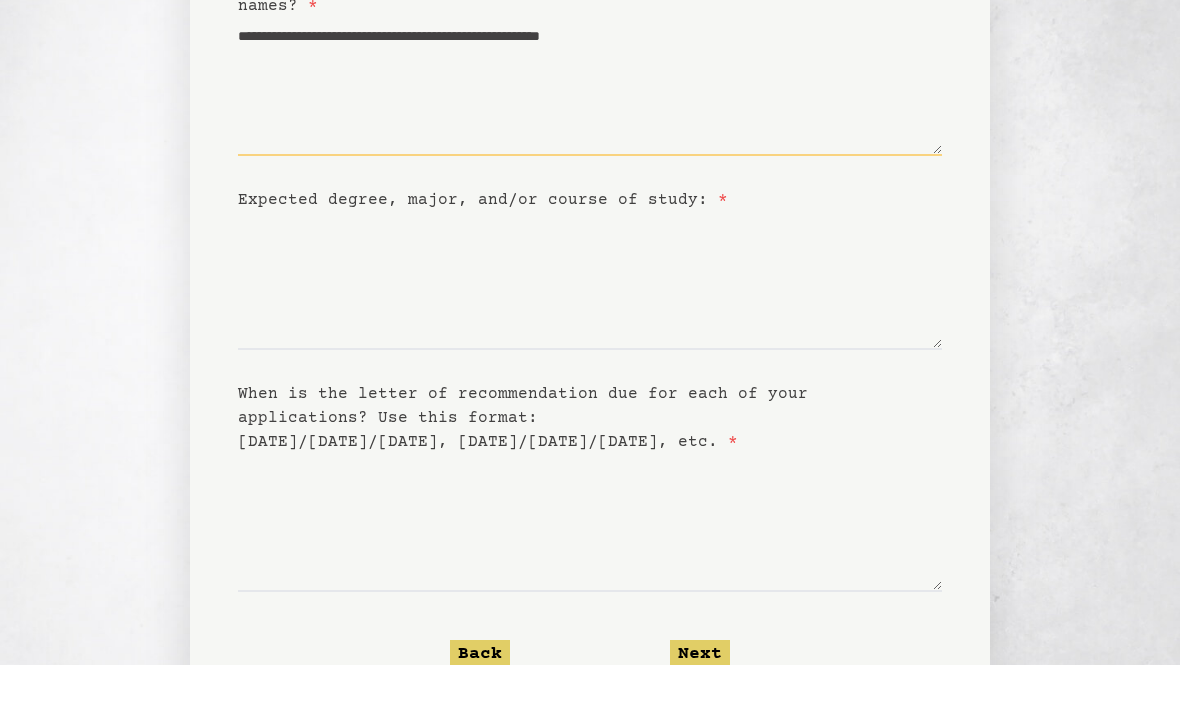 type on "**********" 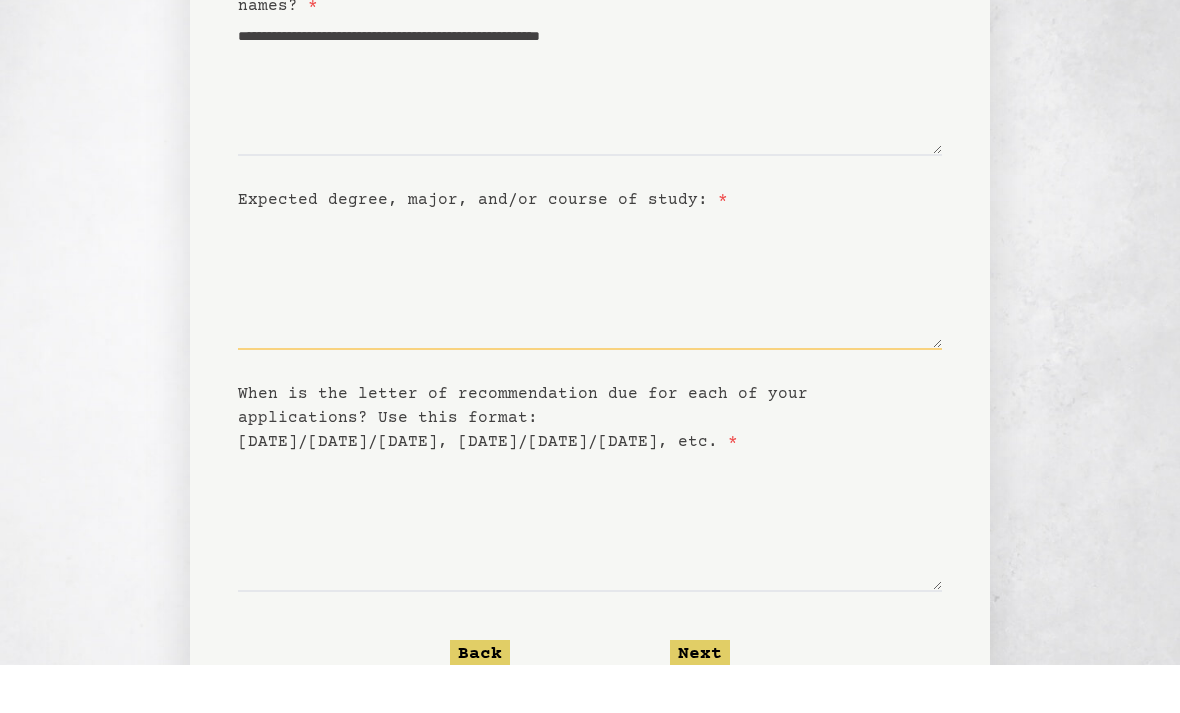 click on "Expected degree, major, and/or course of study:   *" at bounding box center [590, 329] 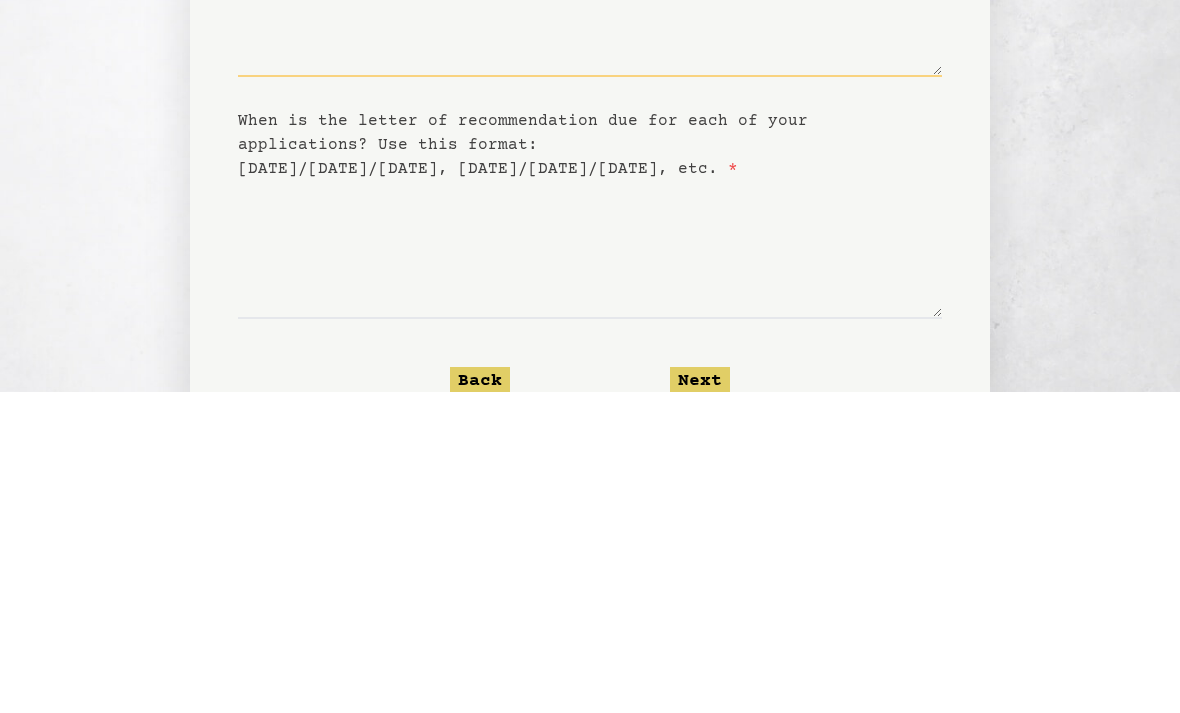 type on "**********" 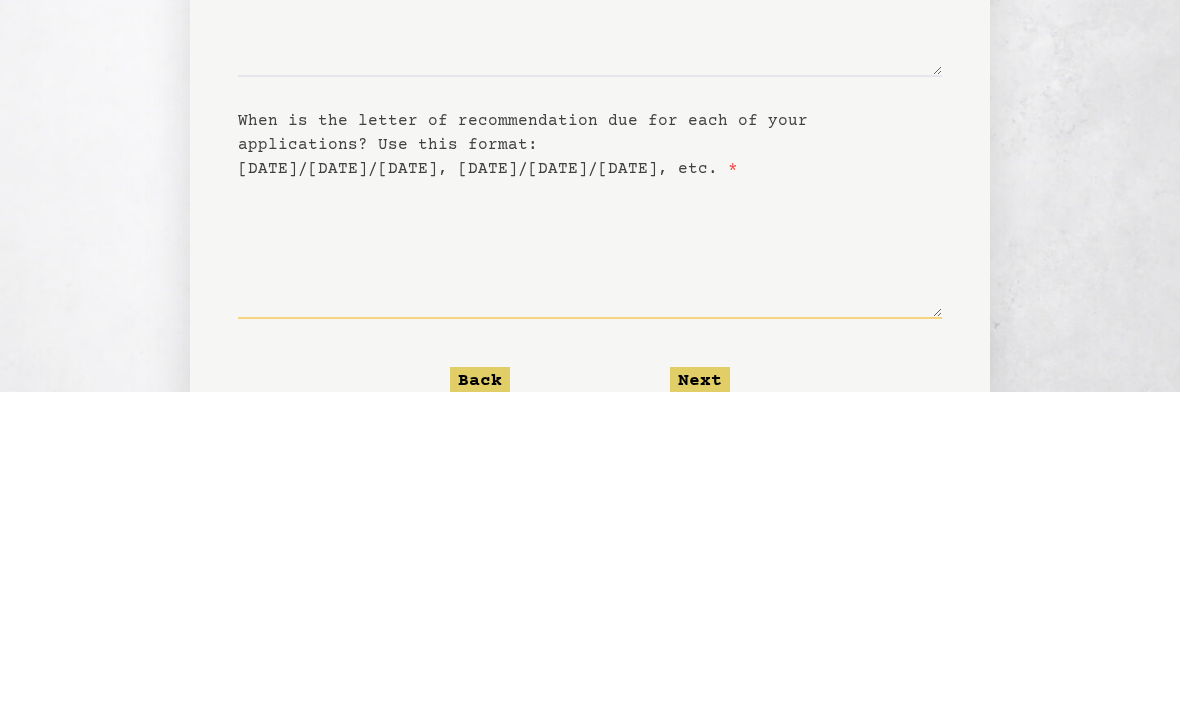 click on "When is the letter of recommendation due for each of your
applications? Use this format: School Name #1: DD/MM/YYYY,
School Name #2: DD/MM/YYYY, etc.   *" at bounding box center (590, 571) 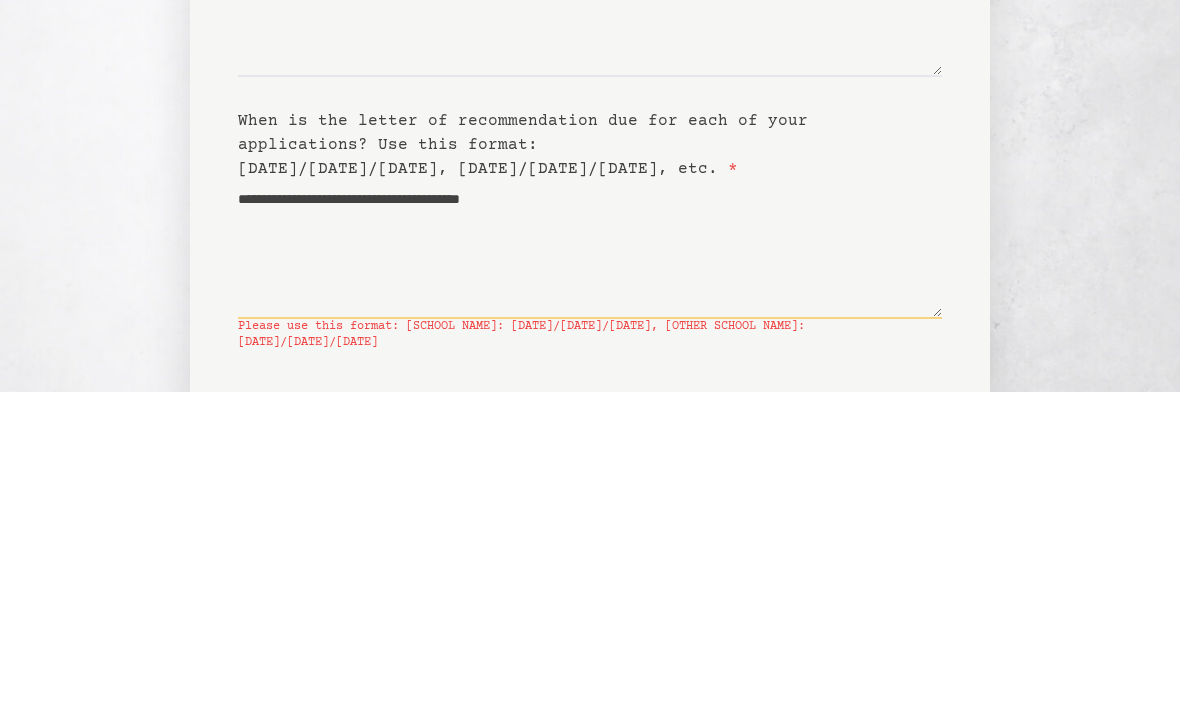 scroll, scrollTop: 365, scrollLeft: 0, axis: vertical 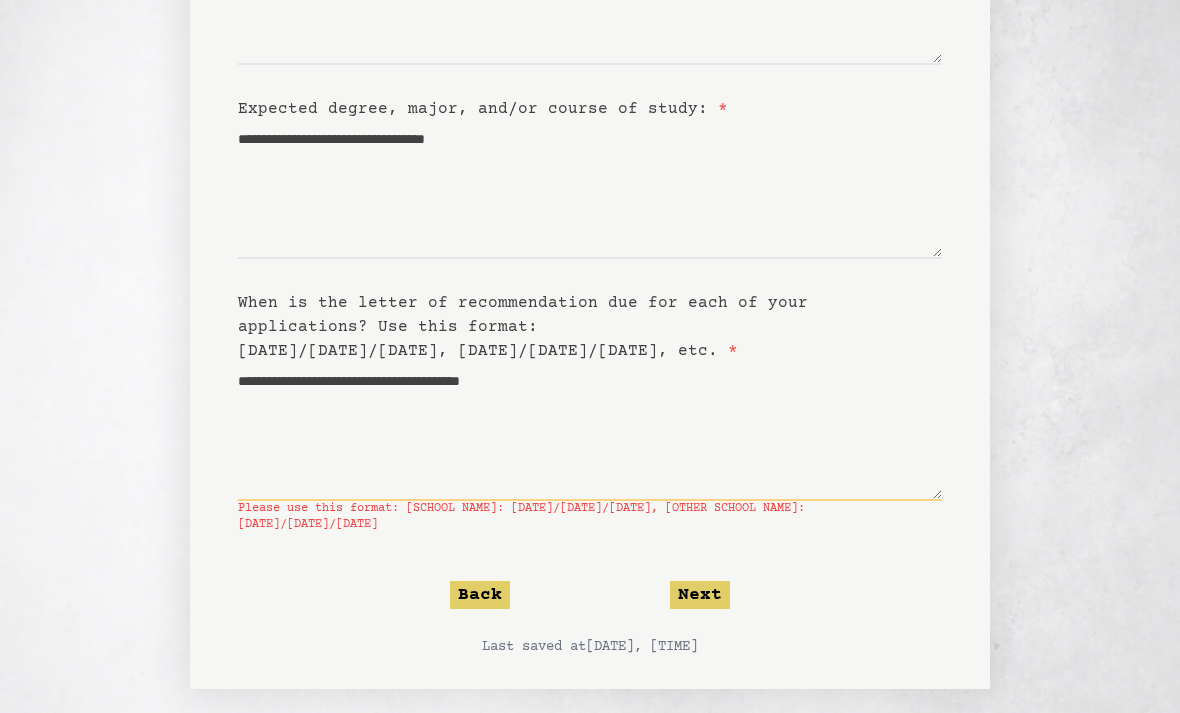 click on "**********" at bounding box center [590, 432] 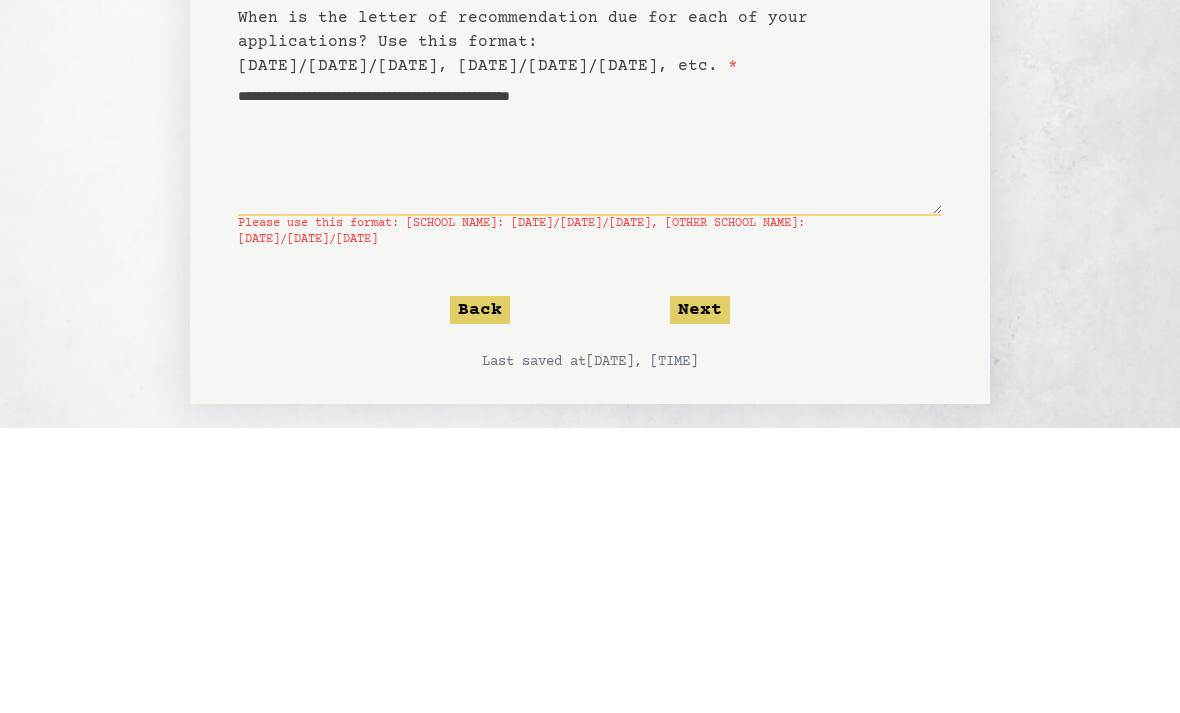scroll, scrollTop: 349, scrollLeft: 0, axis: vertical 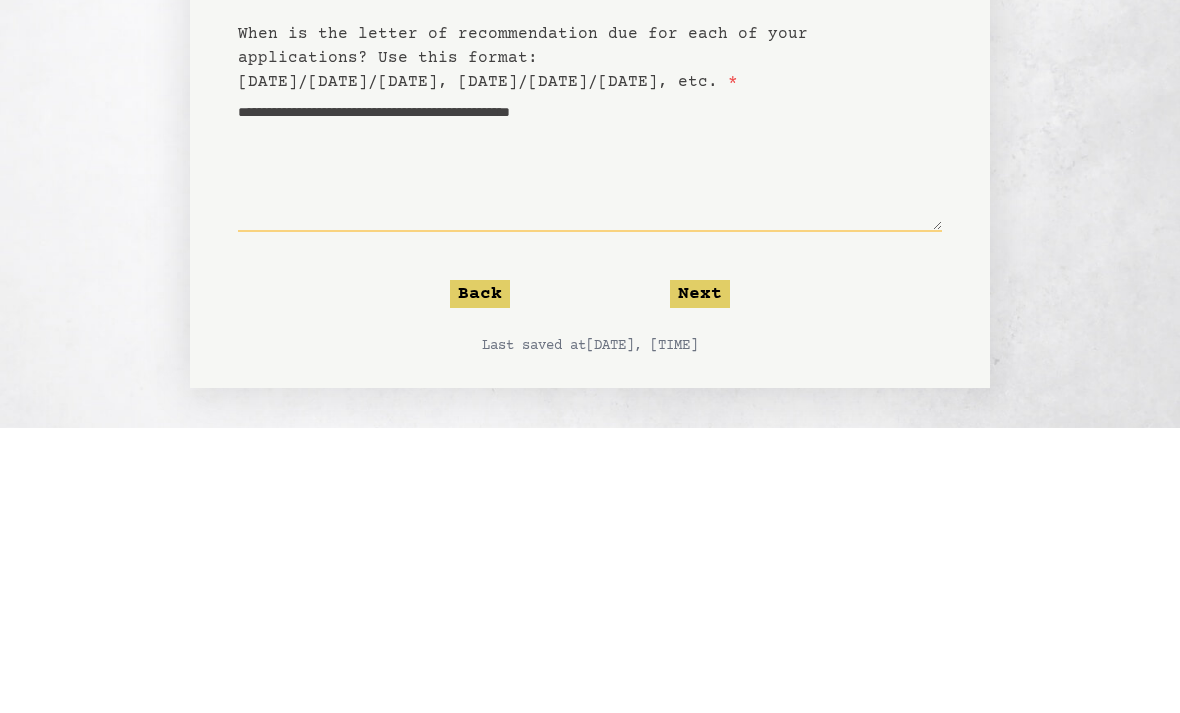 type on "**********" 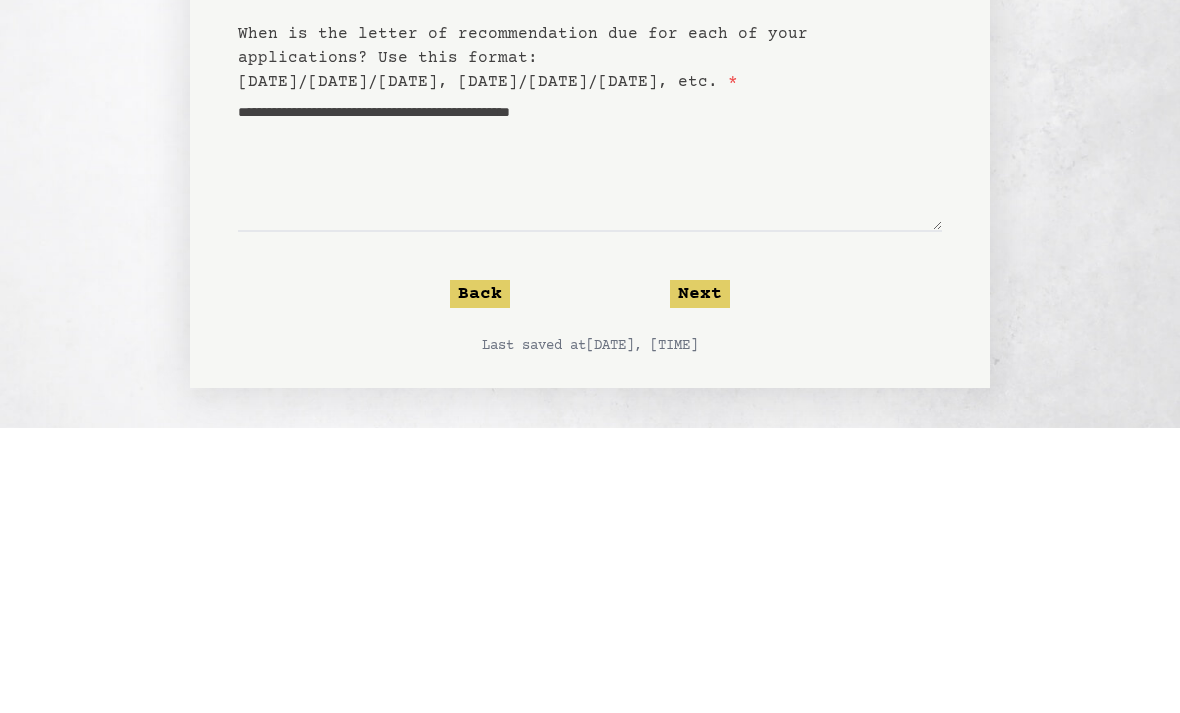 click on "**********" at bounding box center [590, 236] 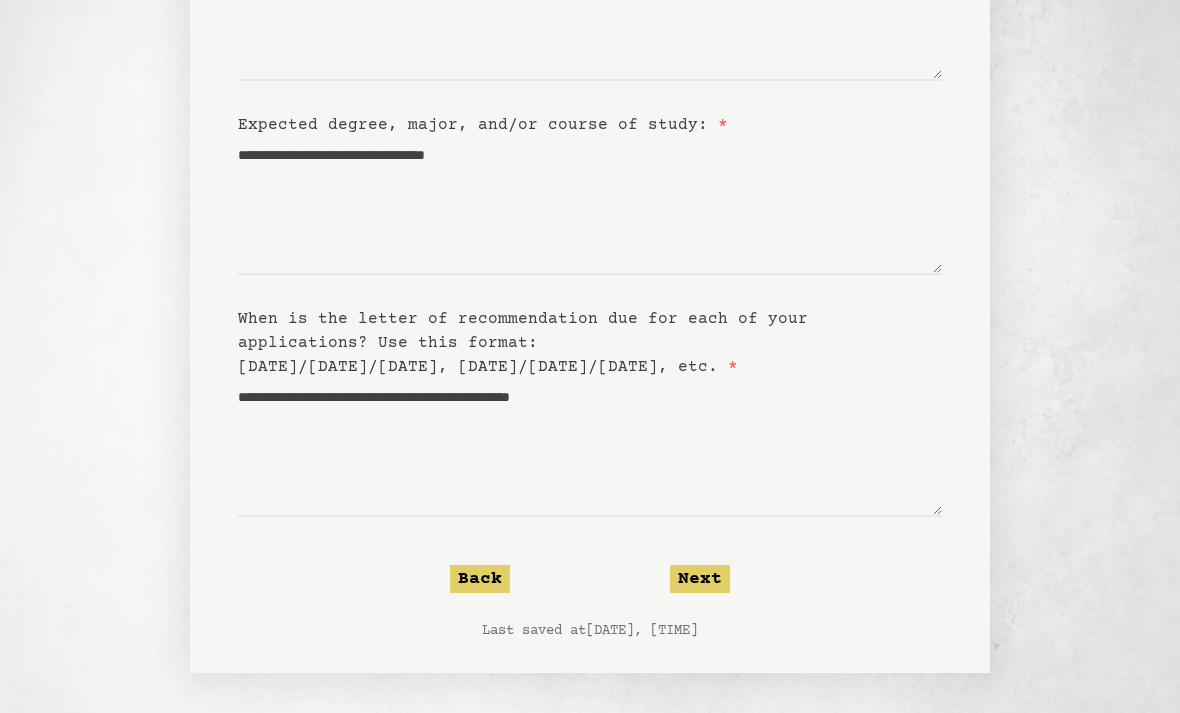 click on "Next" 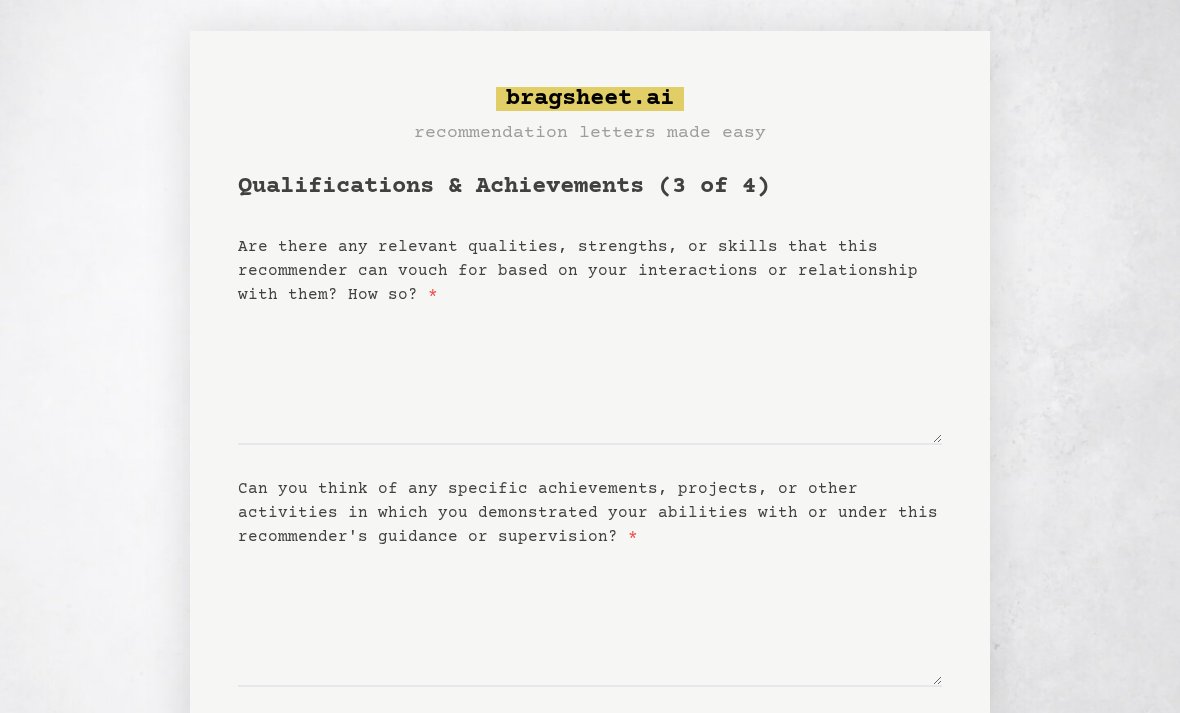 scroll, scrollTop: 0, scrollLeft: 0, axis: both 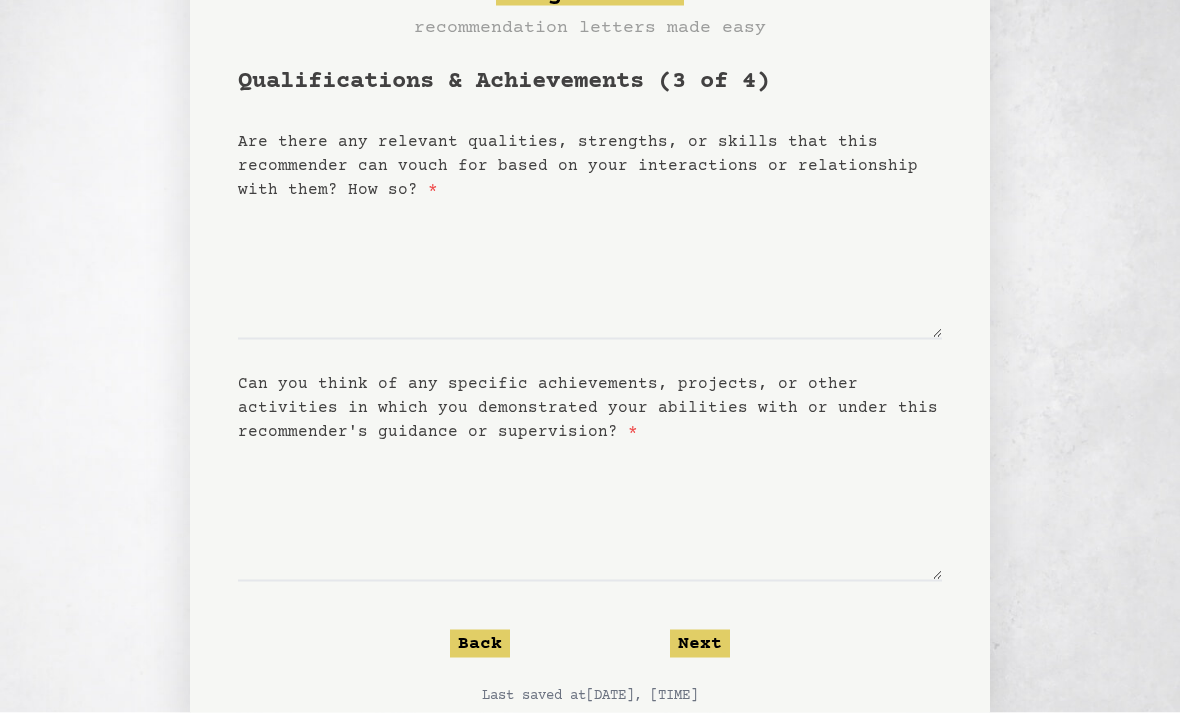 click on "Back" at bounding box center (480, 644) 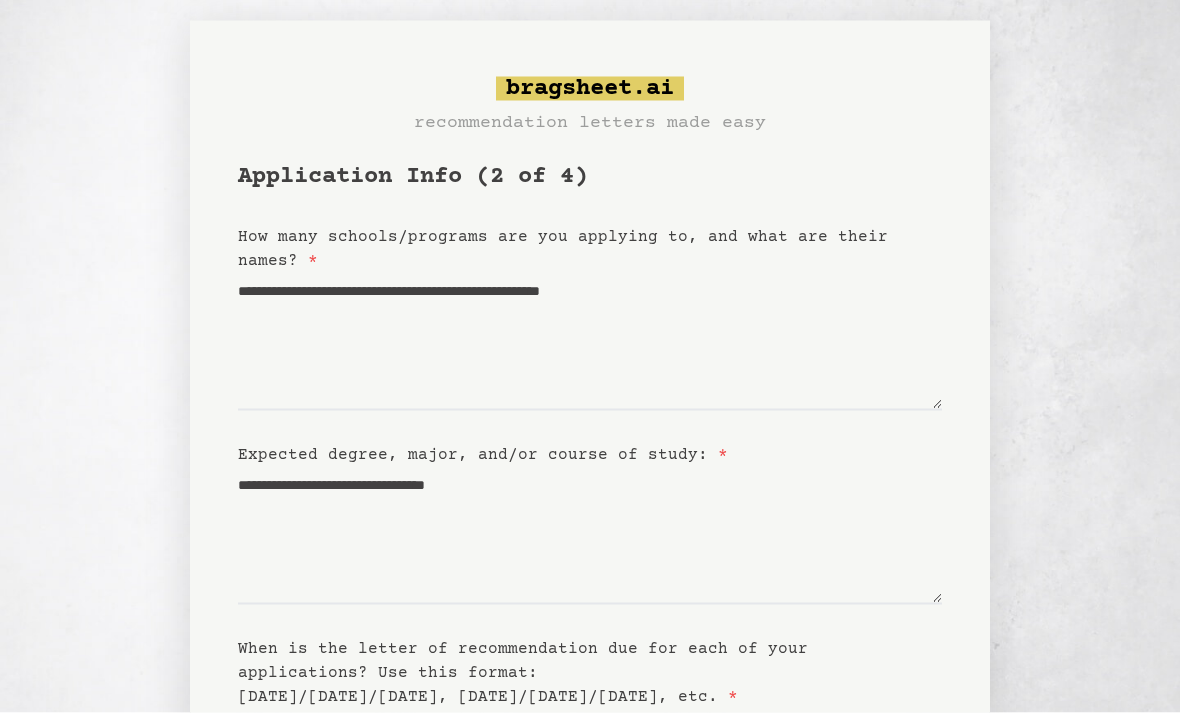 scroll, scrollTop: 0, scrollLeft: 0, axis: both 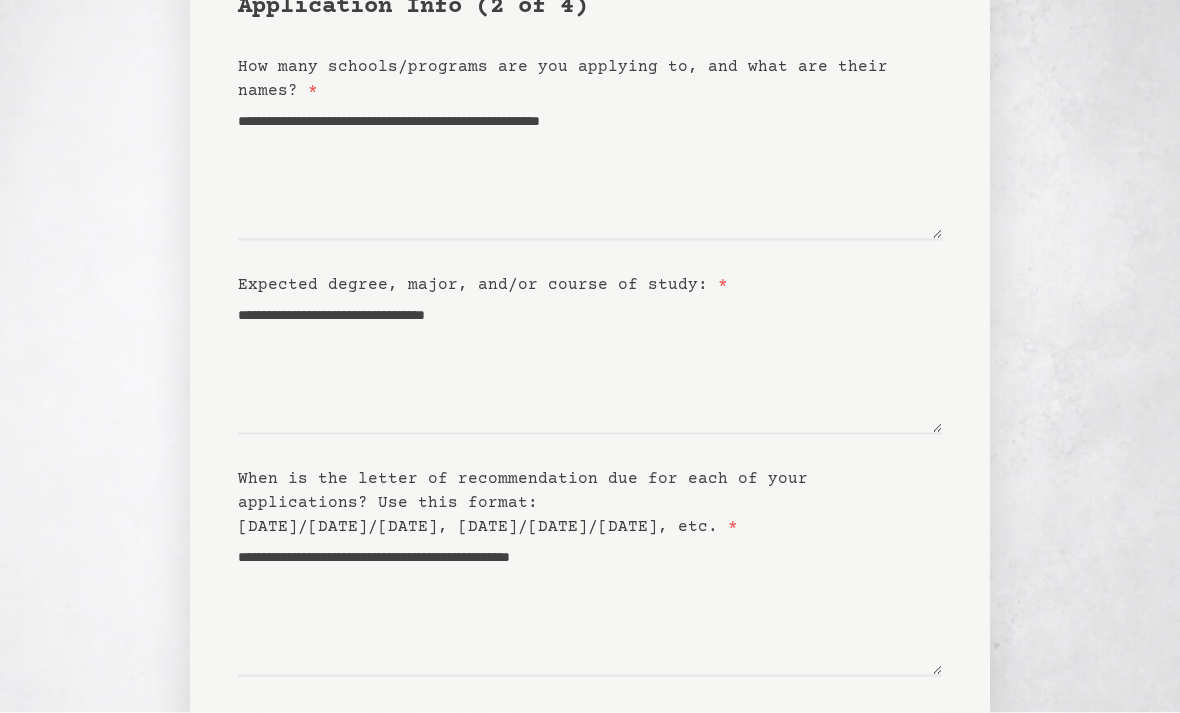 click on "Next" 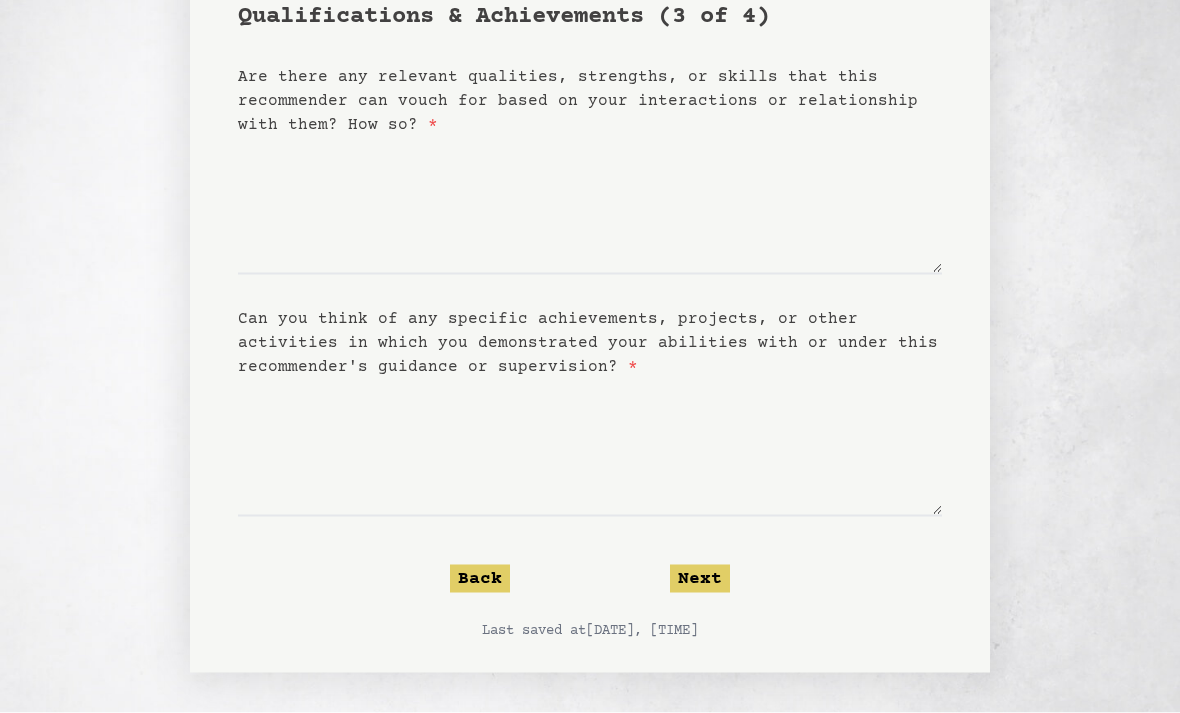 scroll, scrollTop: 115, scrollLeft: 0, axis: vertical 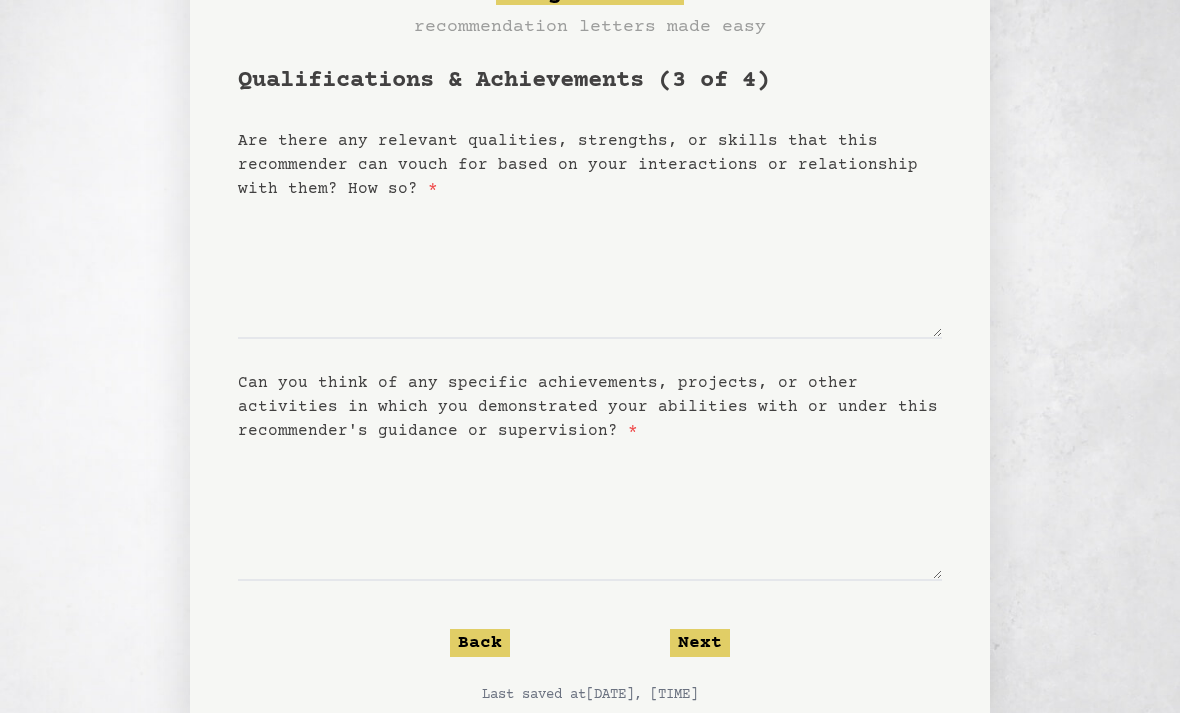 click on "Back" at bounding box center [480, 643] 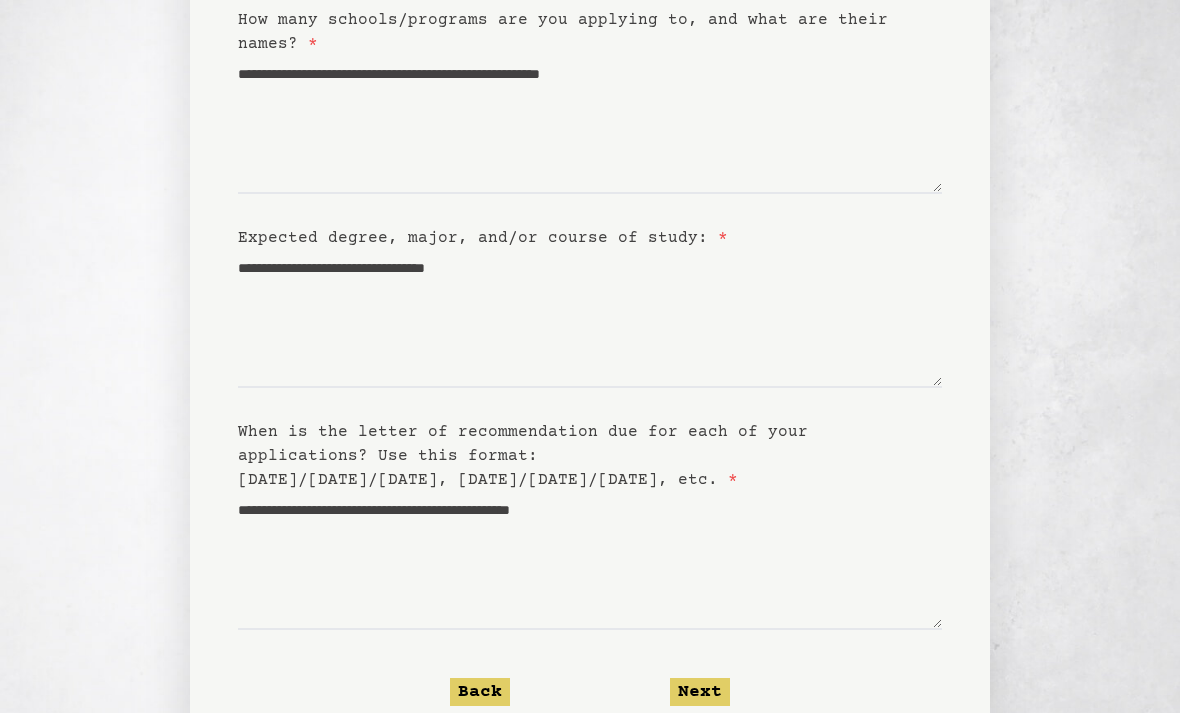 scroll, scrollTop: 285, scrollLeft: 0, axis: vertical 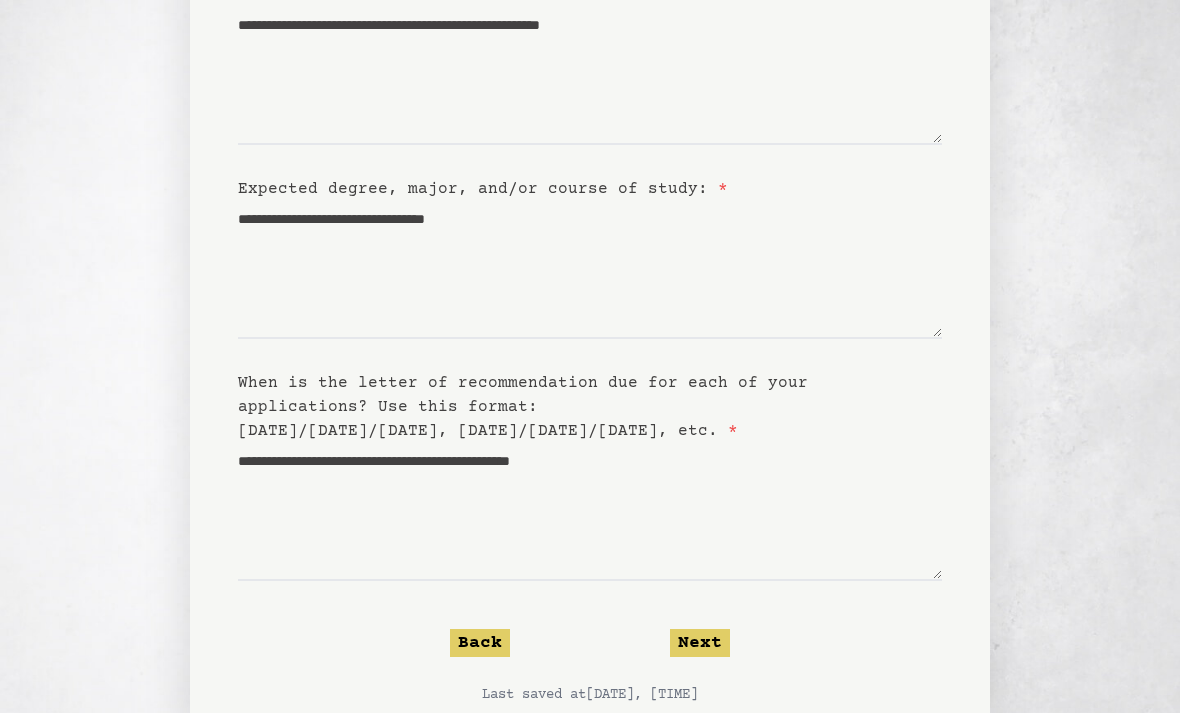 click on "Next" 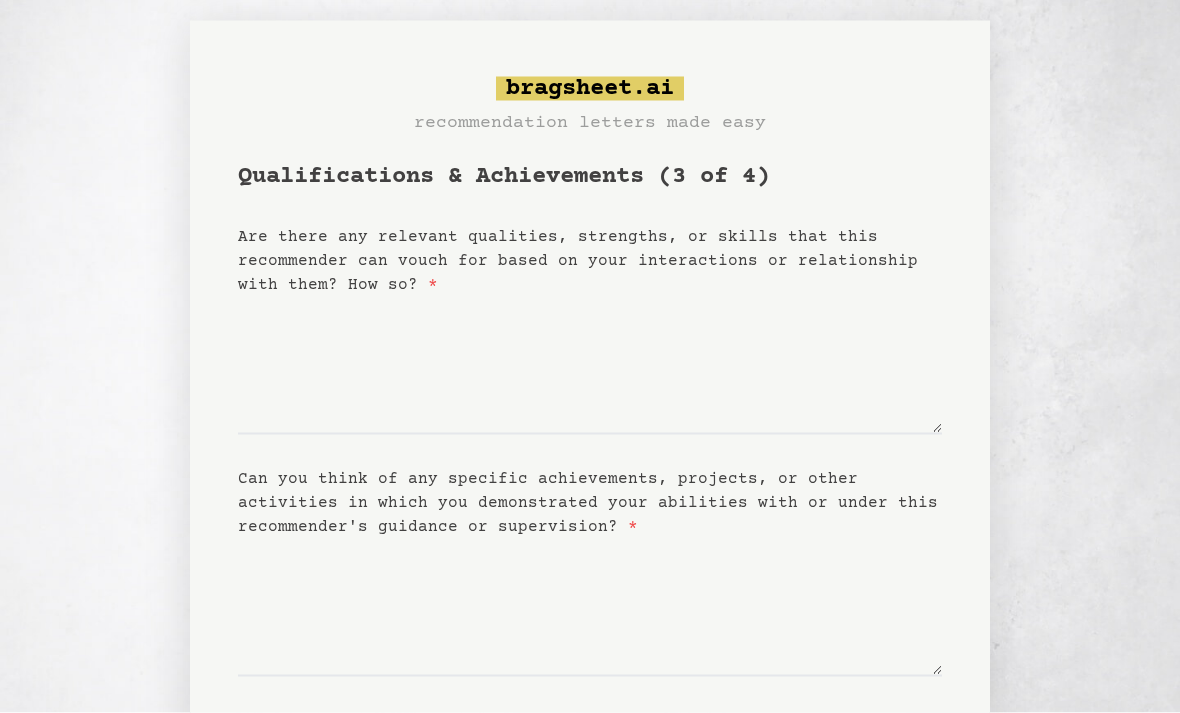 scroll, scrollTop: 22, scrollLeft: 0, axis: vertical 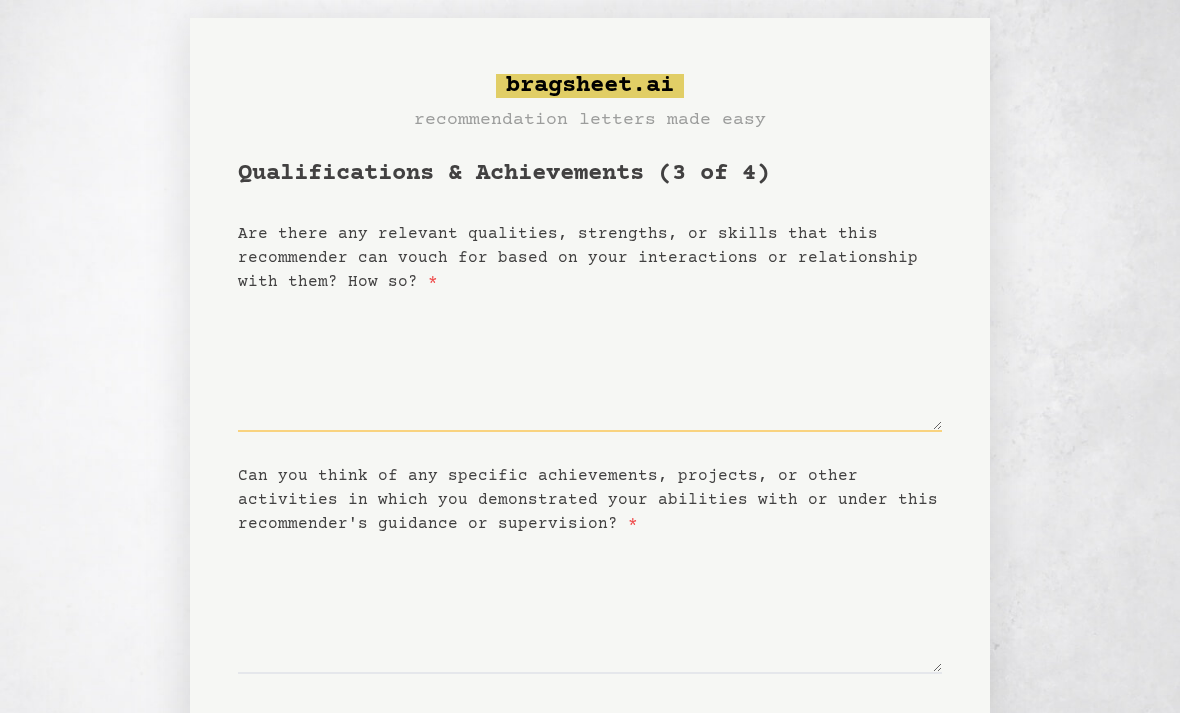 click on "Are there any relevant qualities, strengths, or skills that this
recommender can vouch for based on your interactions or
relationship with them? How so?   *" at bounding box center (590, 363) 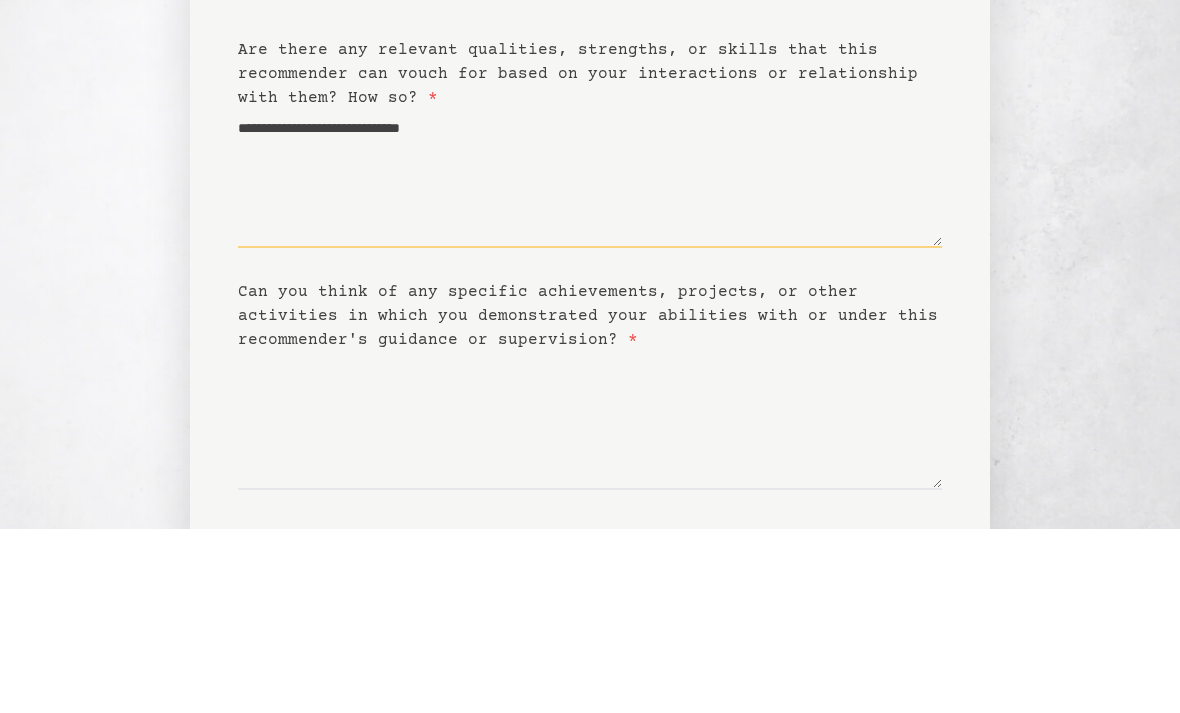 click on "**********" at bounding box center (590, 363) 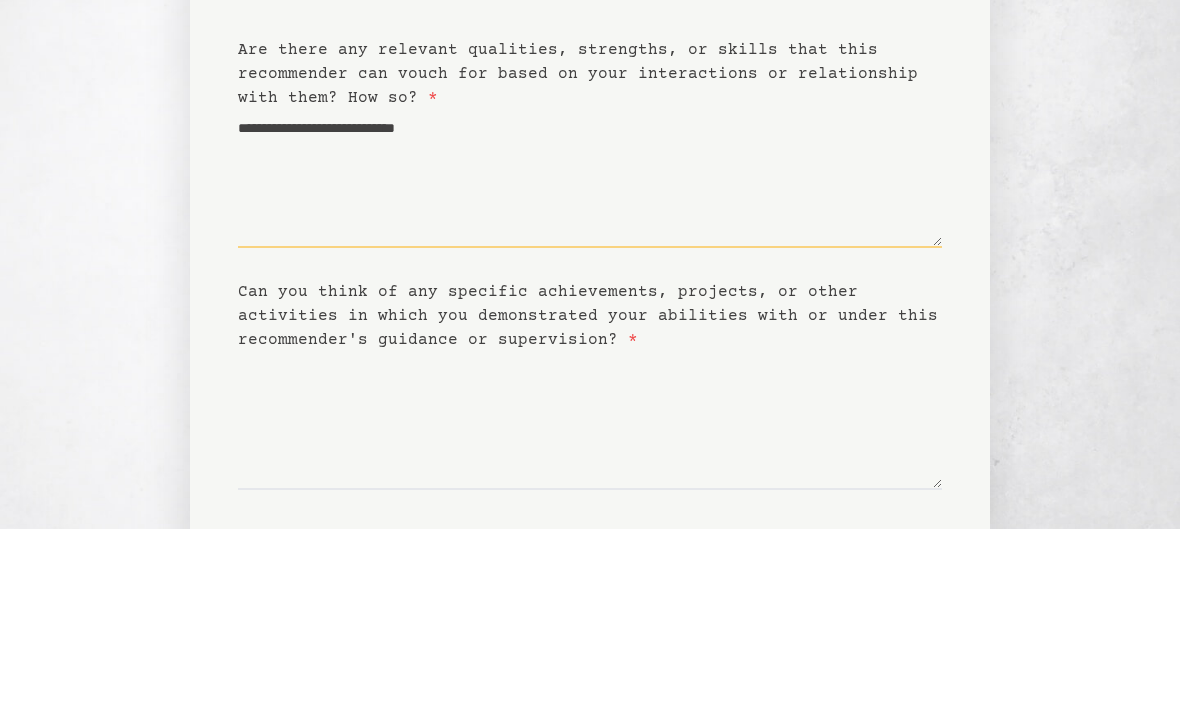 click on "**********" at bounding box center [590, 363] 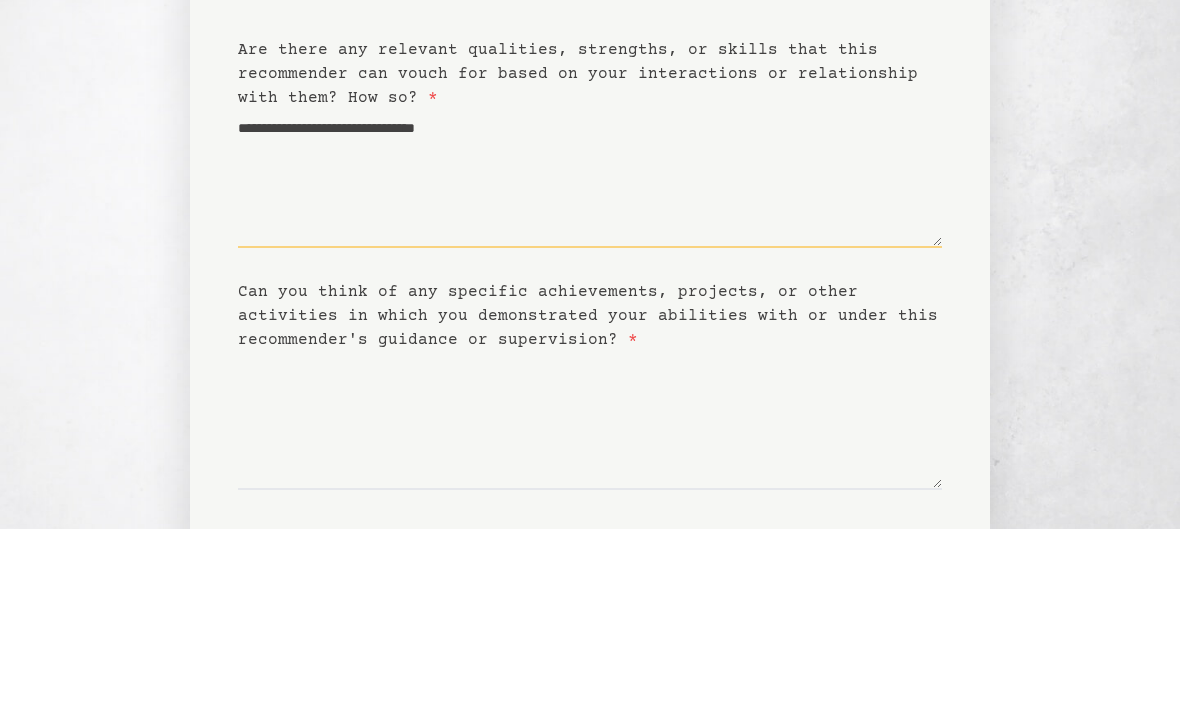 click on "**********" at bounding box center [590, 363] 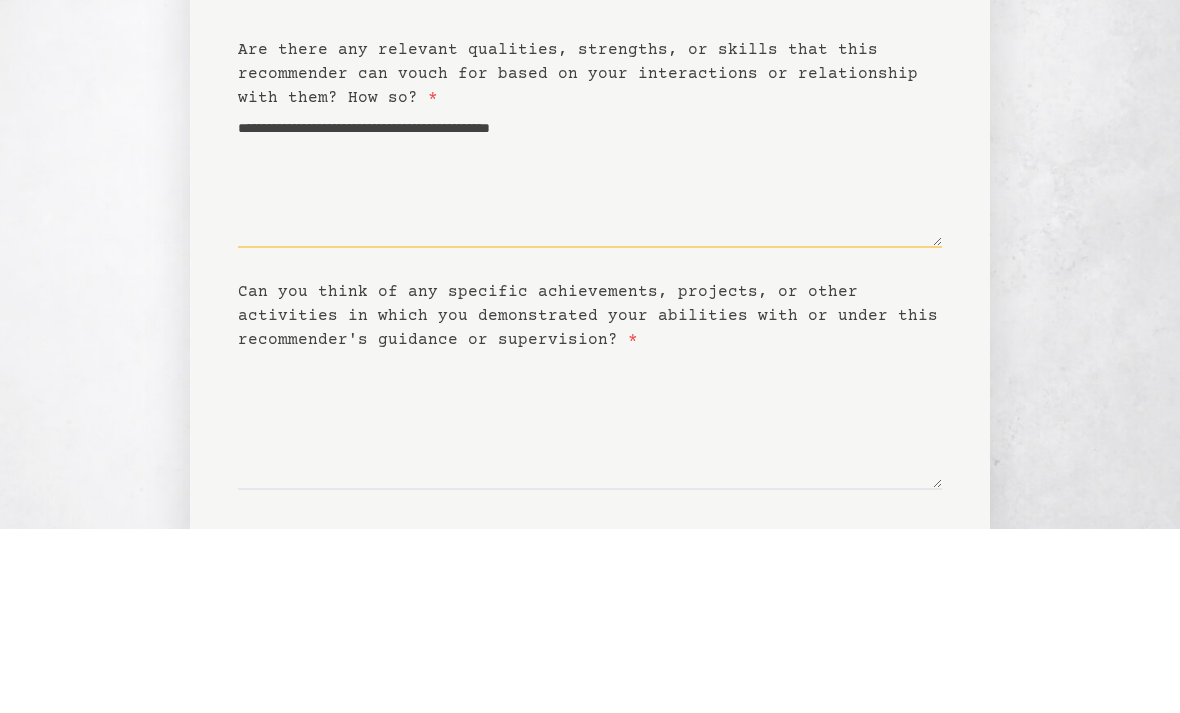 click on "**********" at bounding box center (590, 363) 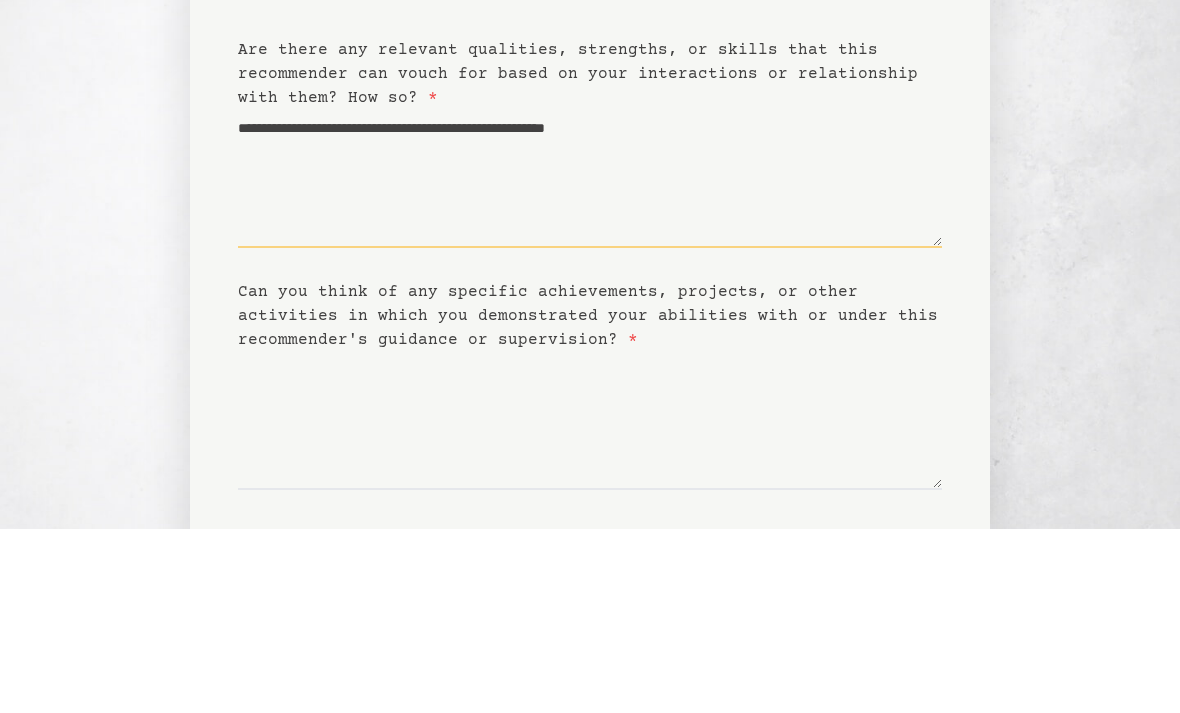 click on "**********" at bounding box center (590, 363) 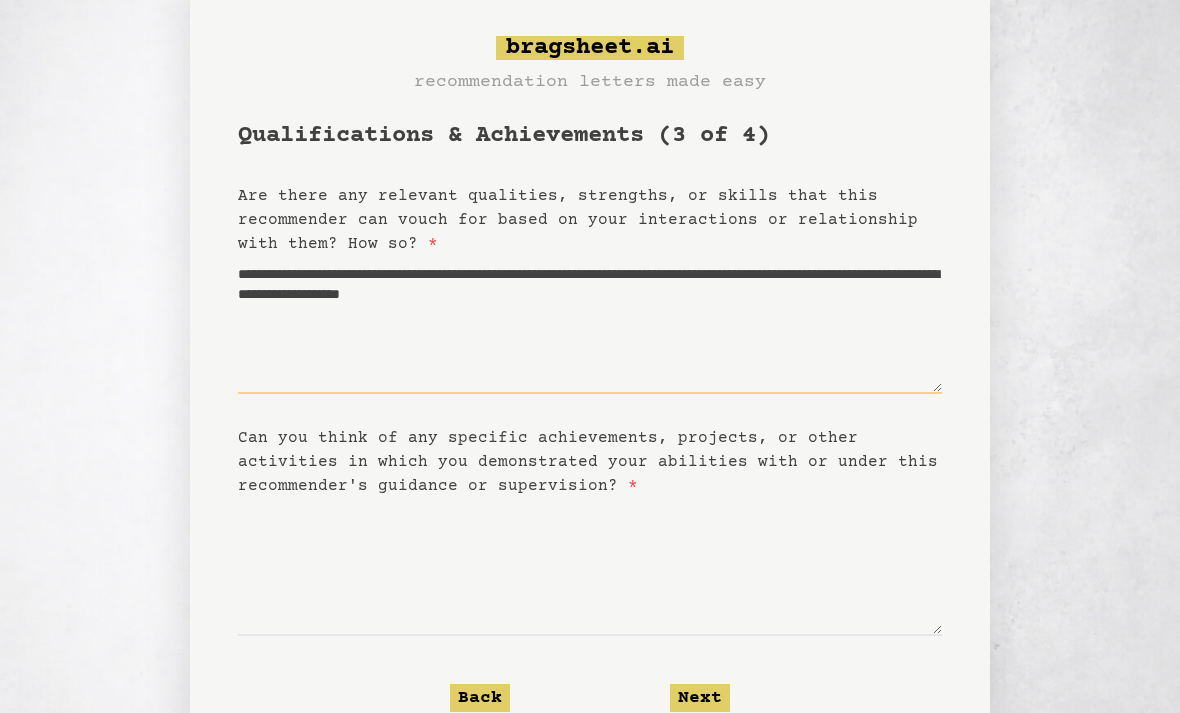 scroll, scrollTop: 59, scrollLeft: 0, axis: vertical 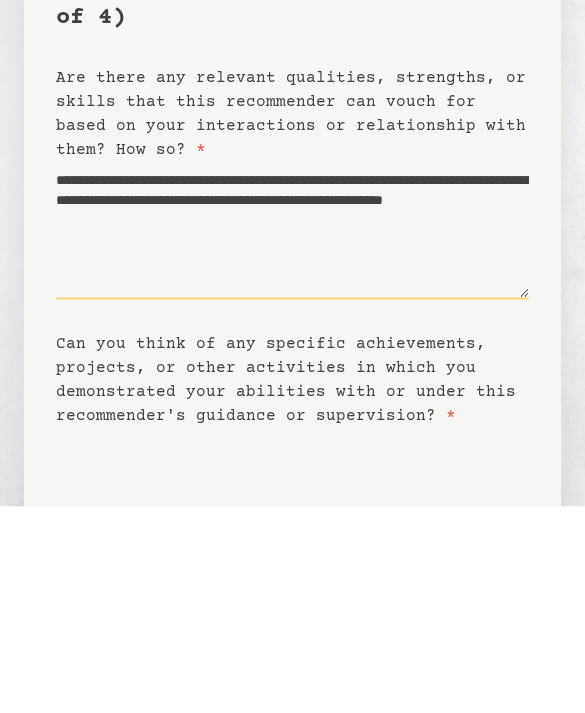 click on "**********" at bounding box center [292, 437] 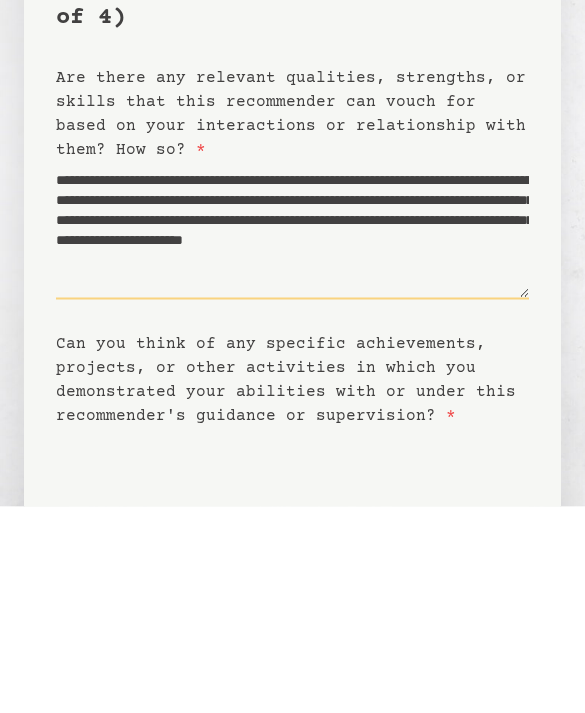 paste on "**********" 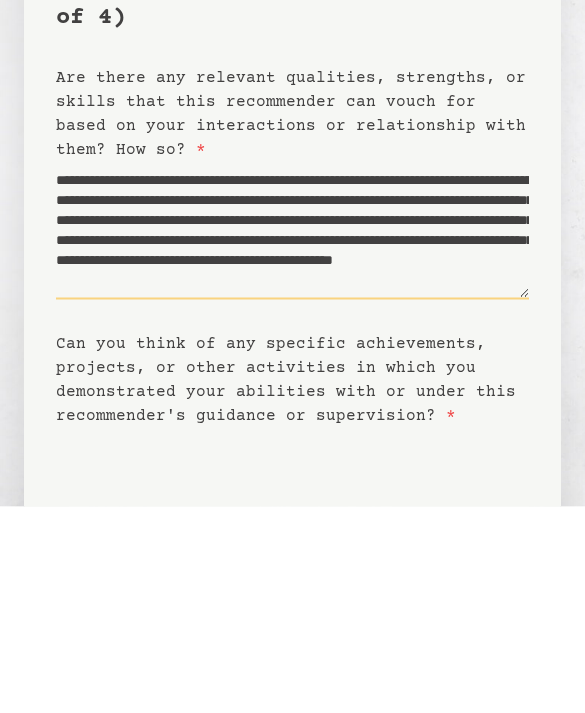 scroll, scrollTop: 60, scrollLeft: 0, axis: vertical 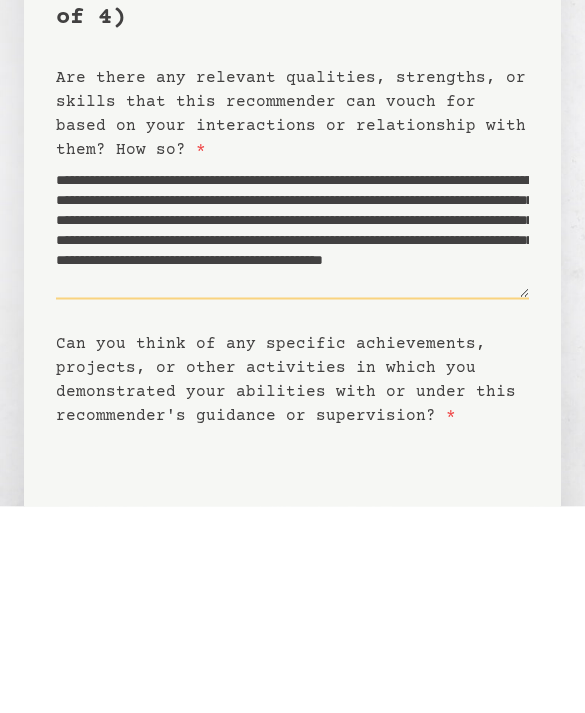 click on "**********" at bounding box center [292, 437] 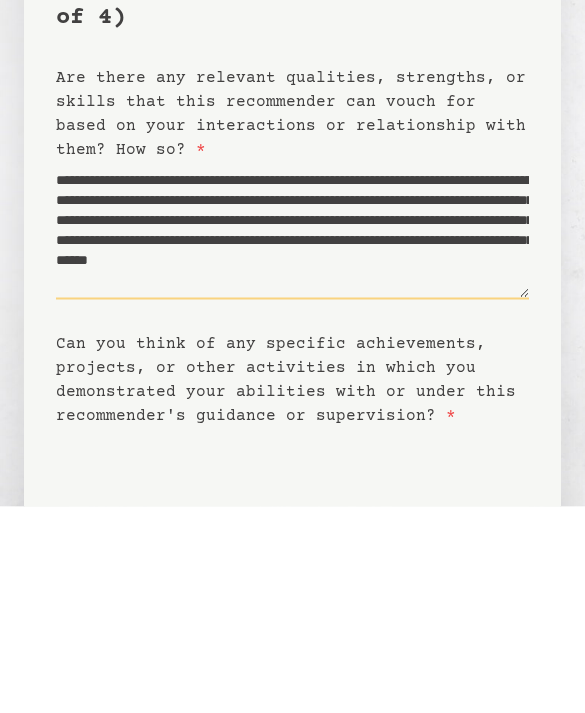scroll, scrollTop: 40, scrollLeft: 0, axis: vertical 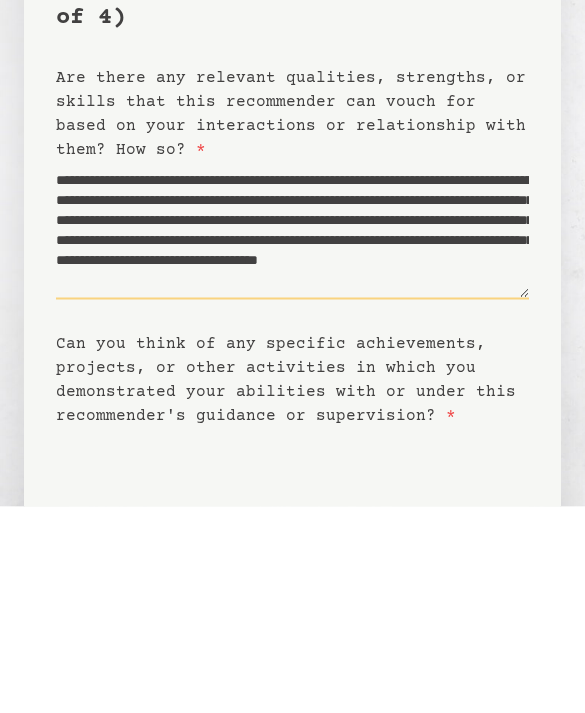 click on "**********" at bounding box center [292, 437] 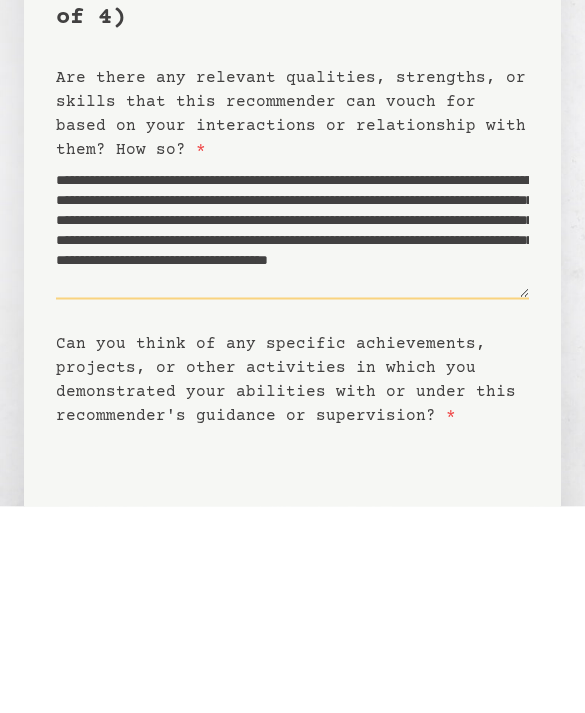 click on "**********" at bounding box center (292, 437) 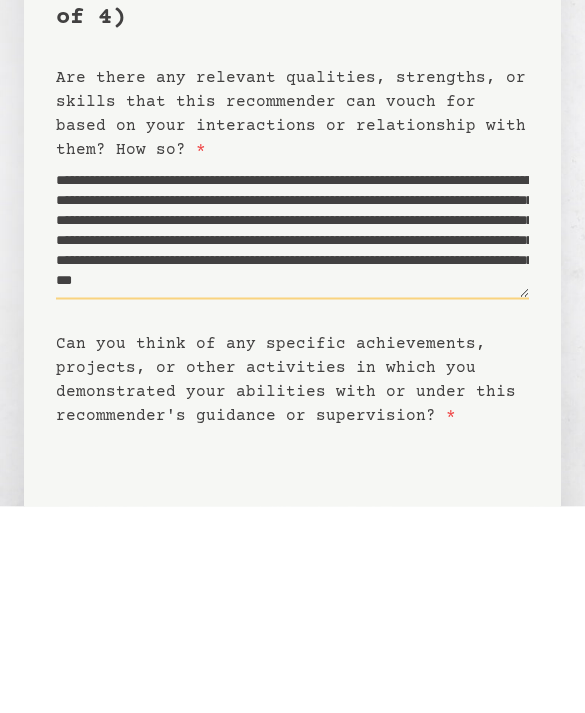 scroll, scrollTop: 50, scrollLeft: 0, axis: vertical 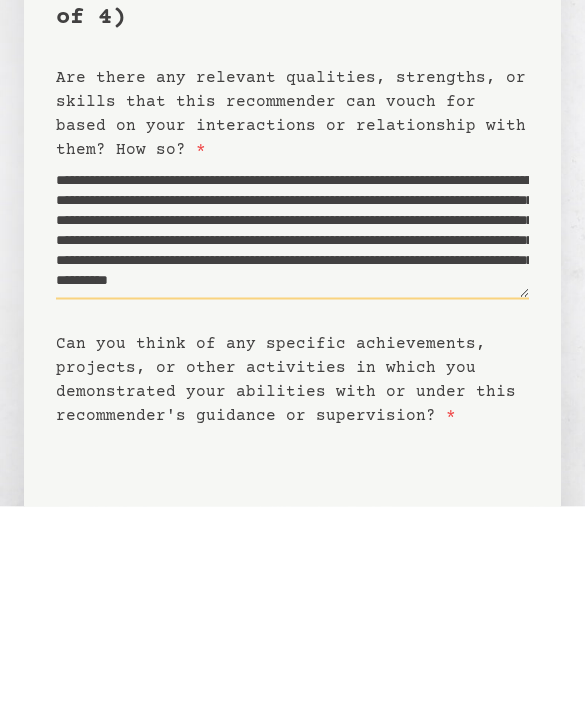 paste on "**********" 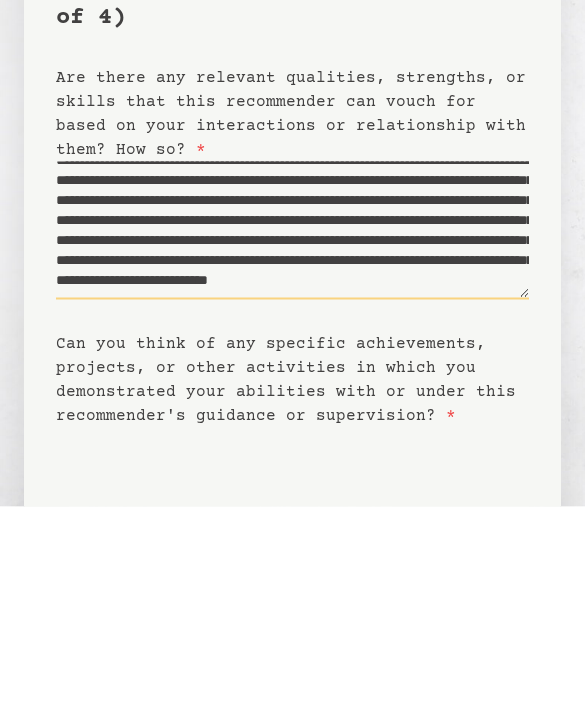 scroll, scrollTop: 120, scrollLeft: 0, axis: vertical 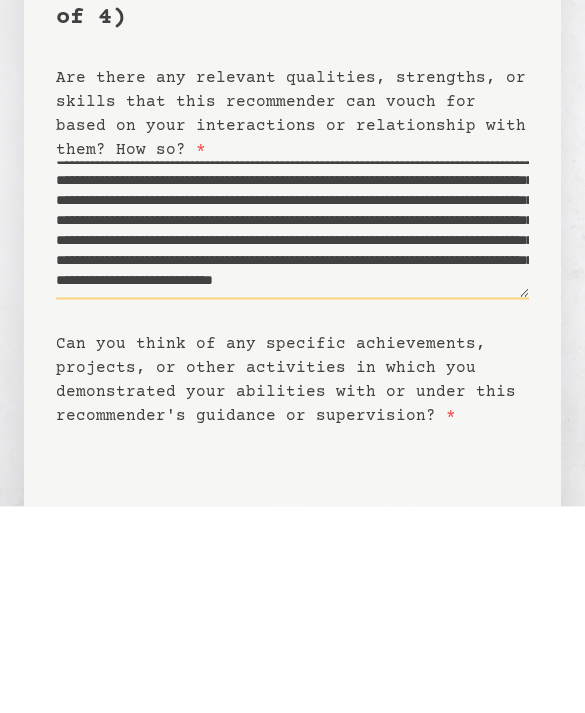 paste on "**********" 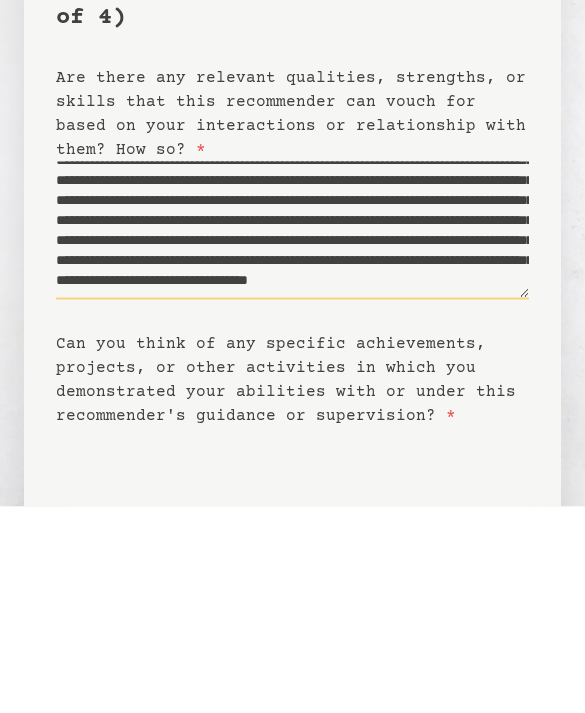 scroll, scrollTop: 160, scrollLeft: 0, axis: vertical 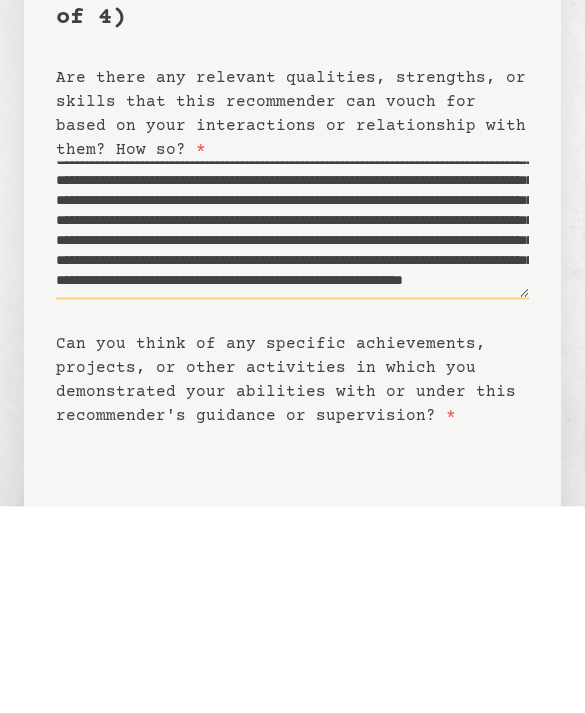 paste on "**********" 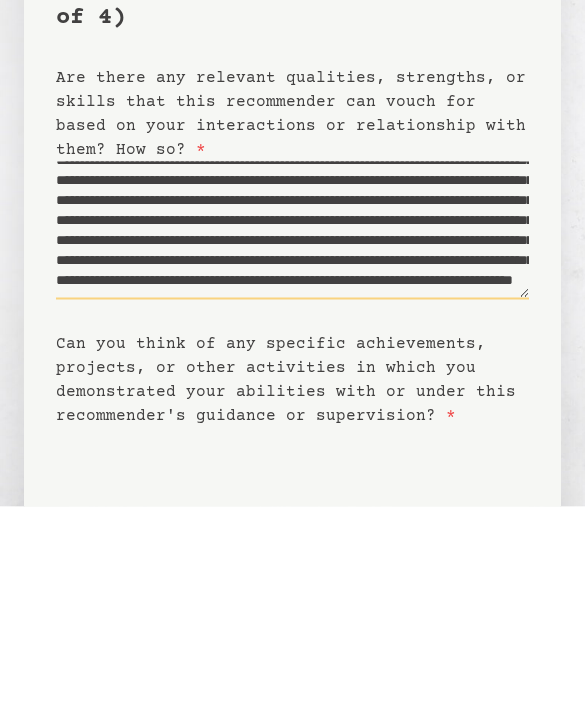 scroll, scrollTop: 170, scrollLeft: 0, axis: vertical 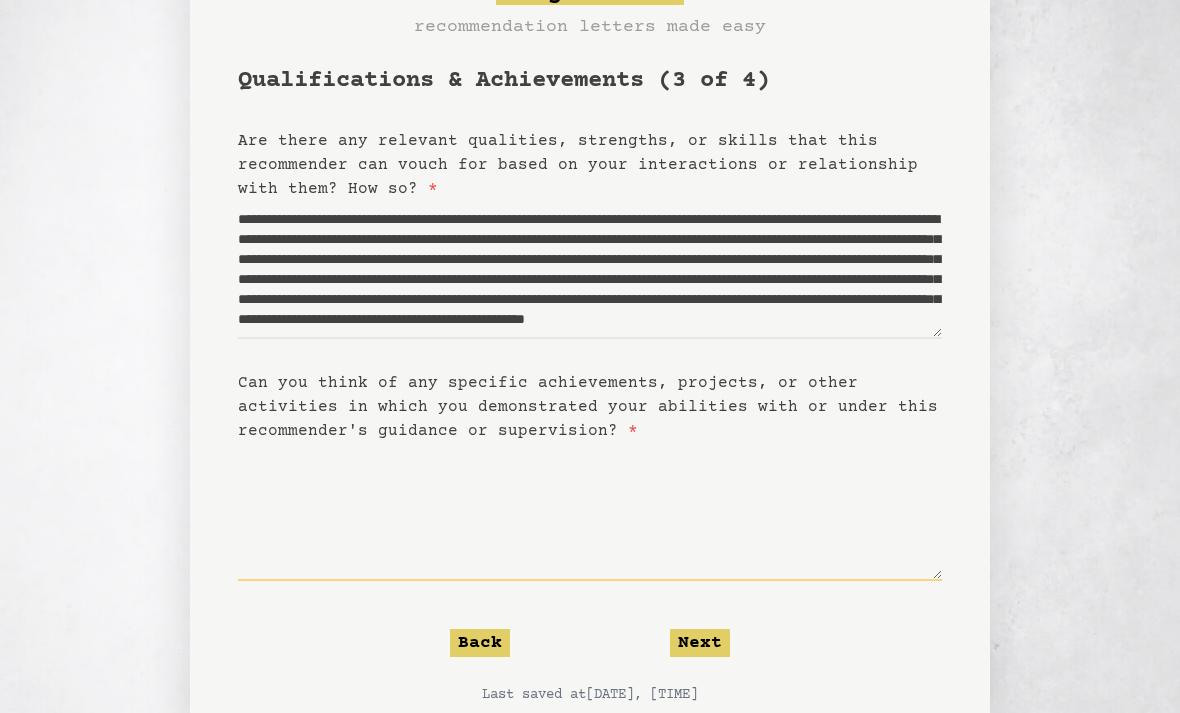 click on "Can you think of any specific achievements, projects, or other
activities in which you demonstrated your abilities with or
under this recommender's guidance or supervision?   *" at bounding box center [590, 512] 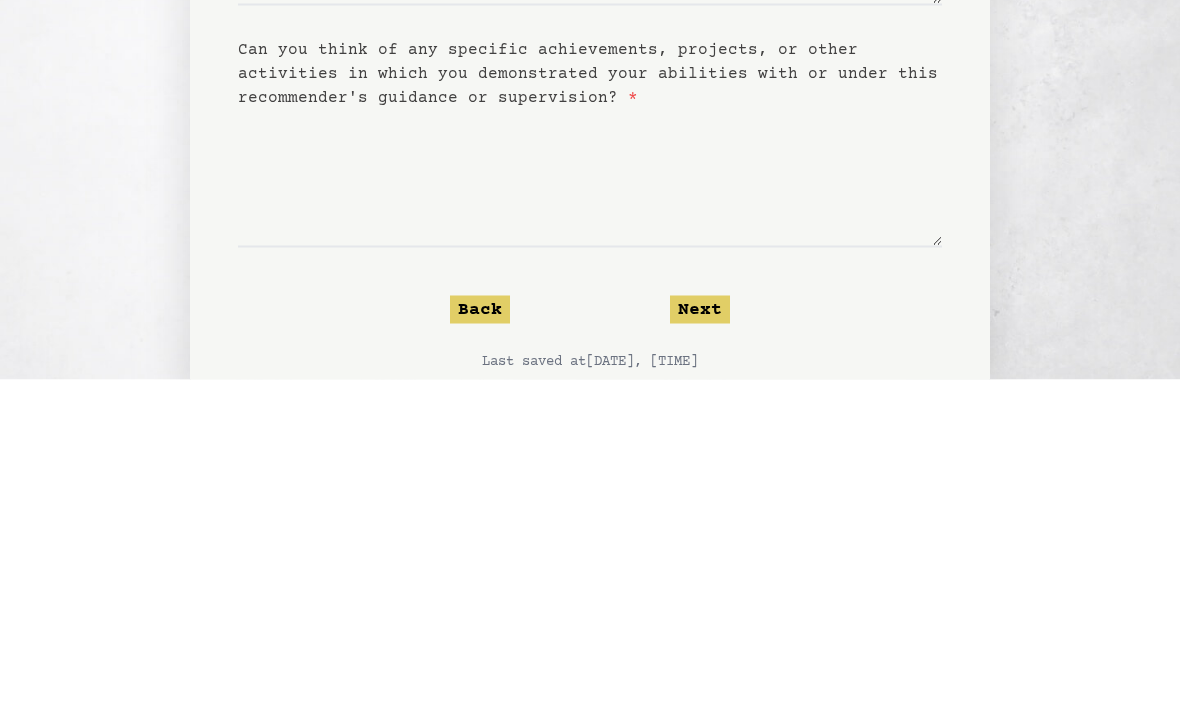click on "**********" at bounding box center (590, 385) 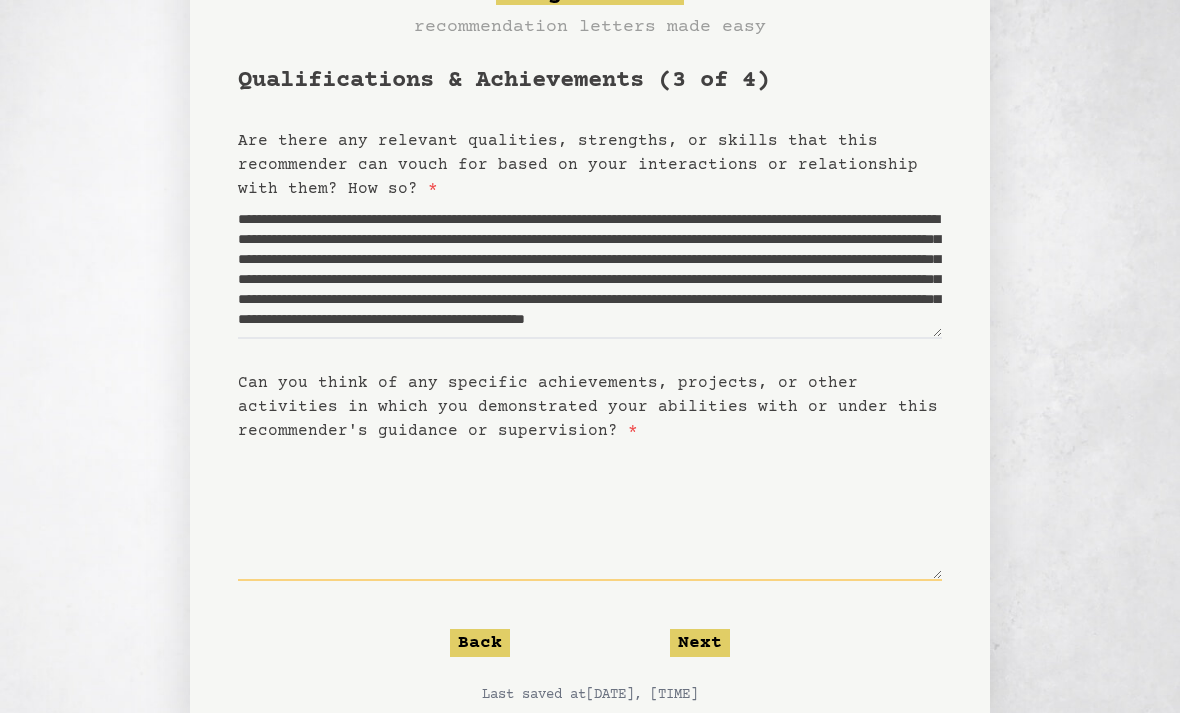 click on "Can you think of any specific achievements, projects, or other
activities in which you demonstrated your abilities with or
under this recommender's guidance or supervision?   *" at bounding box center [590, 512] 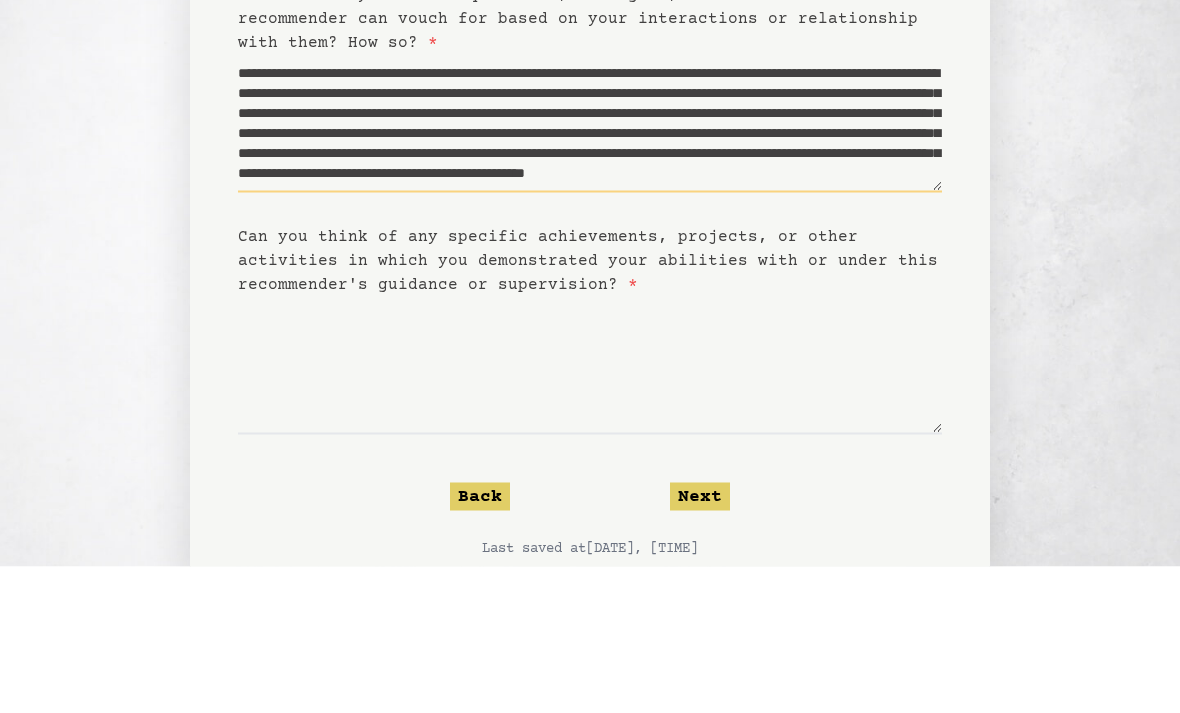 click on "**********" at bounding box center (590, 270) 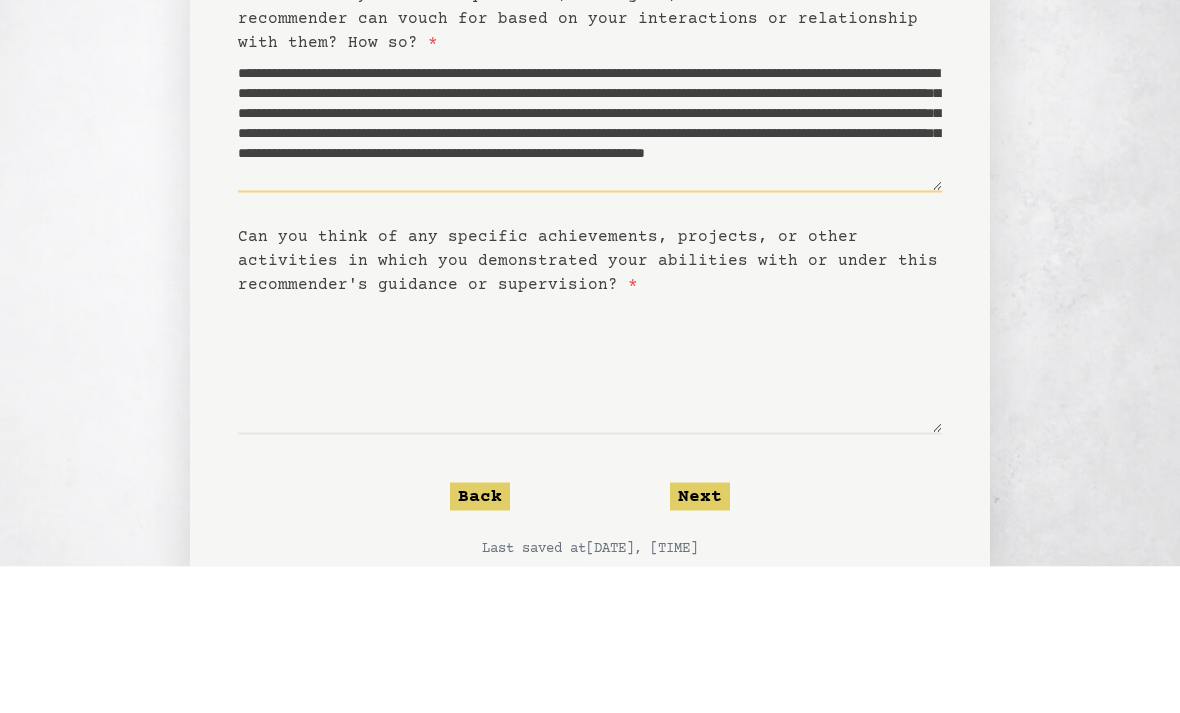 scroll, scrollTop: 60, scrollLeft: 0, axis: vertical 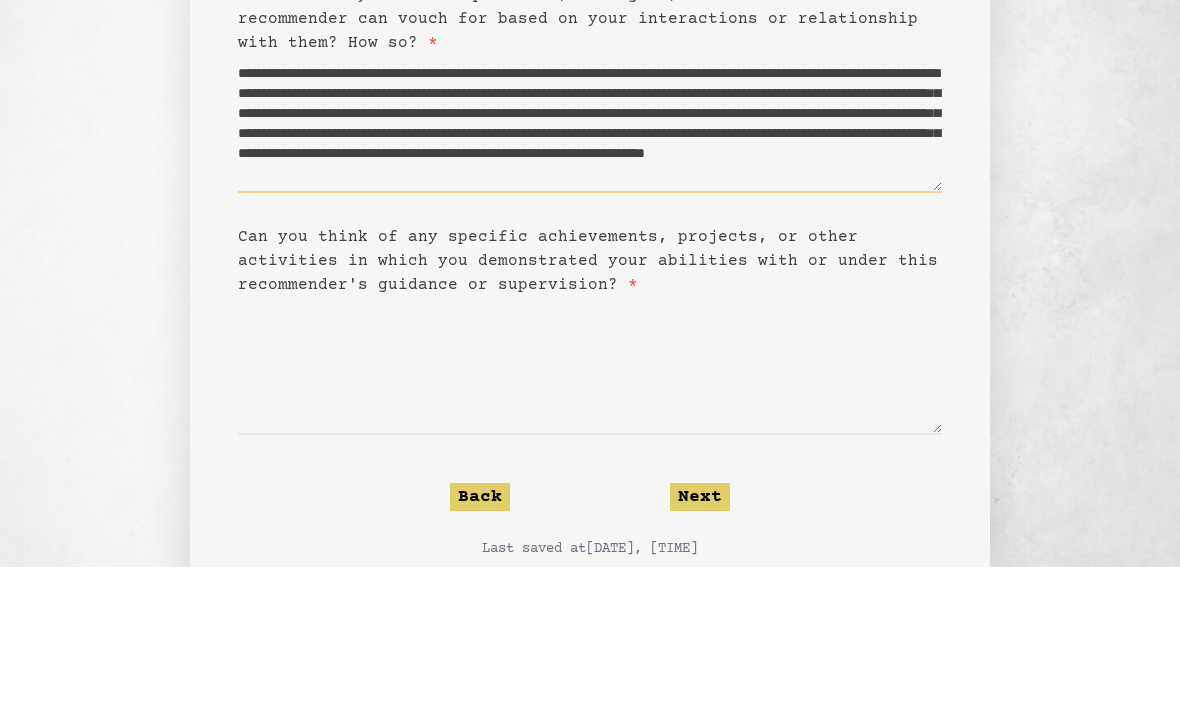 type on "**********" 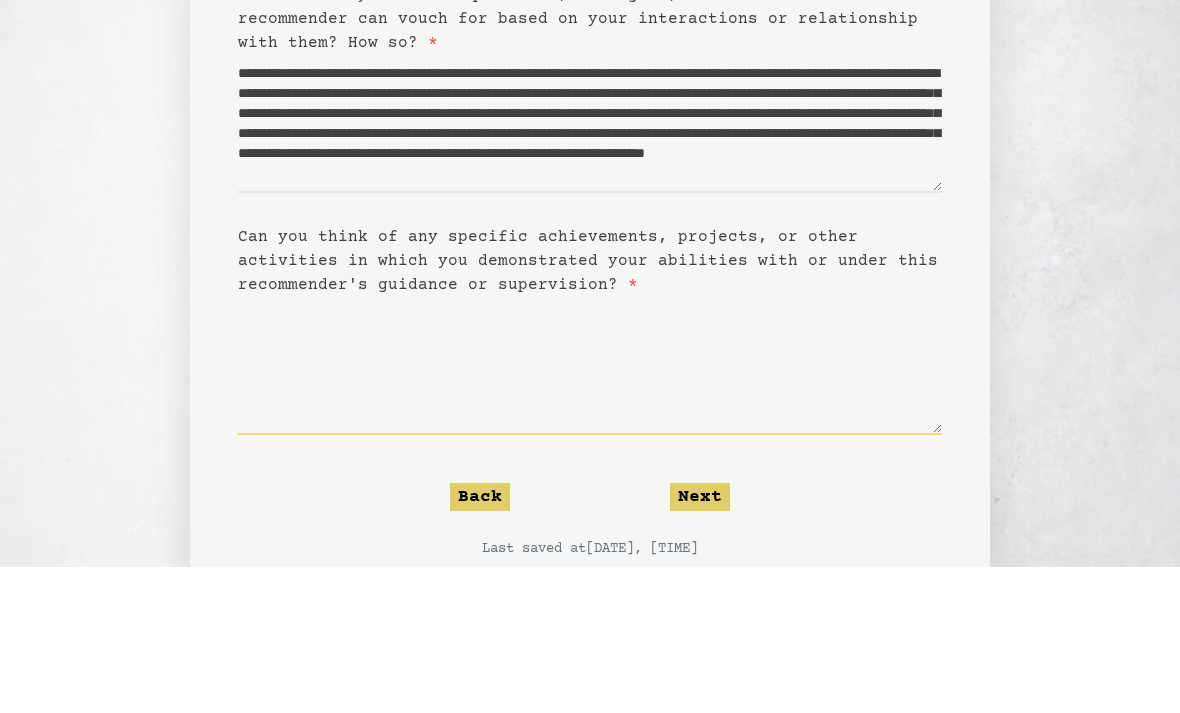 click on "Can you think of any specific achievements, projects, or other
activities in which you demonstrated your abilities with or
under this recommender's guidance or supervision?   *" at bounding box center [590, 512] 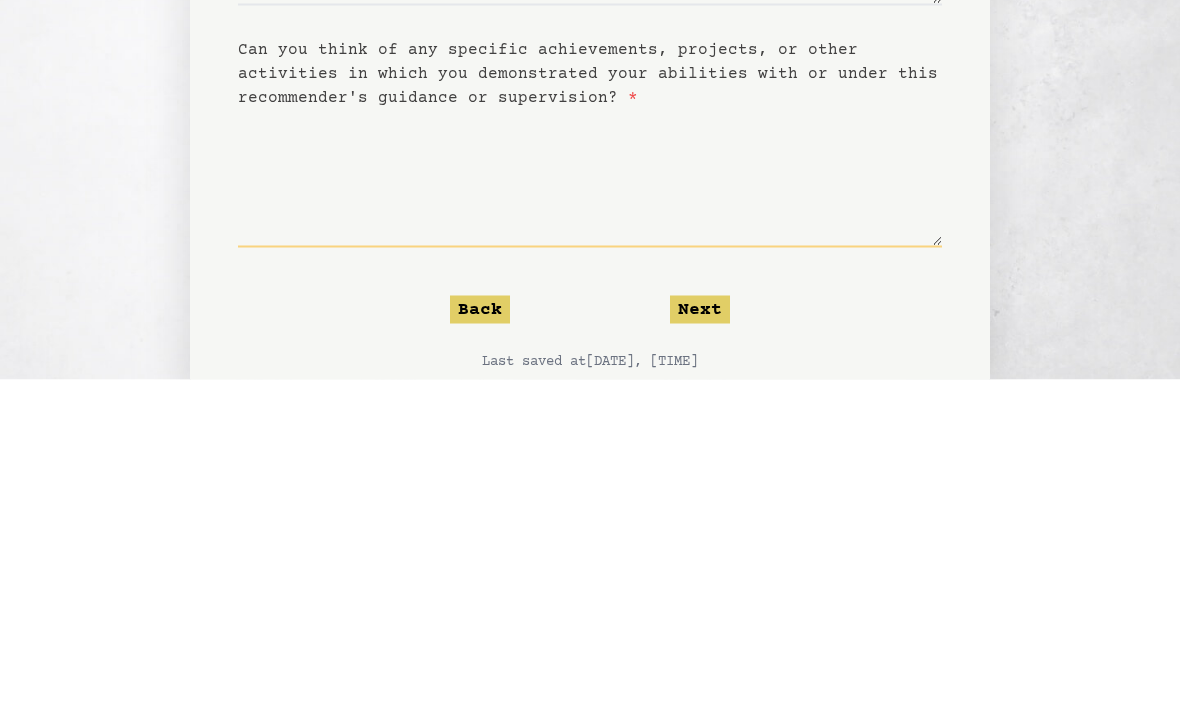 paste on "**********" 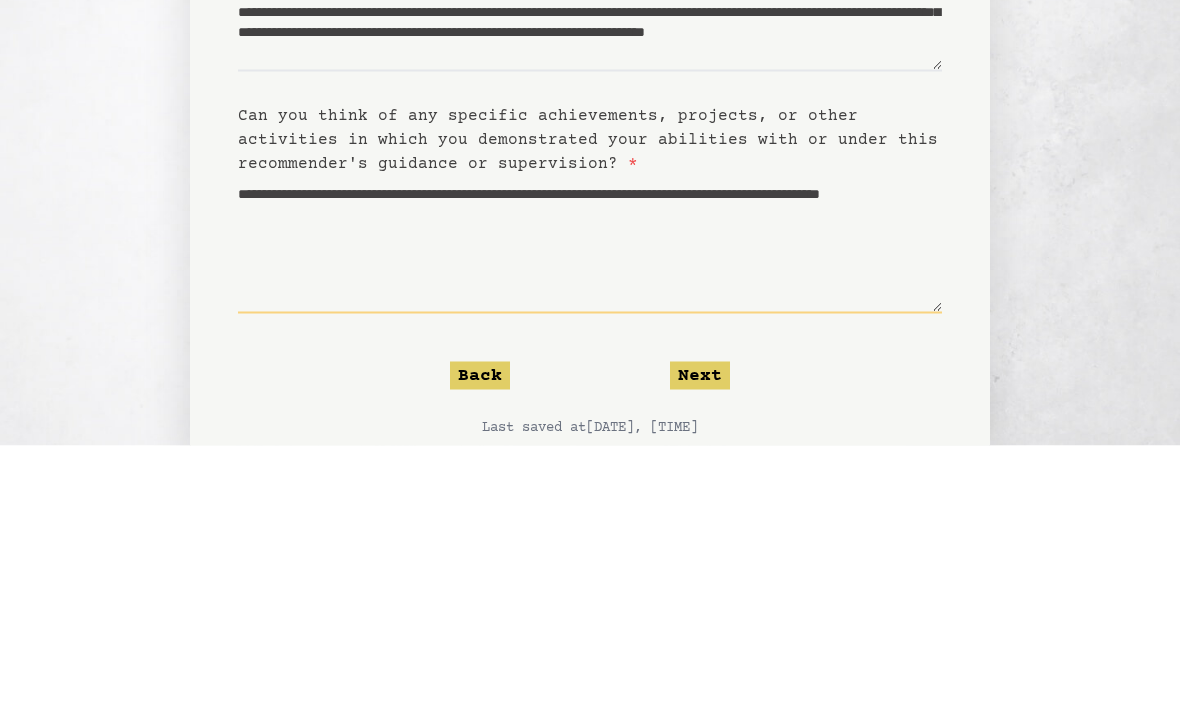 click on "**********" at bounding box center [590, 512] 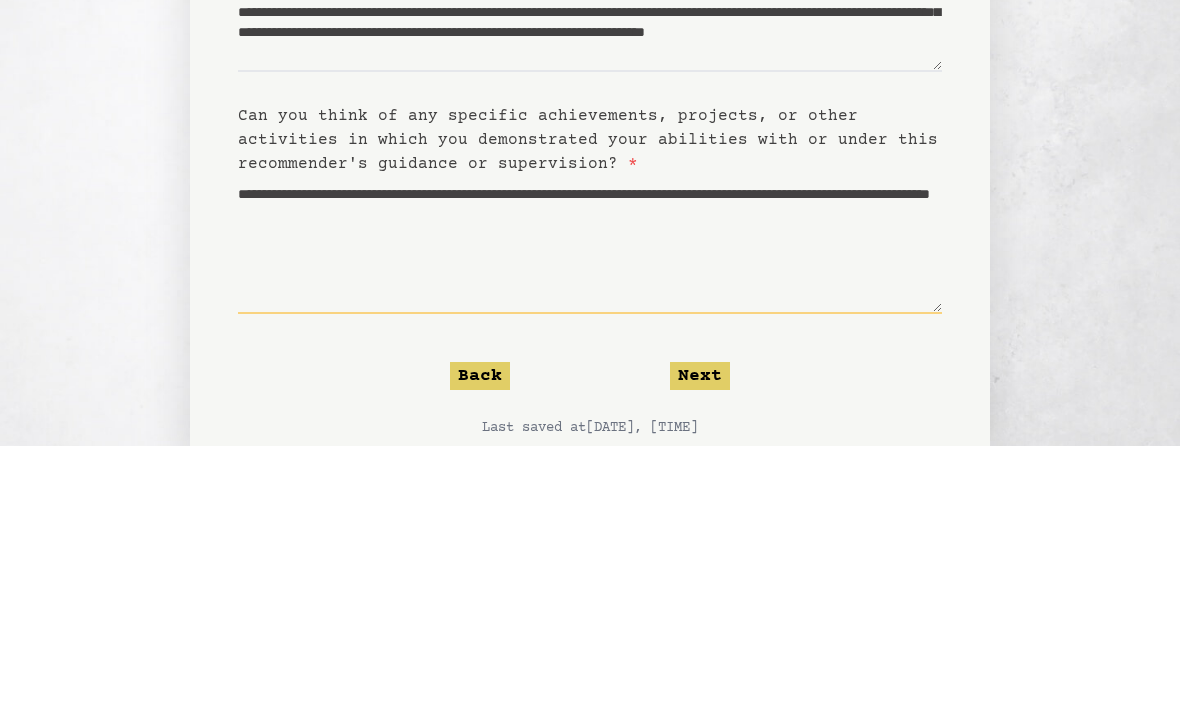 click on "**********" at bounding box center (590, 512) 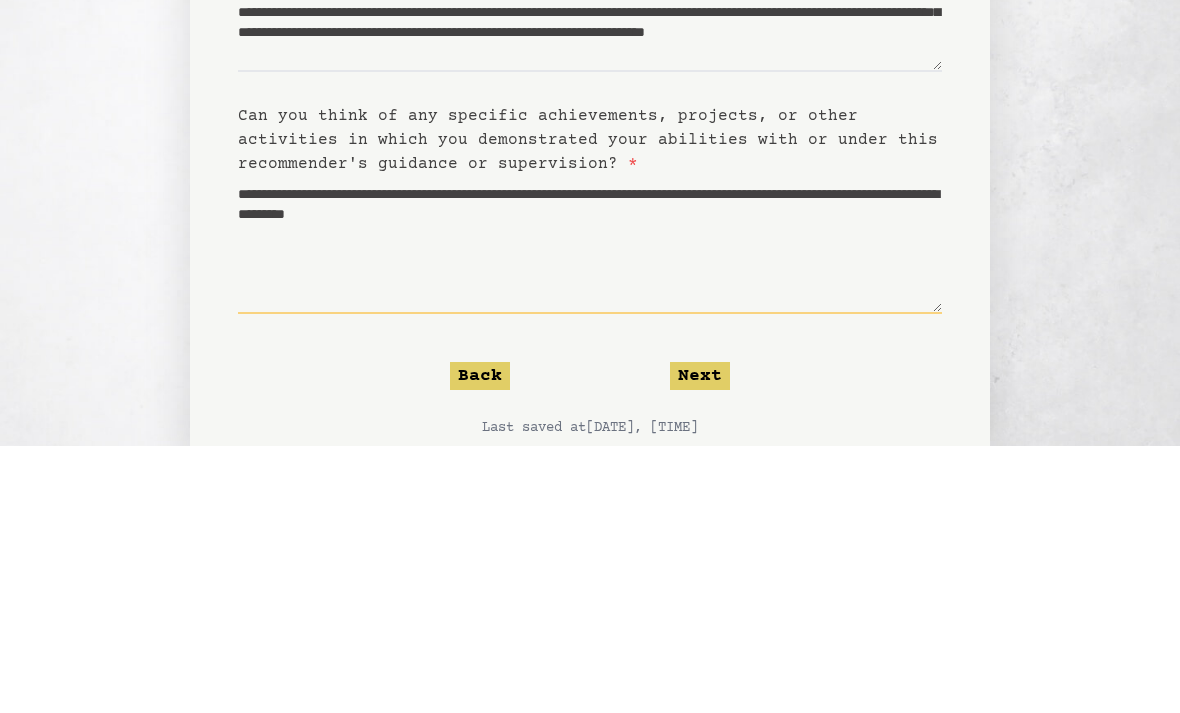 click on "**********" at bounding box center [590, 512] 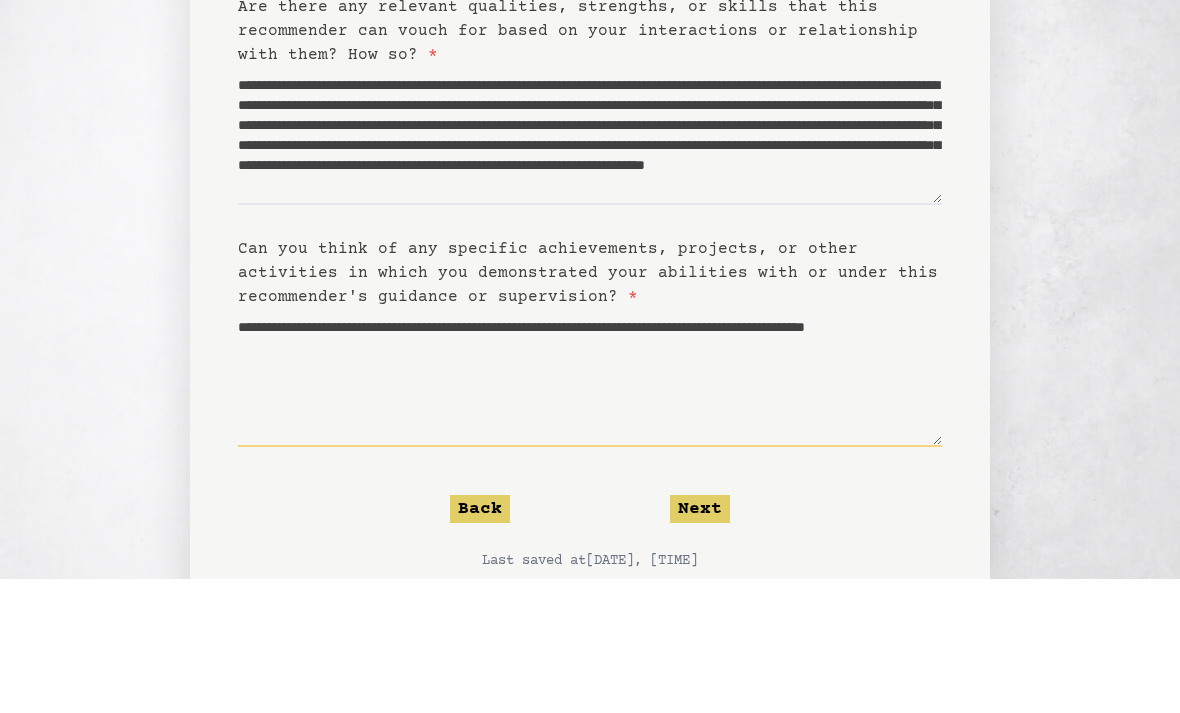type on "**********" 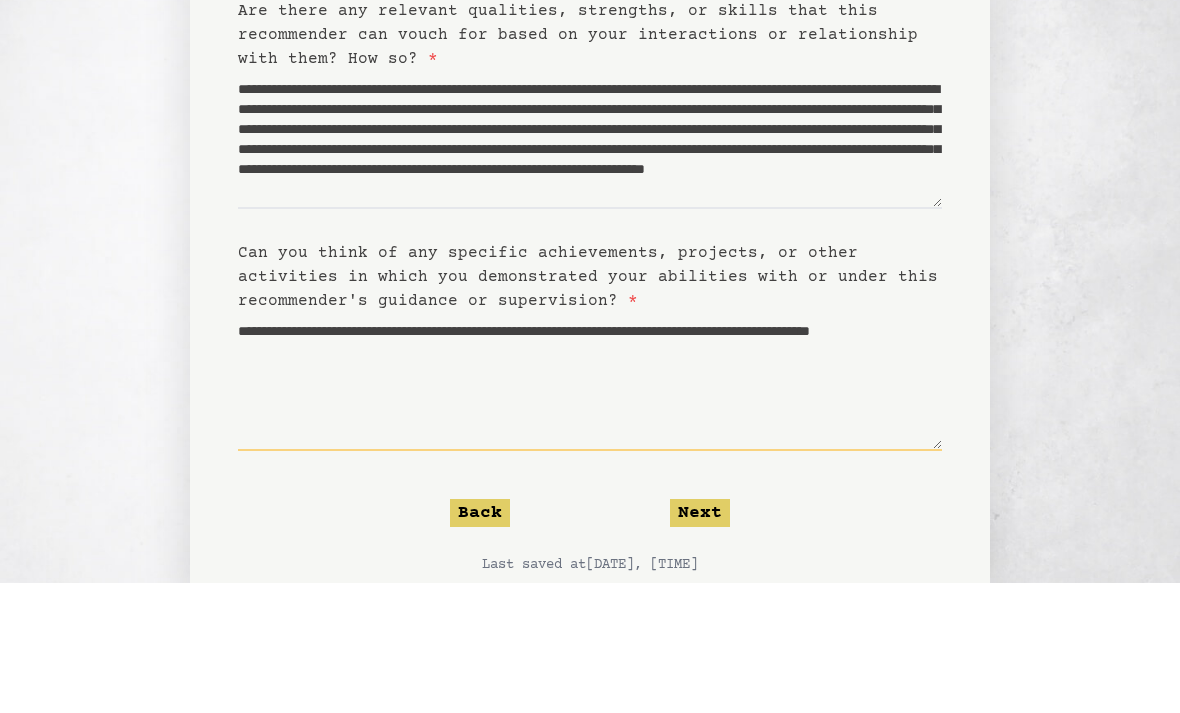 scroll, scrollTop: 0, scrollLeft: 0, axis: both 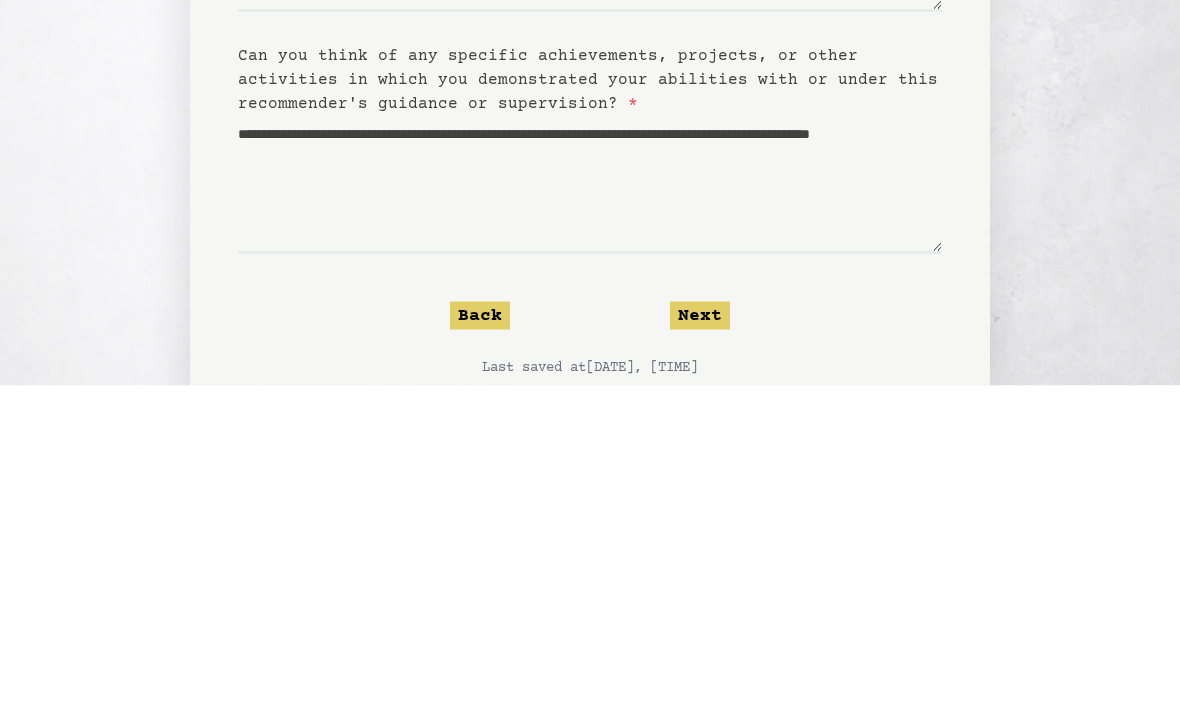click on "Next" 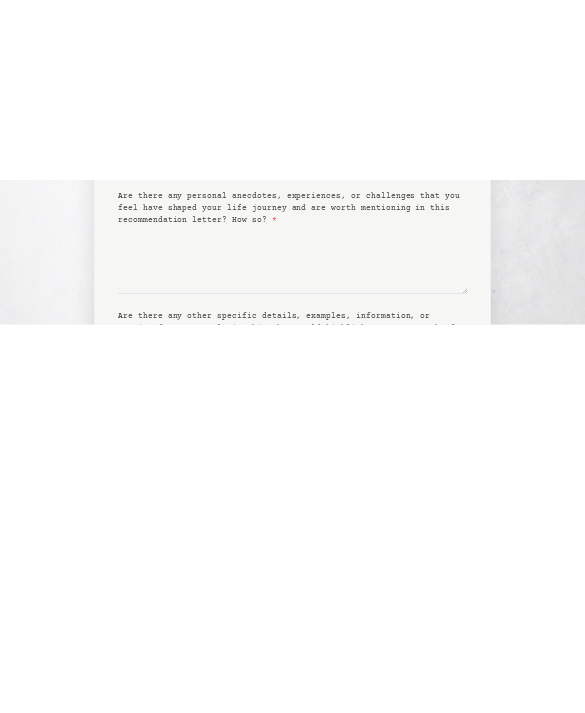 scroll, scrollTop: 0, scrollLeft: 0, axis: both 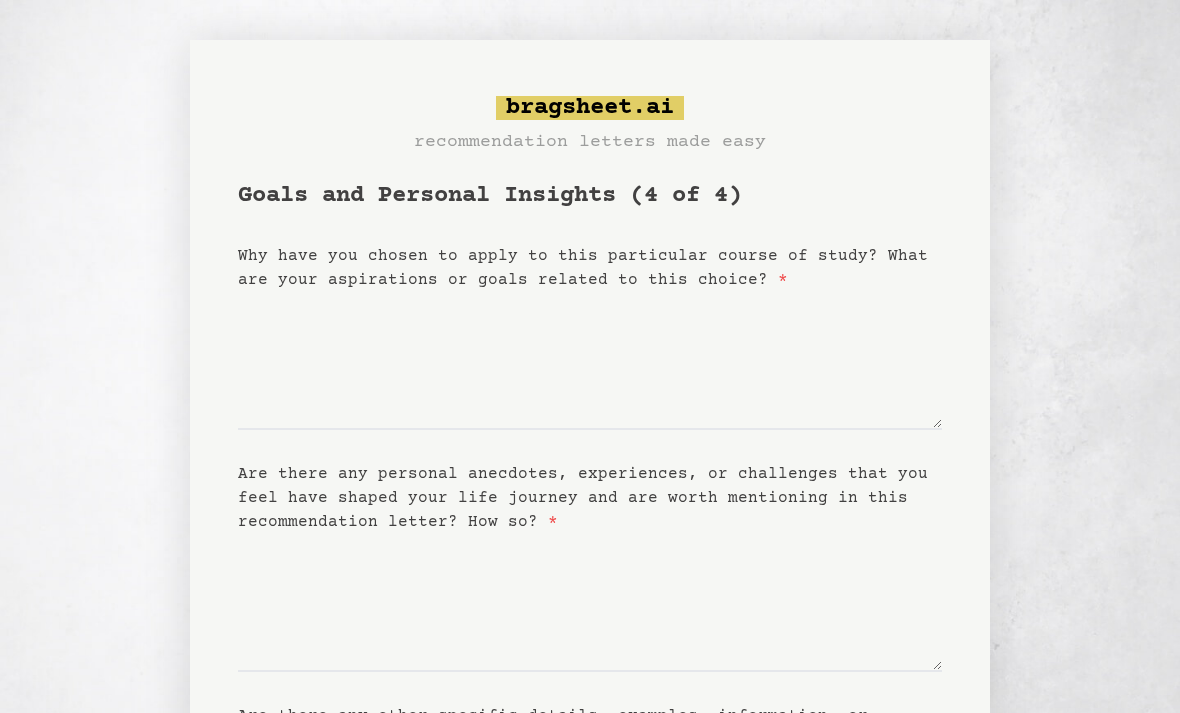 click on "Why have you chosen to apply to this particular course of study?
What are your aspirations or goals related to this choice?   *" at bounding box center [583, 268] 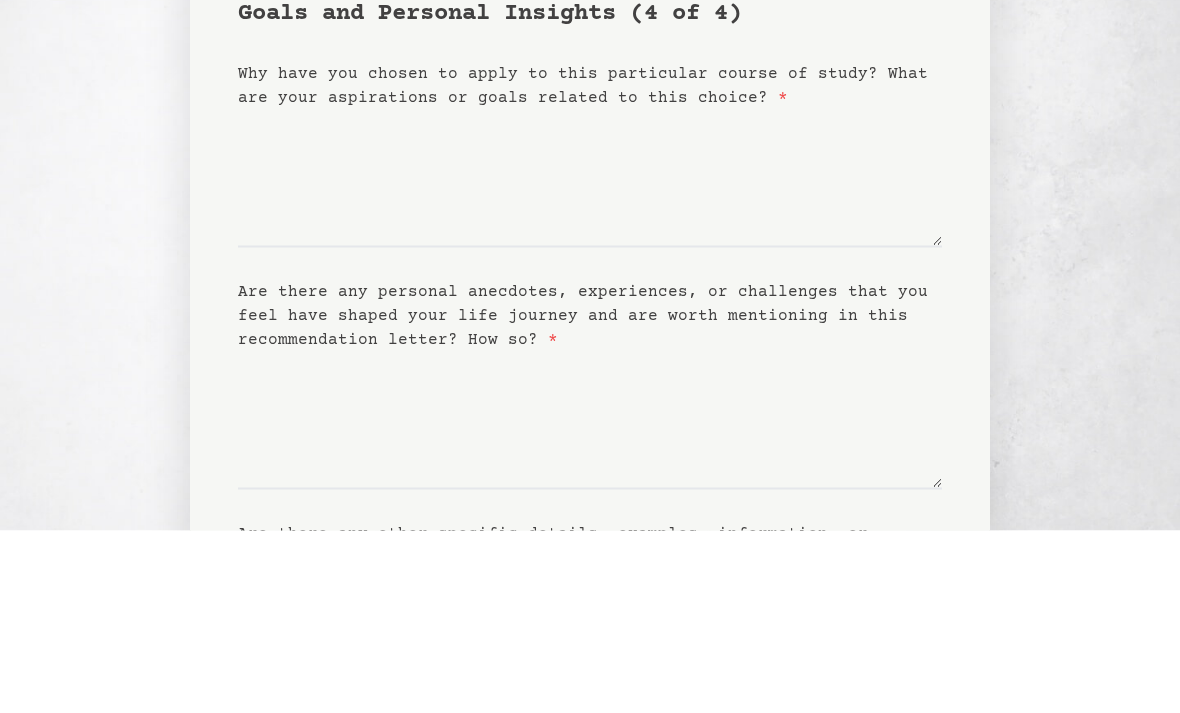 click on "Why have you chosen to apply to this particular course of study?
What are your aspirations or goals related to this choice?   *" at bounding box center [583, 268] 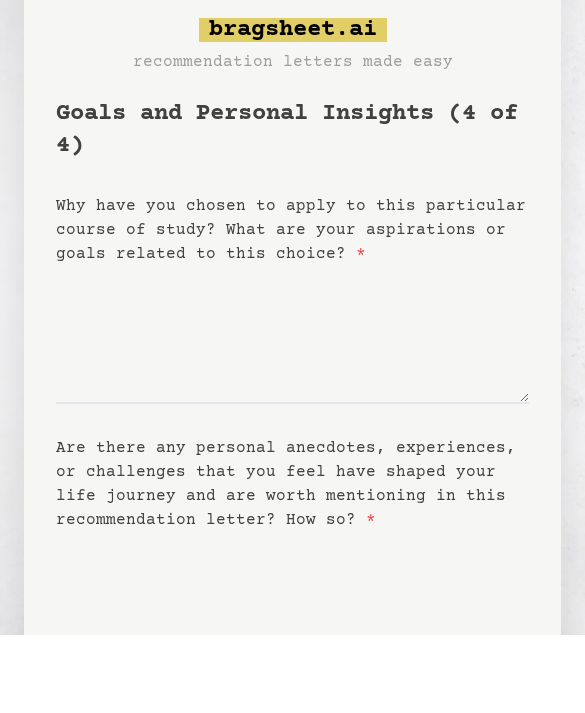 scroll, scrollTop: 78, scrollLeft: 0, axis: vertical 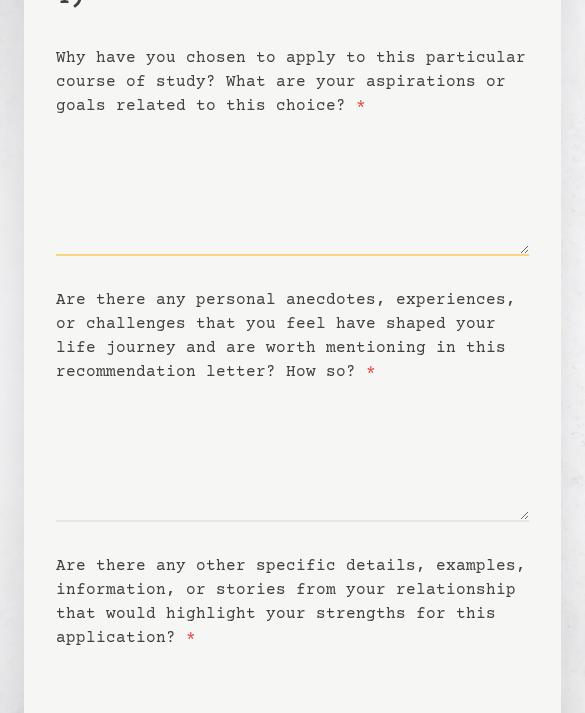 click on "Why have you chosen to apply to this particular course of study?
What are your aspirations or goals related to this choice?   *" at bounding box center [292, 187] 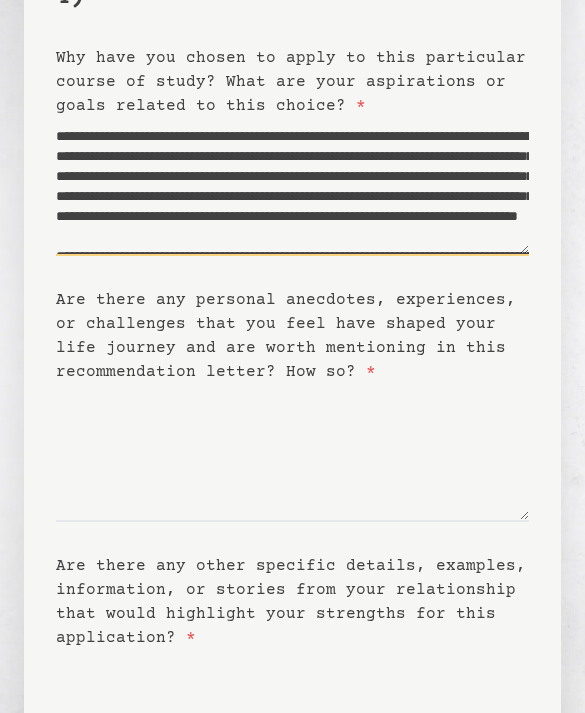 scroll, scrollTop: 180, scrollLeft: 0, axis: vertical 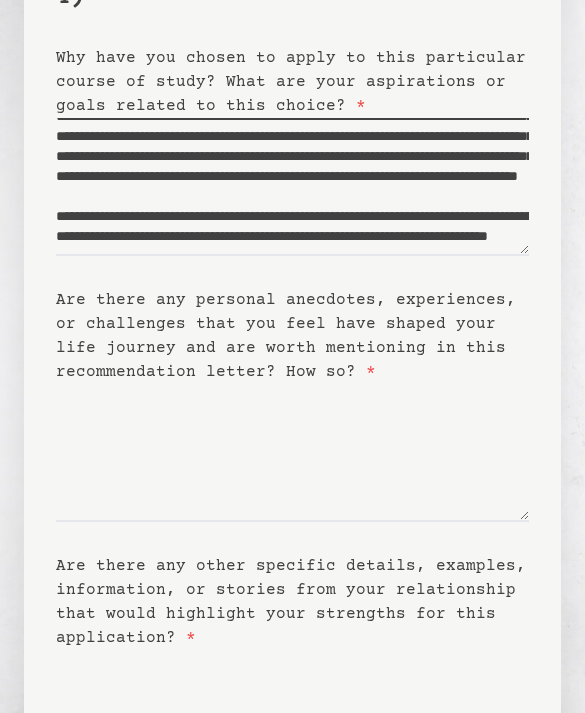 click on "**********" at bounding box center (292, 395) 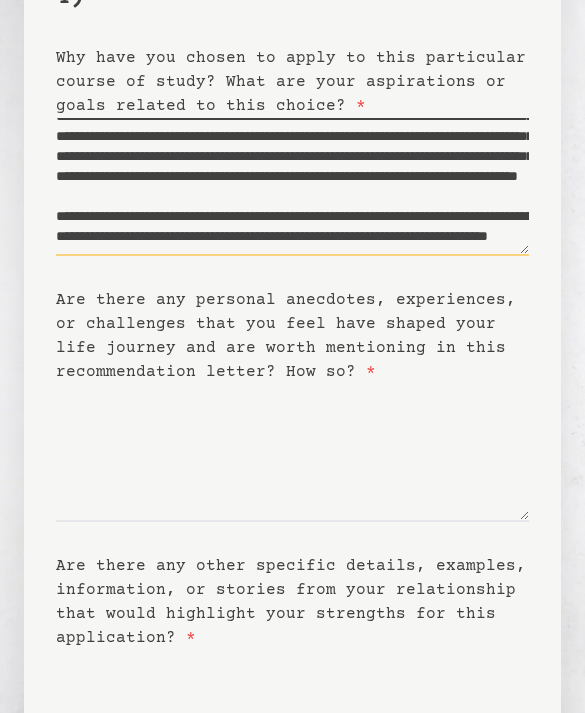 click on "**********" at bounding box center [292, 187] 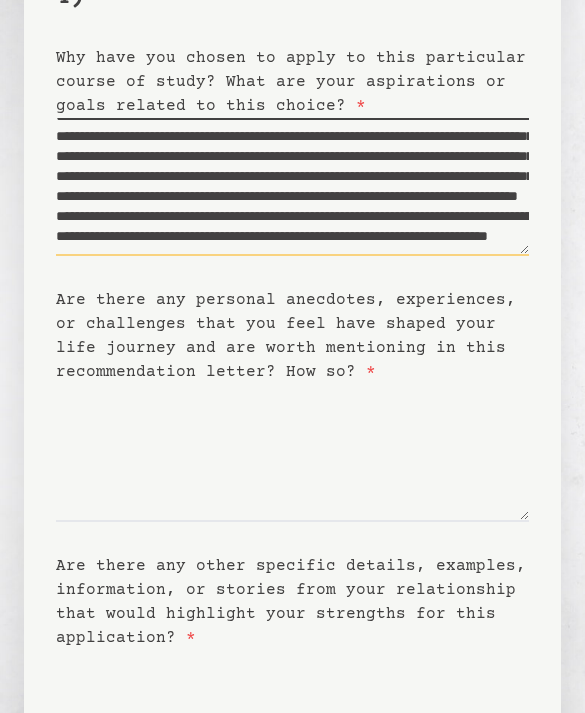 scroll, scrollTop: 140, scrollLeft: 0, axis: vertical 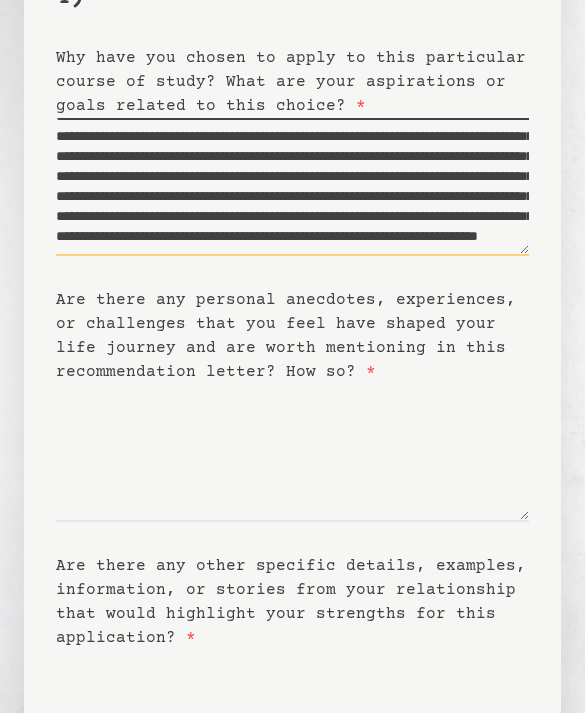 click on "**********" at bounding box center (292, 187) 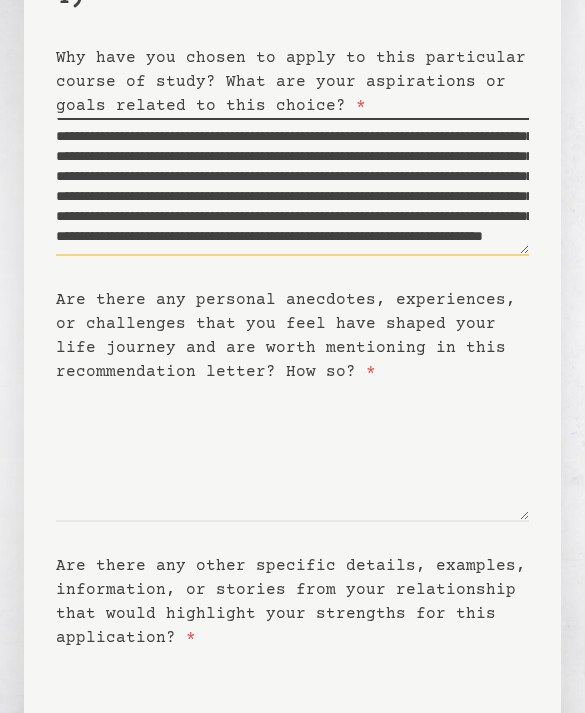 paste on "**********" 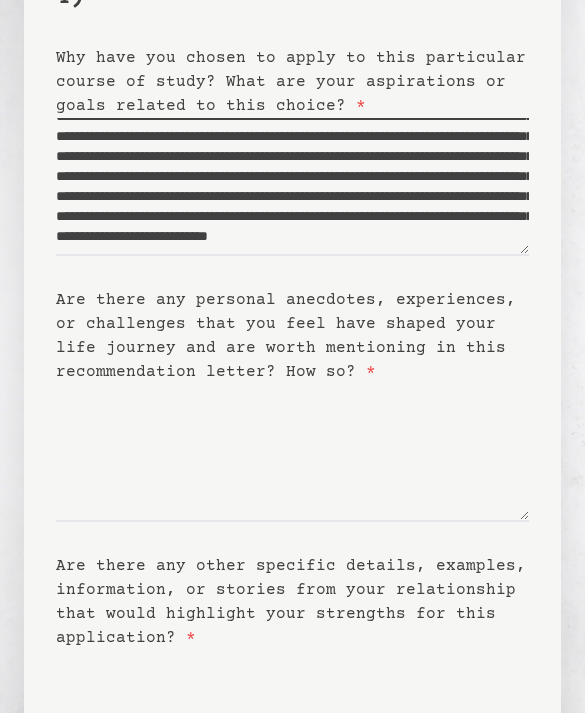 scroll, scrollTop: 128, scrollLeft: 0, axis: vertical 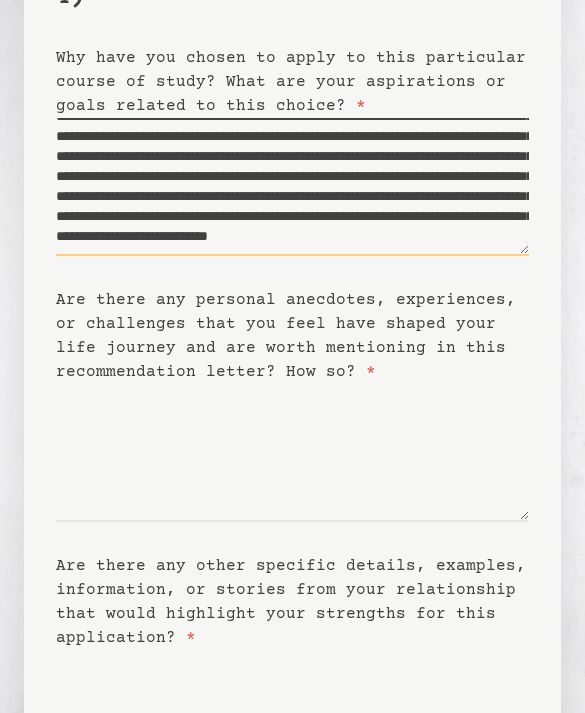 click on "**********" at bounding box center (292, 187) 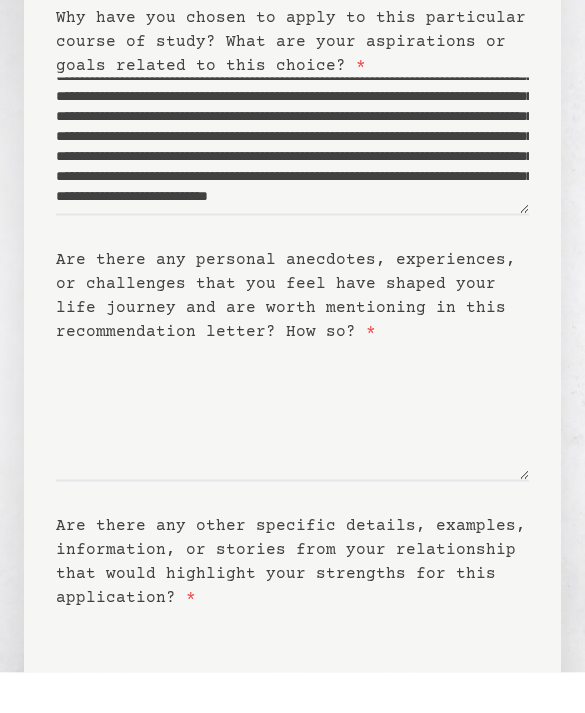 scroll, scrollTop: 266, scrollLeft: 0, axis: vertical 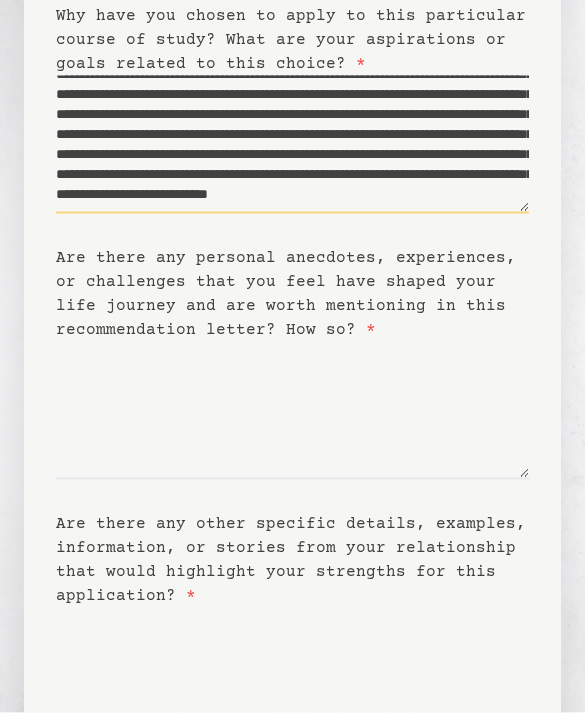 click on "**********" at bounding box center (292, 145) 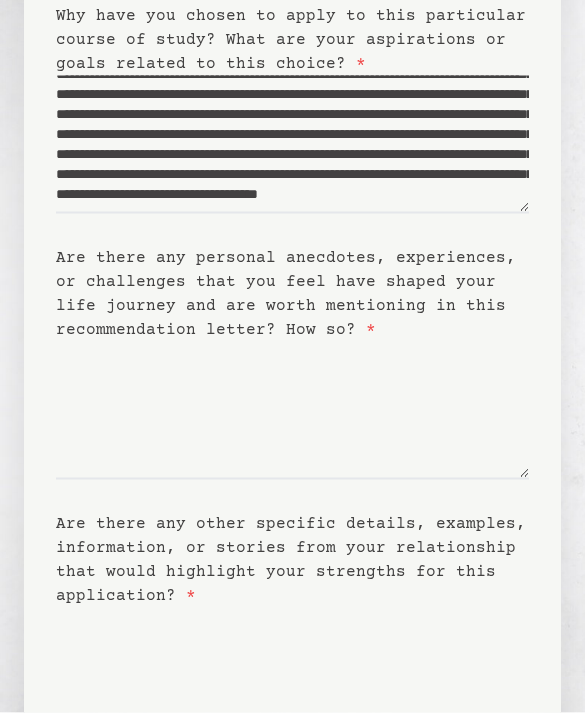 scroll, scrollTop: 220, scrollLeft: 0, axis: vertical 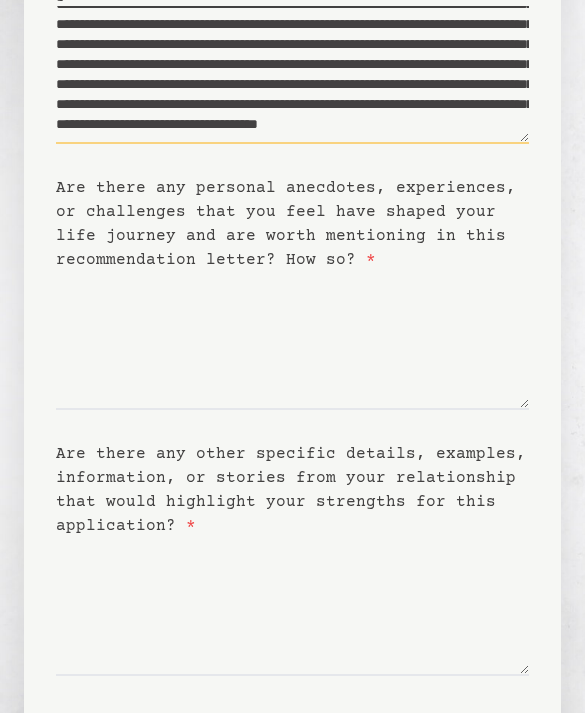 type on "**********" 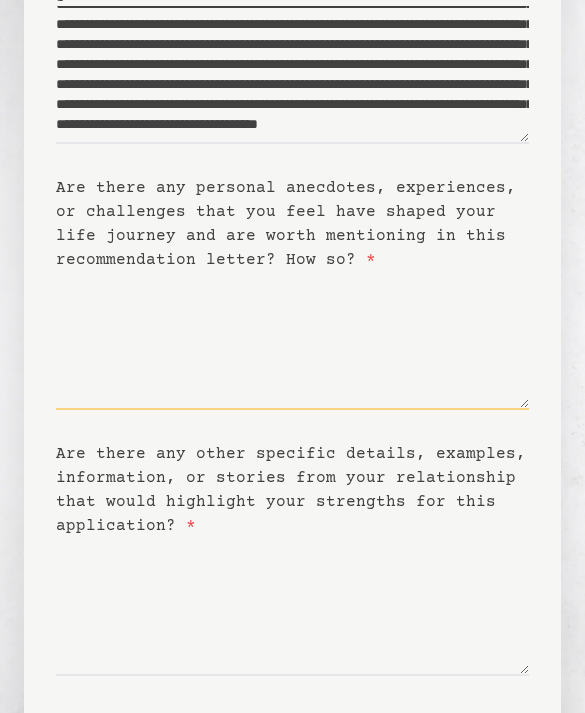 click on "Are there any personal anecdotes, experiences, or challenges
that you feel have shaped your life journey and are worth
mentioning in this recommendation letter? How so?   *" at bounding box center (292, 341) 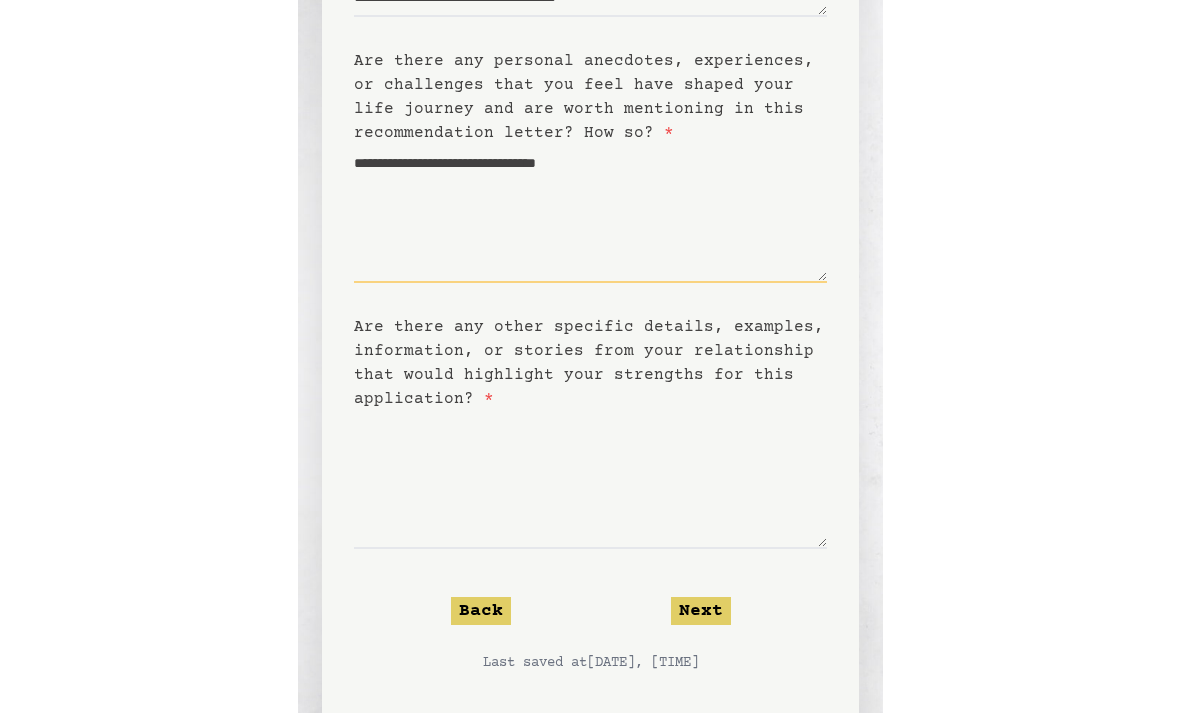 scroll, scrollTop: 288, scrollLeft: 0, axis: vertical 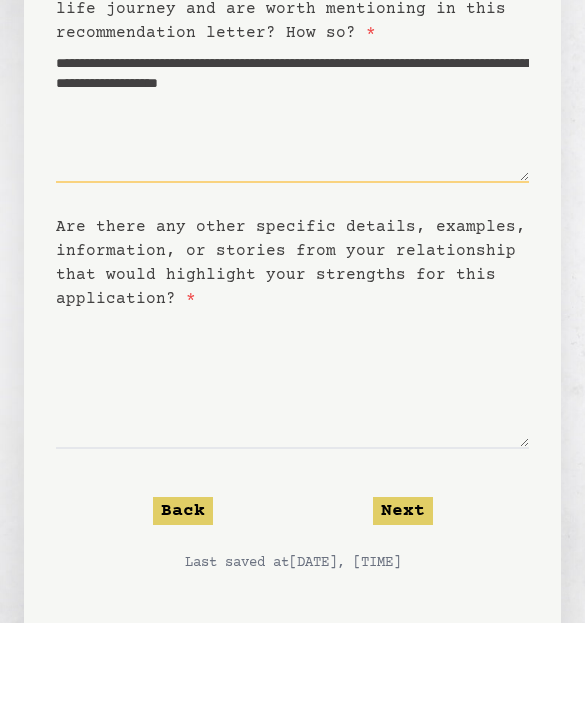 click on "**********" at bounding box center (292, 204) 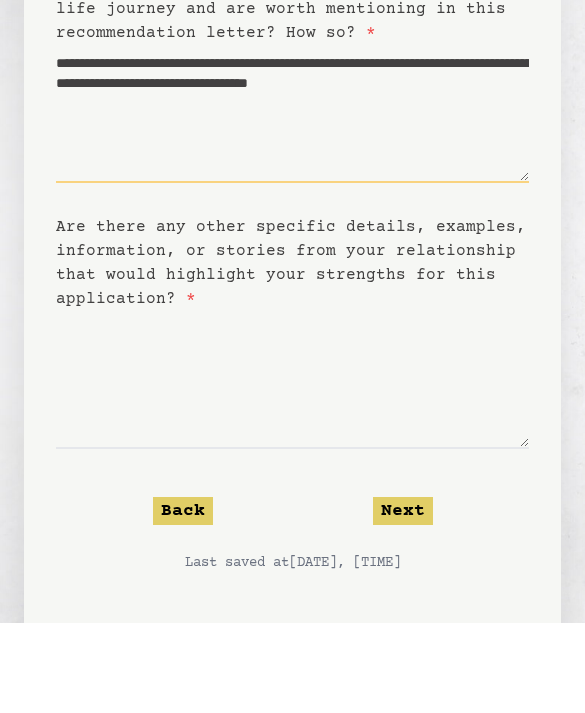 click on "**********" at bounding box center (292, 204) 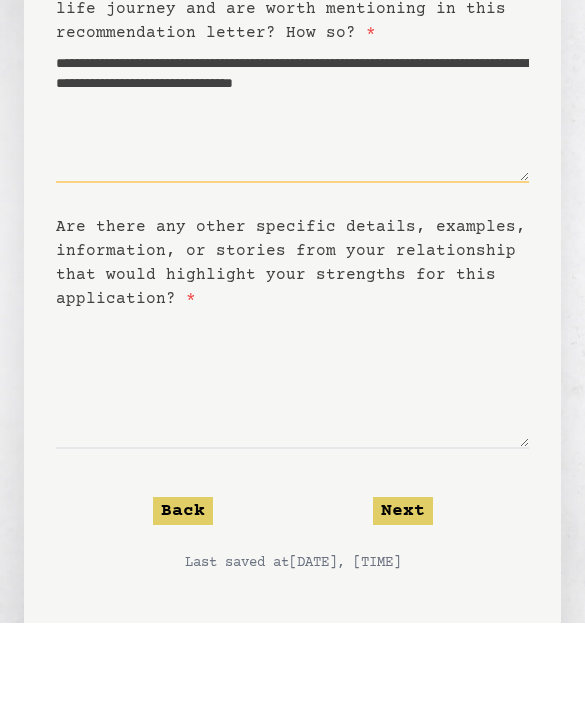 click on "**********" at bounding box center (292, 204) 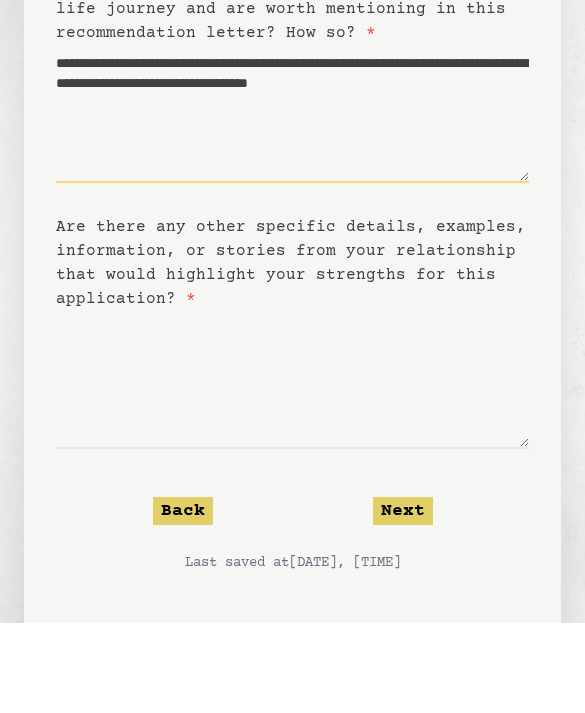 click on "**********" at bounding box center [292, 204] 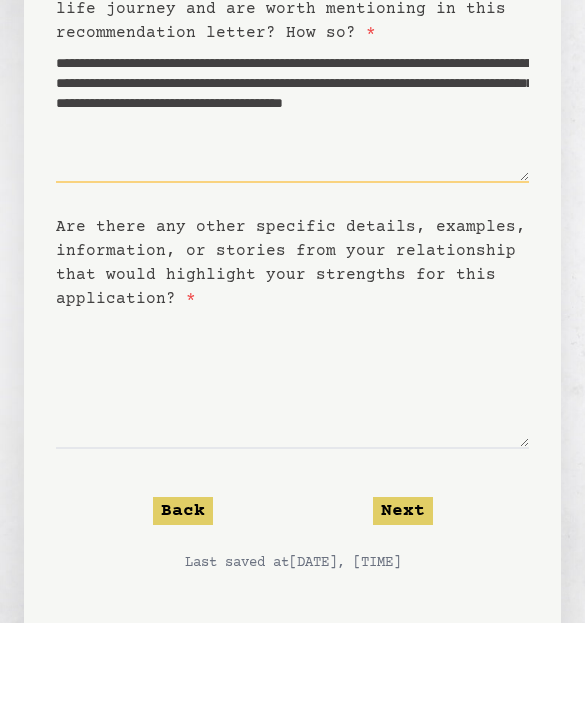 click on "**********" at bounding box center (292, 204) 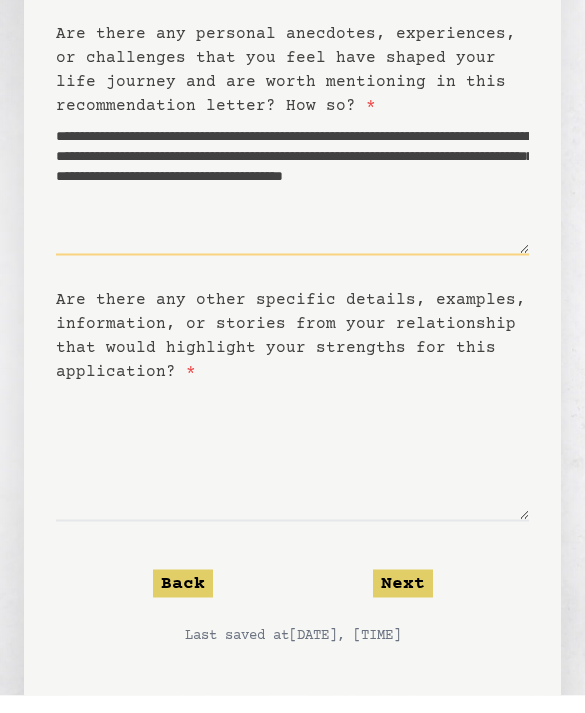 click on "**********" at bounding box center (292, 204) 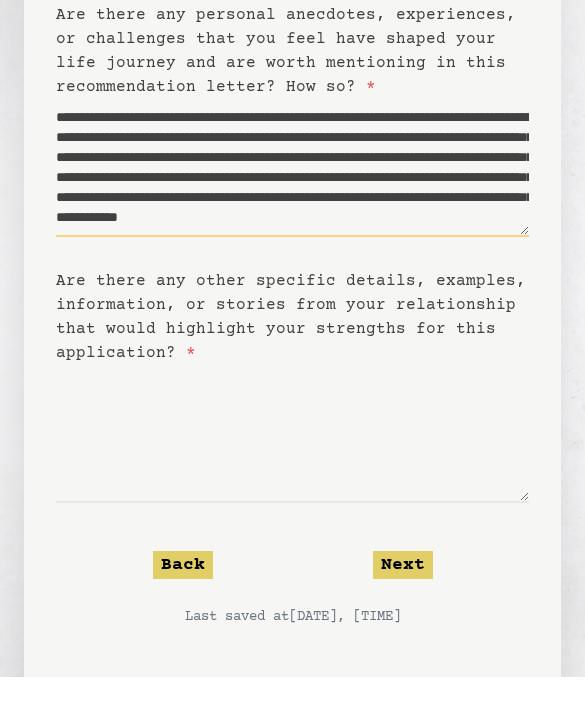 scroll, scrollTop: 80, scrollLeft: 0, axis: vertical 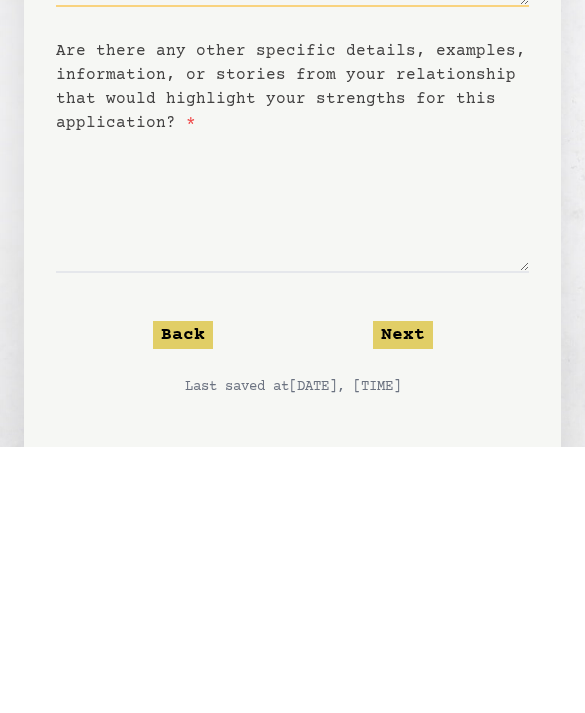 type on "**********" 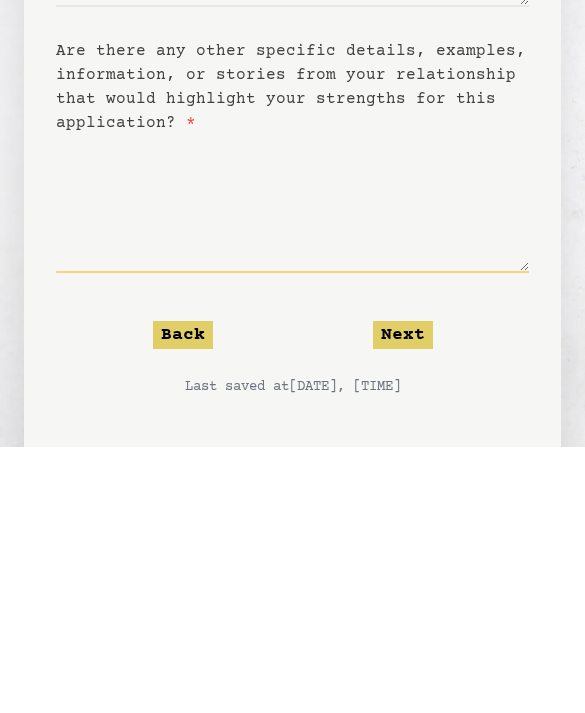 click on "Are there any other specific details, examples, information, or
stories from your relationship that would highlight your
strengths for this application?   *" at bounding box center (292, 470) 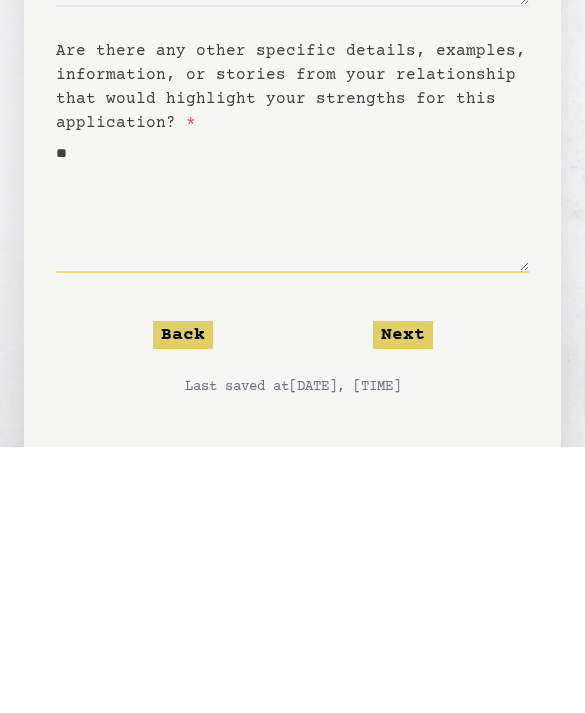 type on "*" 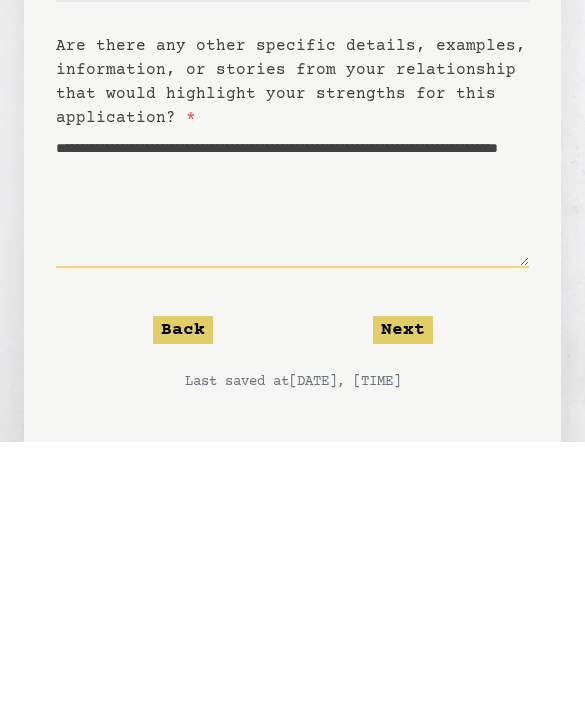 type on "**********" 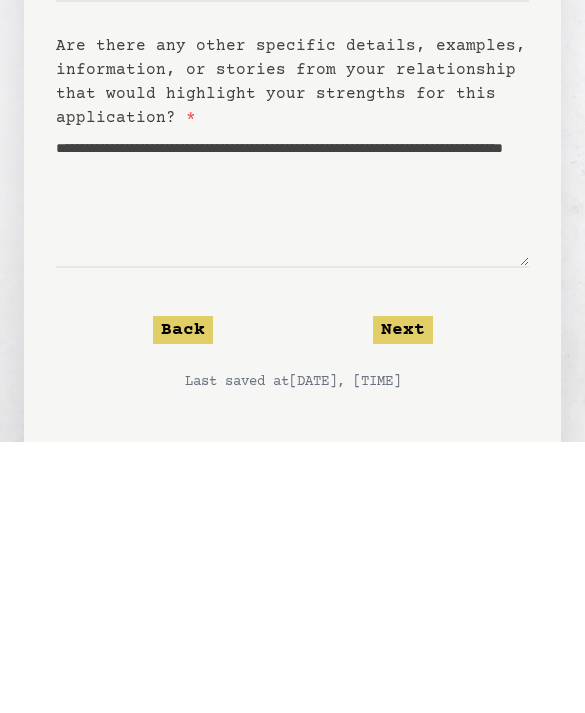 scroll, scrollTop: 529, scrollLeft: 0, axis: vertical 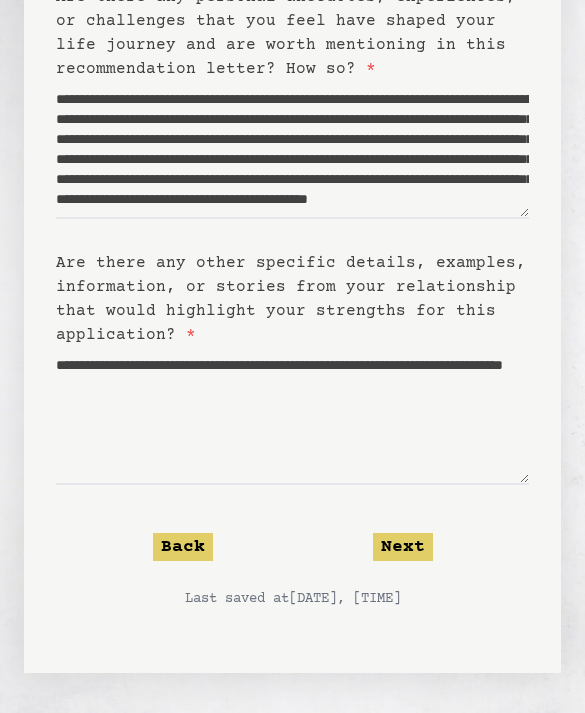 click on "Back" at bounding box center [183, 547] 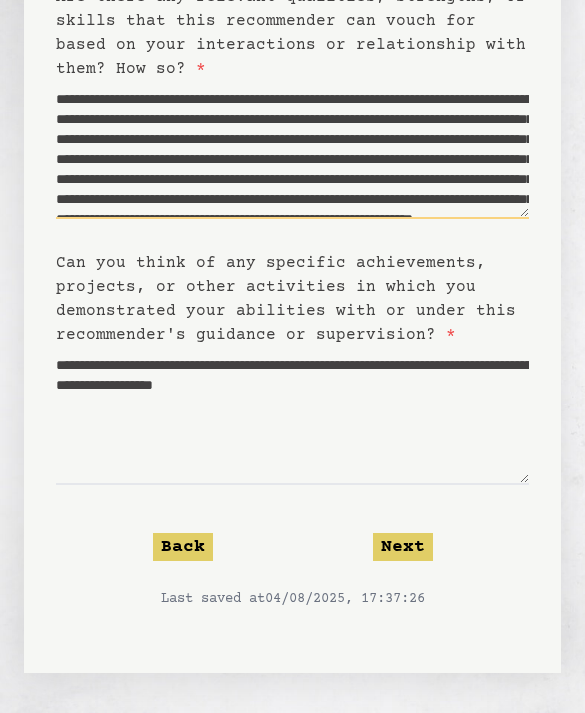 click on "**********" at bounding box center [292, 150] 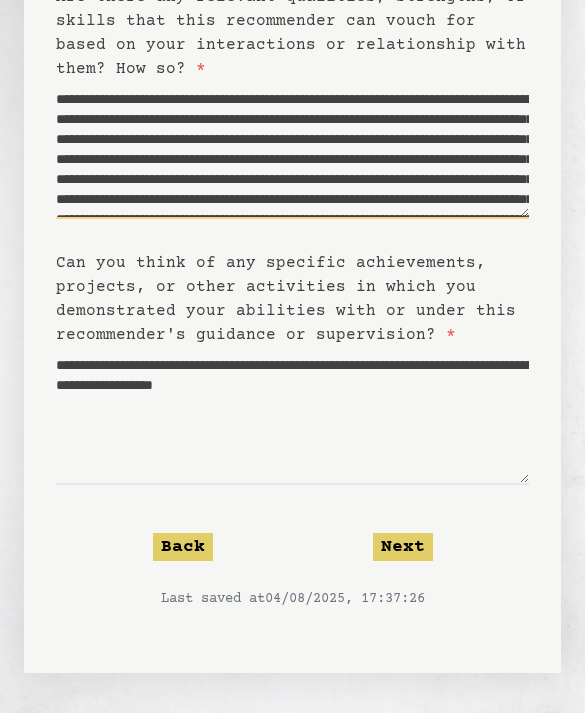 type on "**********" 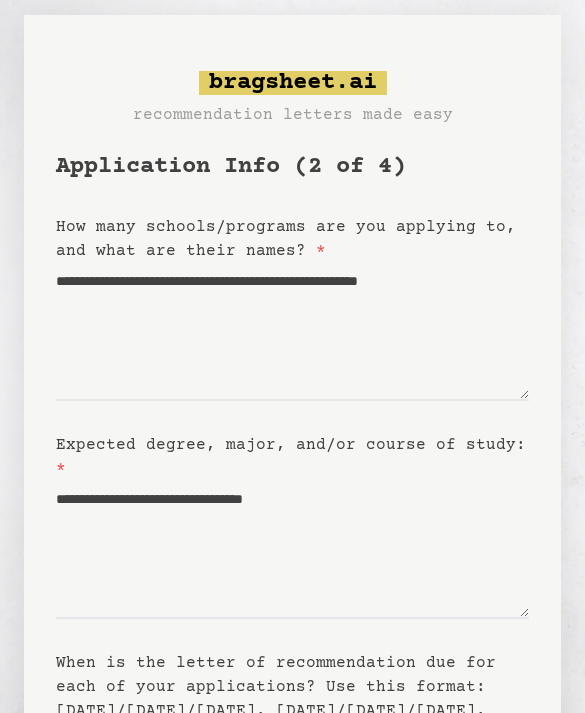 scroll, scrollTop: 0, scrollLeft: 0, axis: both 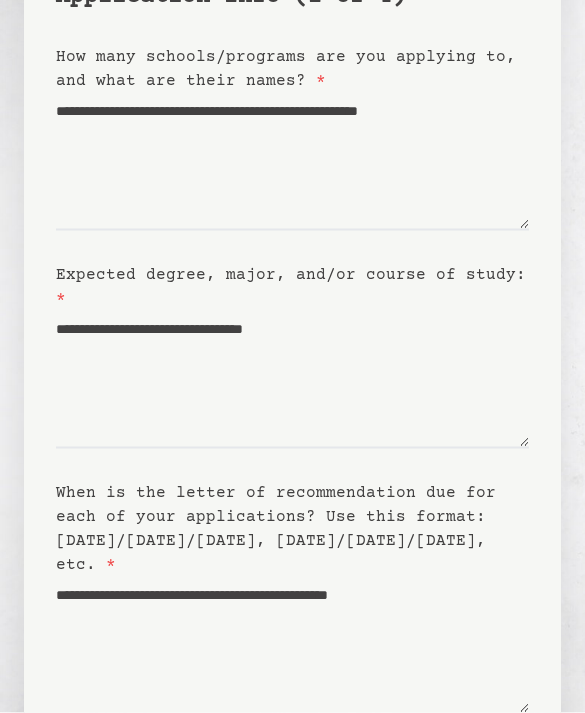 click on "Back" at bounding box center (183, 777) 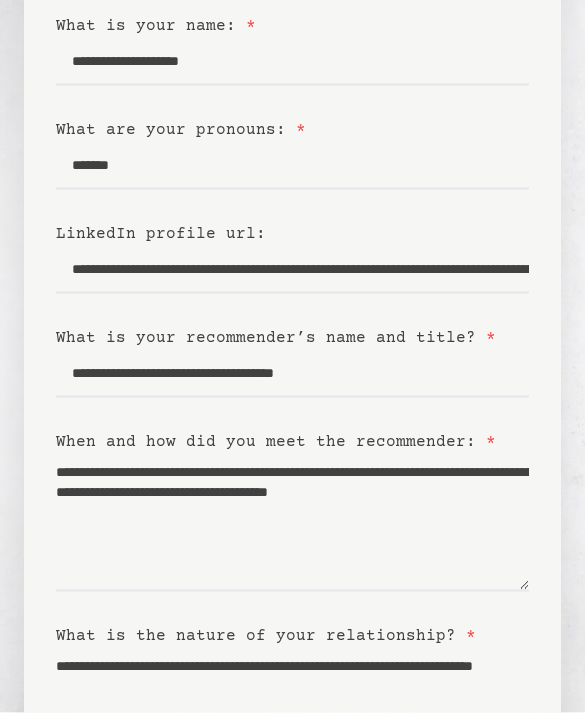scroll, scrollTop: 221, scrollLeft: 0, axis: vertical 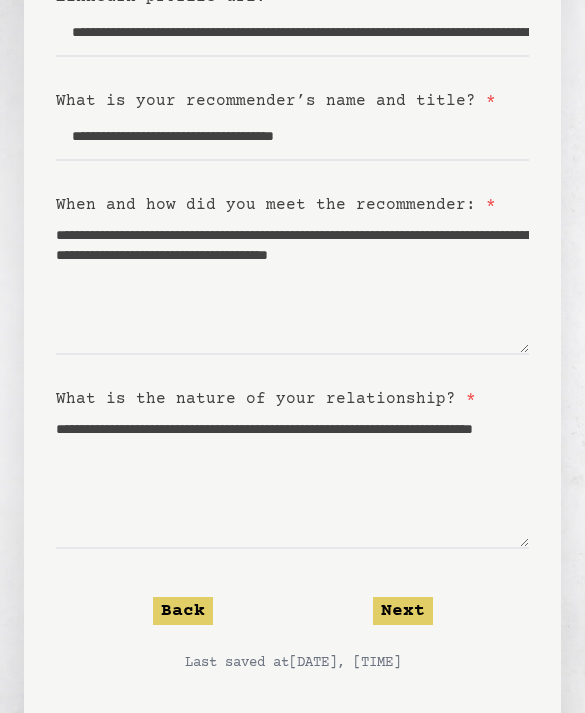 click on "Next" 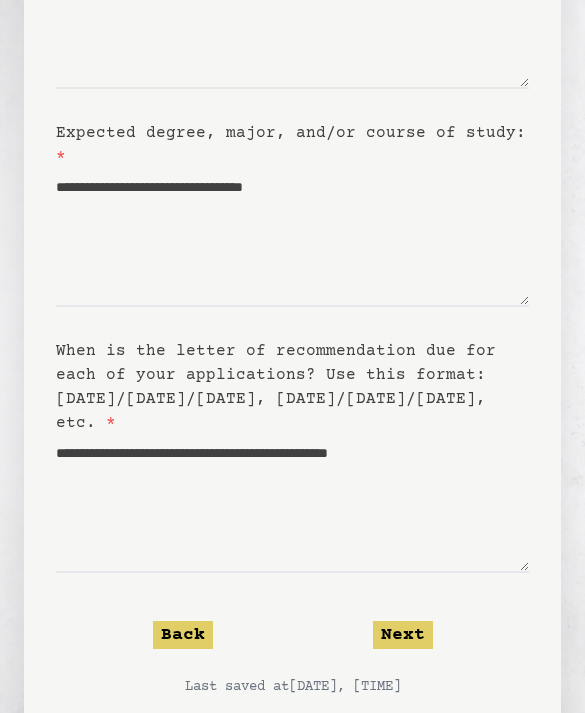 click on "Next" 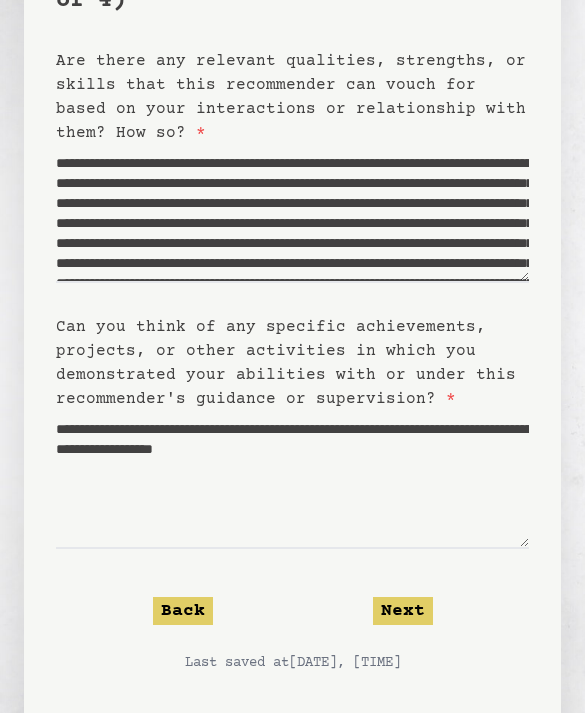 click on "Next" 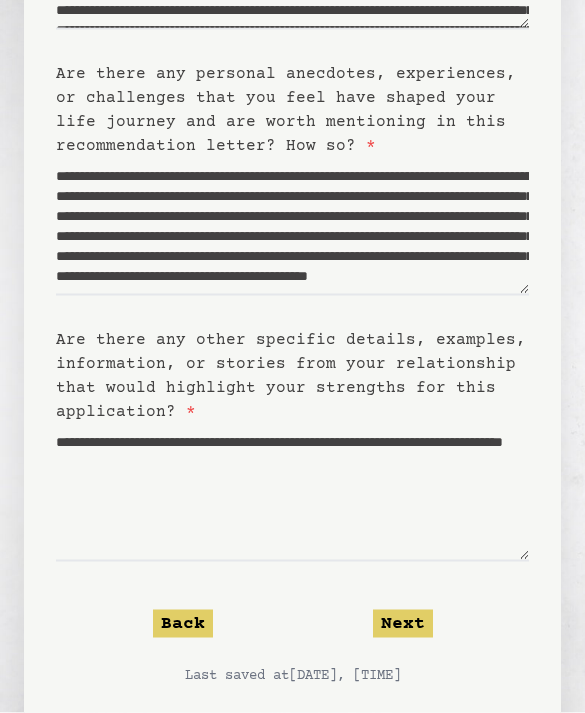 scroll, scrollTop: 453, scrollLeft: 0, axis: vertical 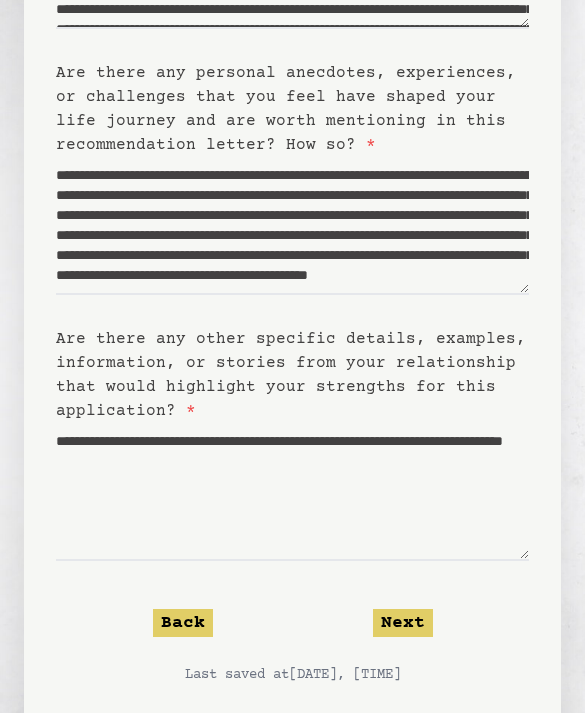 click on "Next" 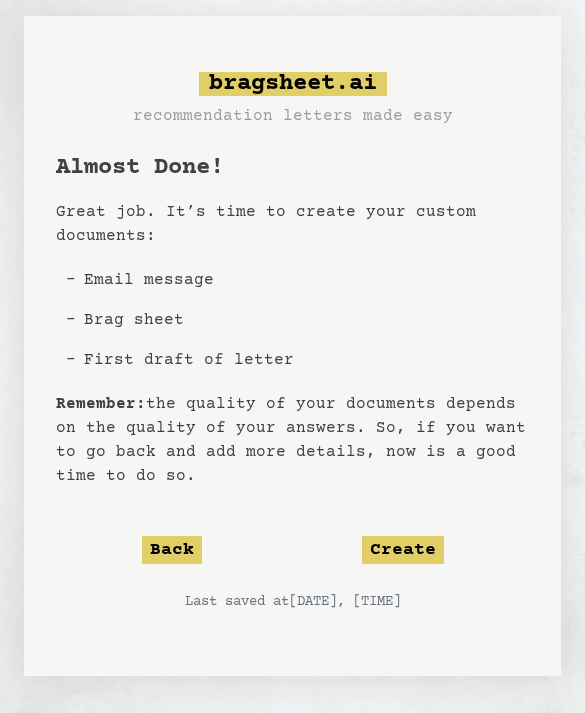 scroll, scrollTop: 27, scrollLeft: 0, axis: vertical 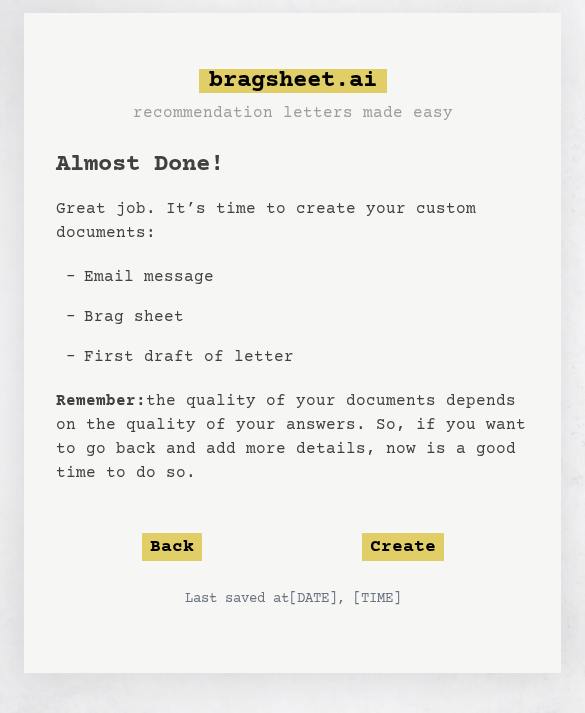click on "Create" 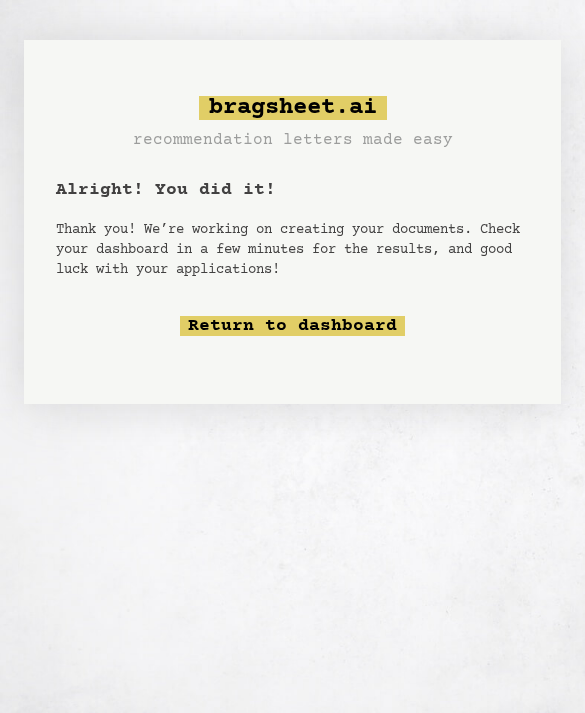 click on "Return to dashboard" at bounding box center [292, 326] 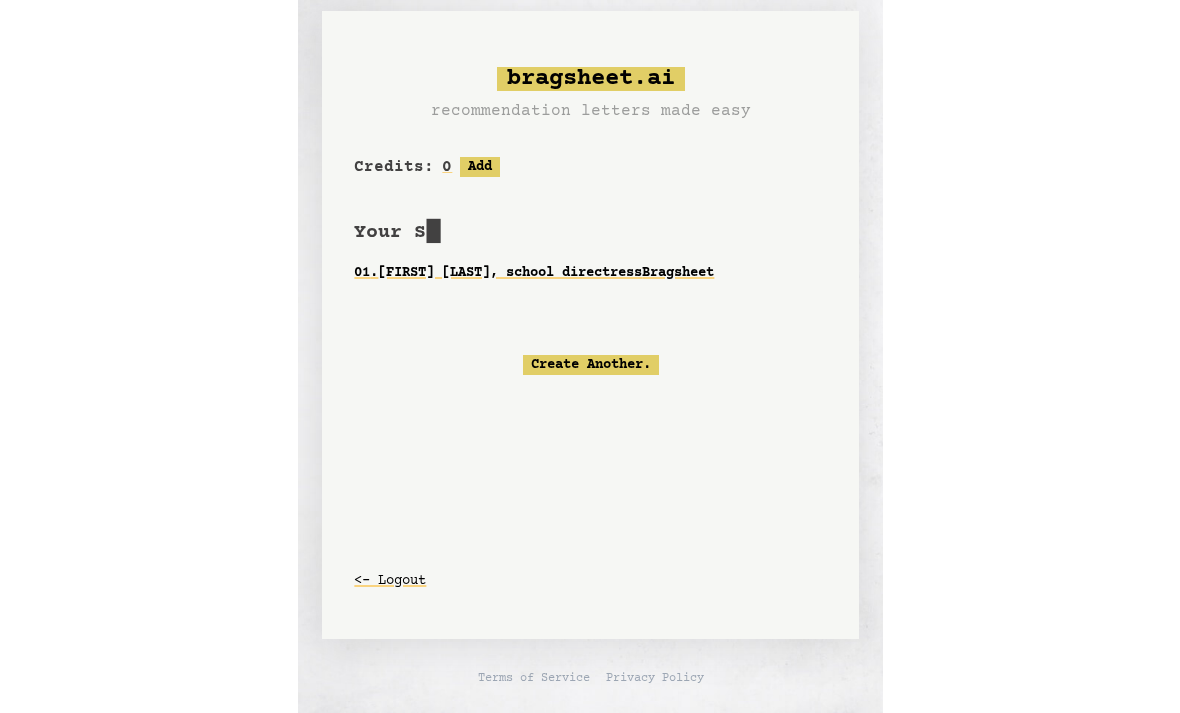 scroll, scrollTop: 0, scrollLeft: 0, axis: both 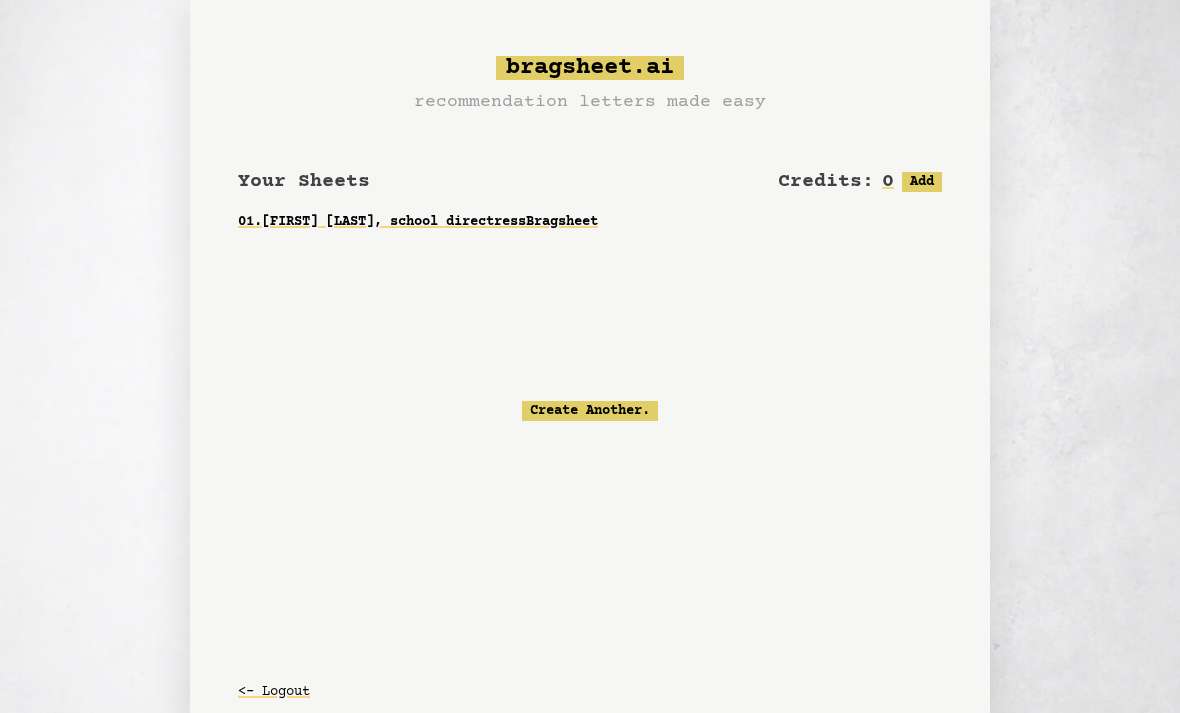 click on "01 . [FIRST] [LAST], school directress Bragsheet" at bounding box center (590, 222) 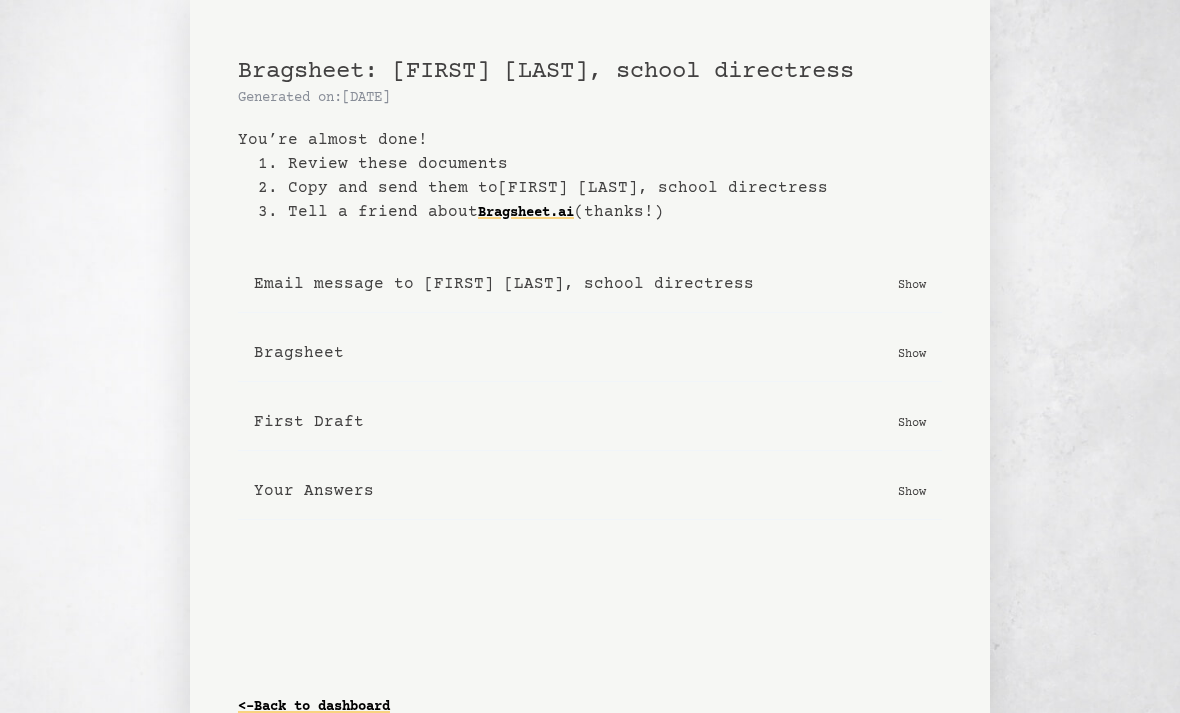 click on "Show" at bounding box center [912, 422] 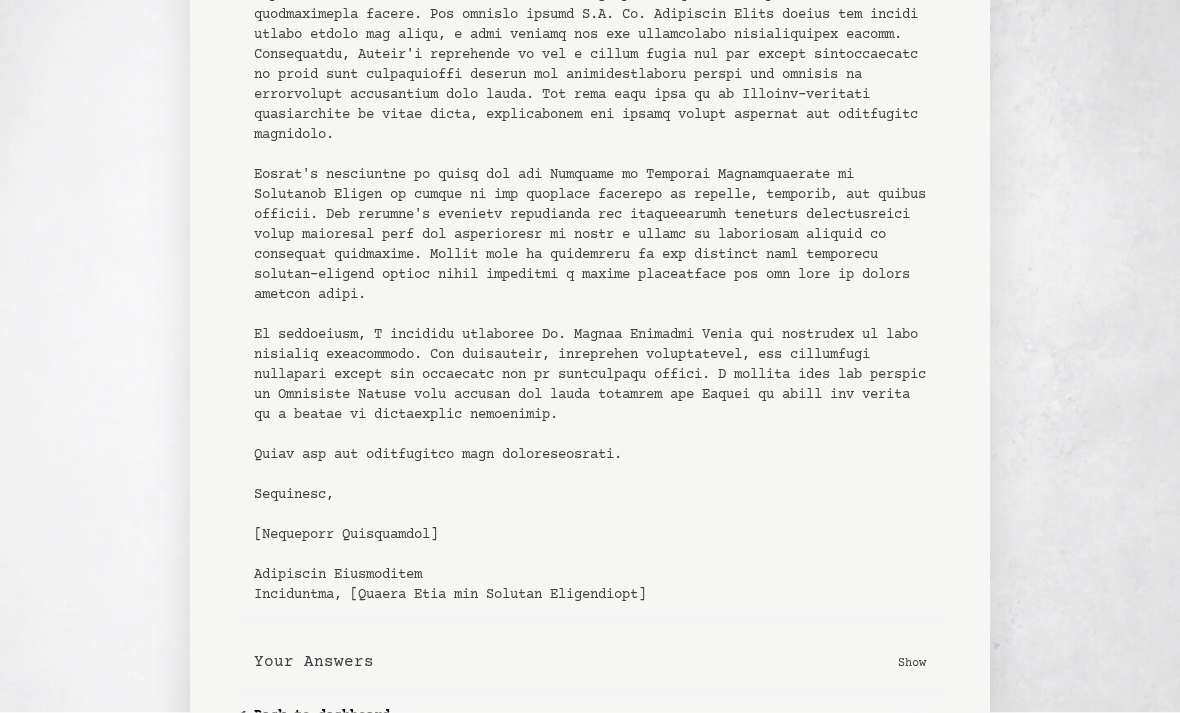 scroll, scrollTop: 808, scrollLeft: 0, axis: vertical 